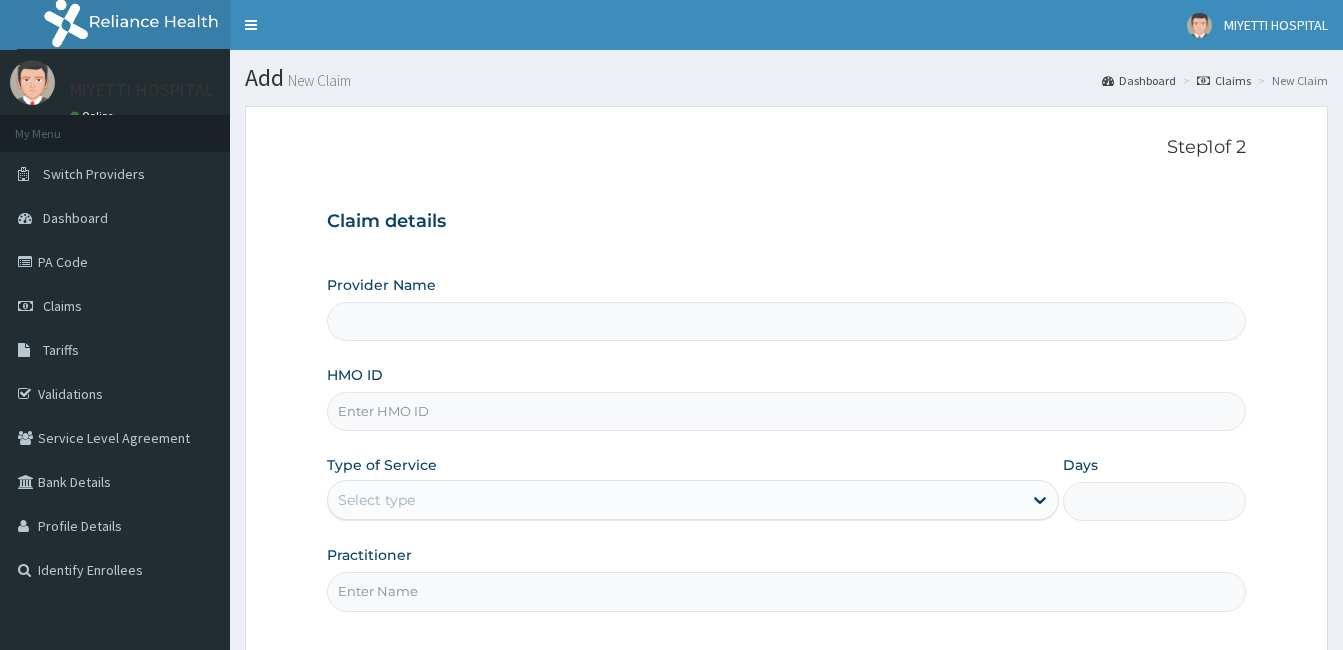 scroll, scrollTop: 0, scrollLeft: 0, axis: both 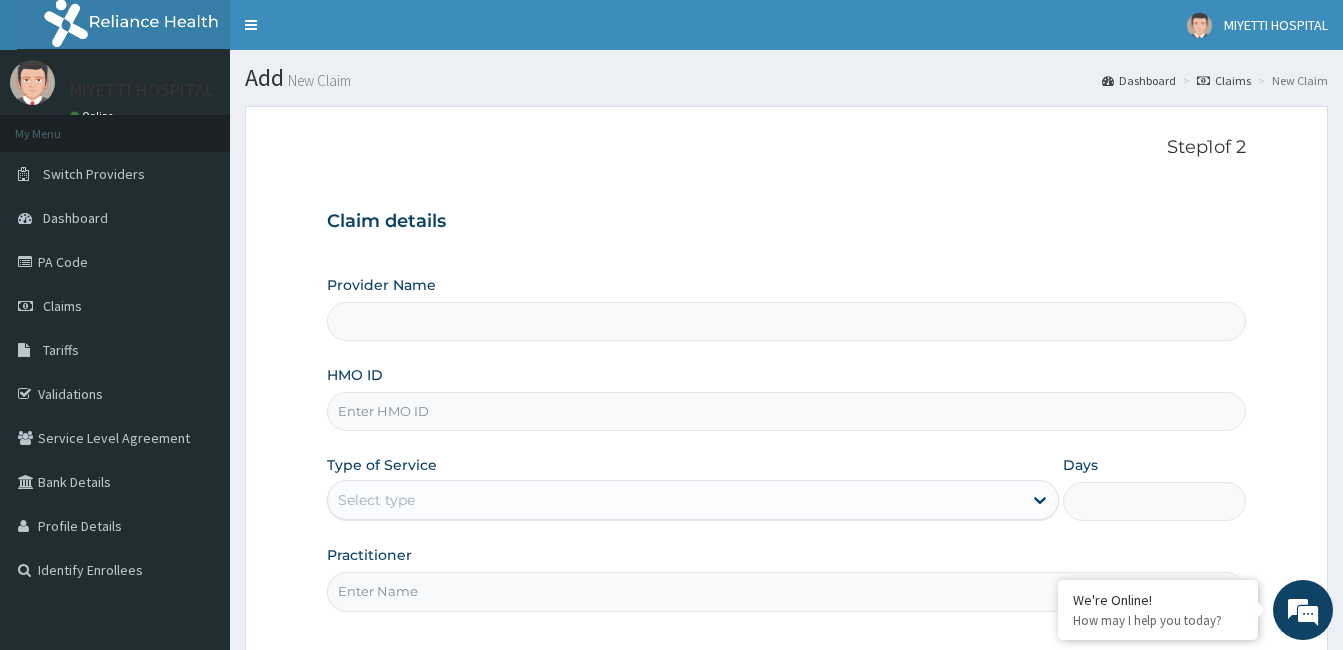 click on "HMO ID" at bounding box center [786, 411] 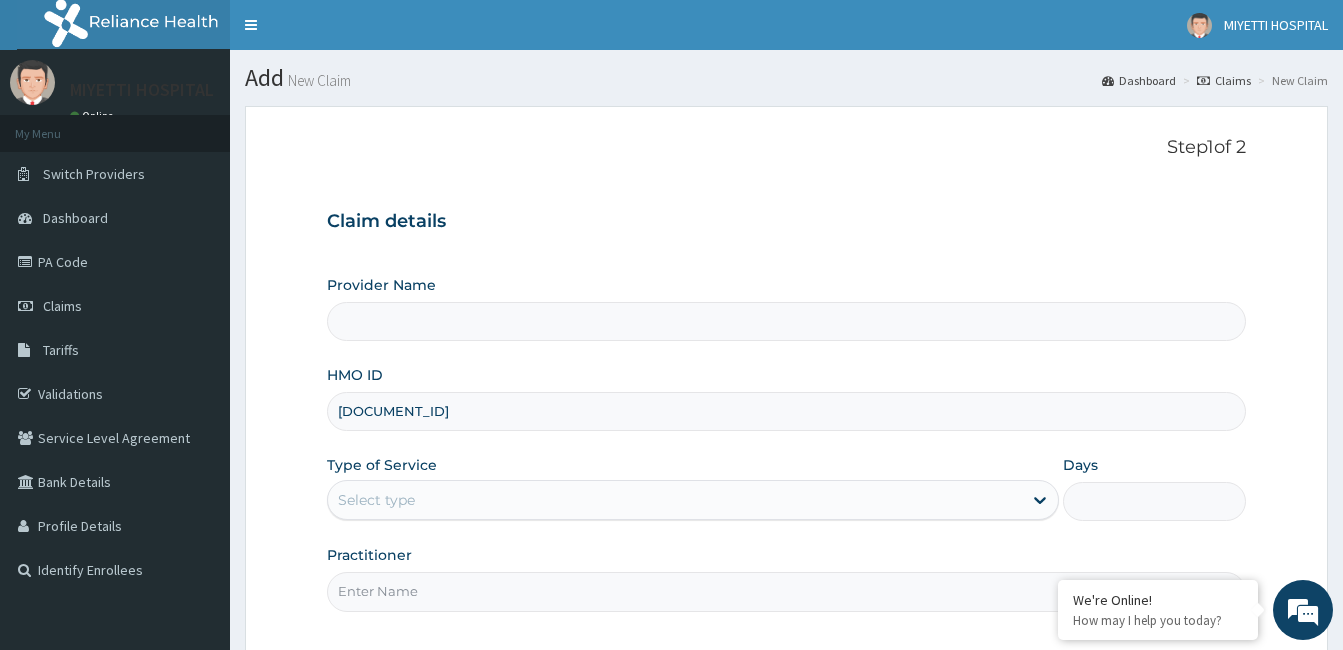 type on "[DOCUMENT_ID]" 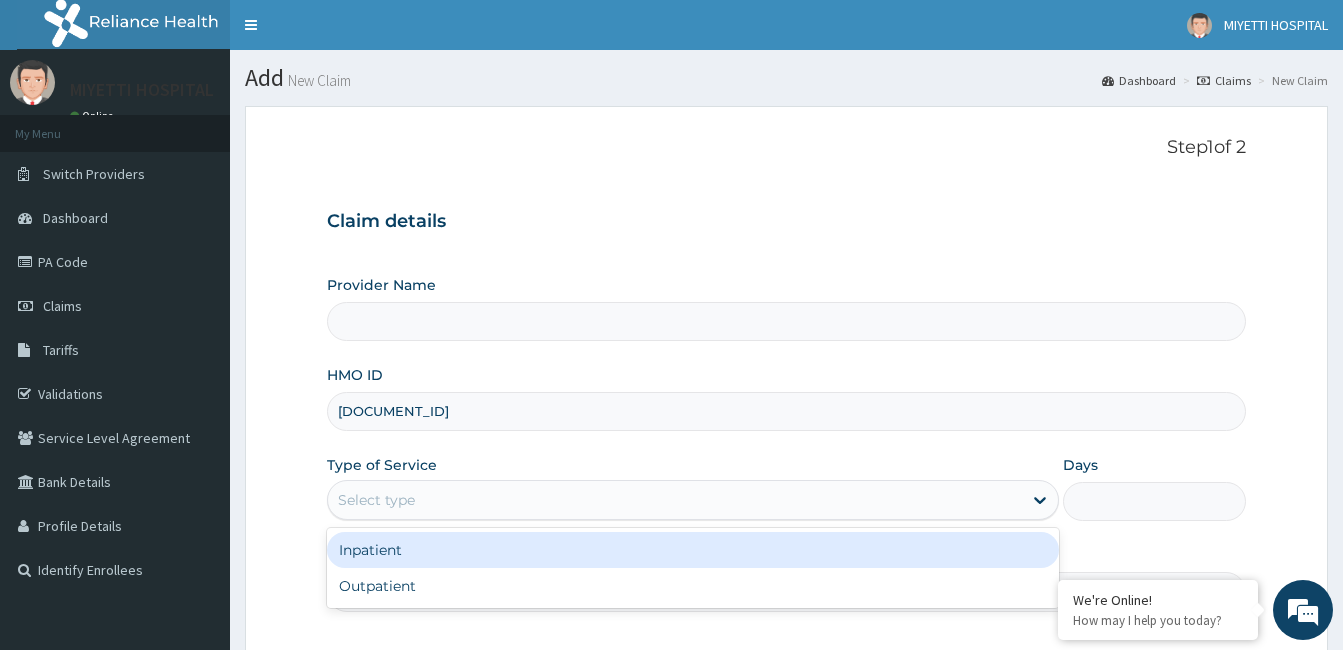 click on "Select type" at bounding box center (675, 500) 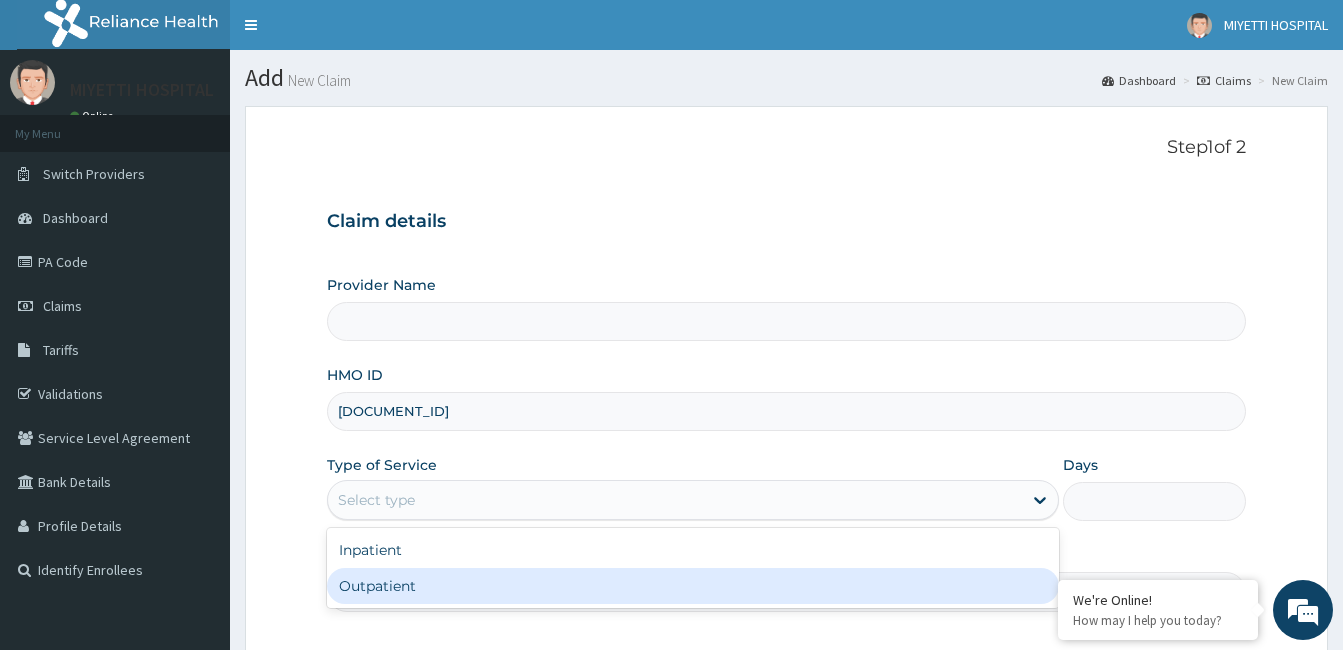 click on "Outpatient" at bounding box center [693, 586] 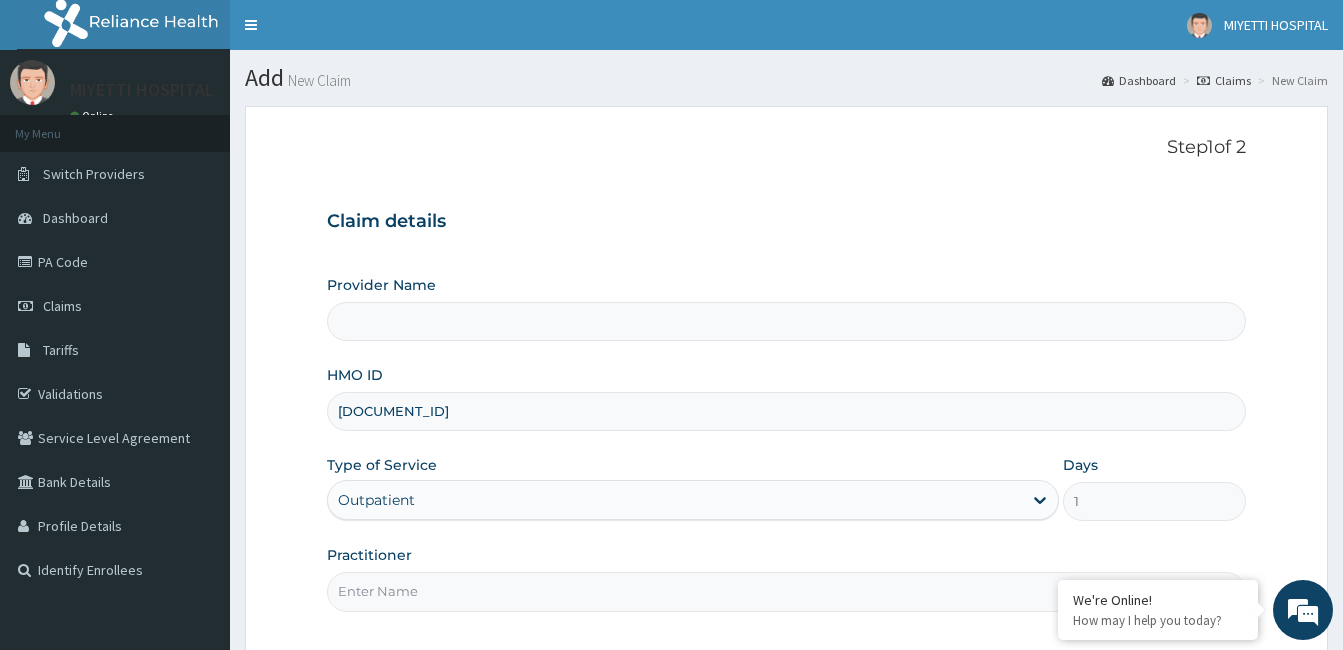 type on "MIYETTI HOSPITAL" 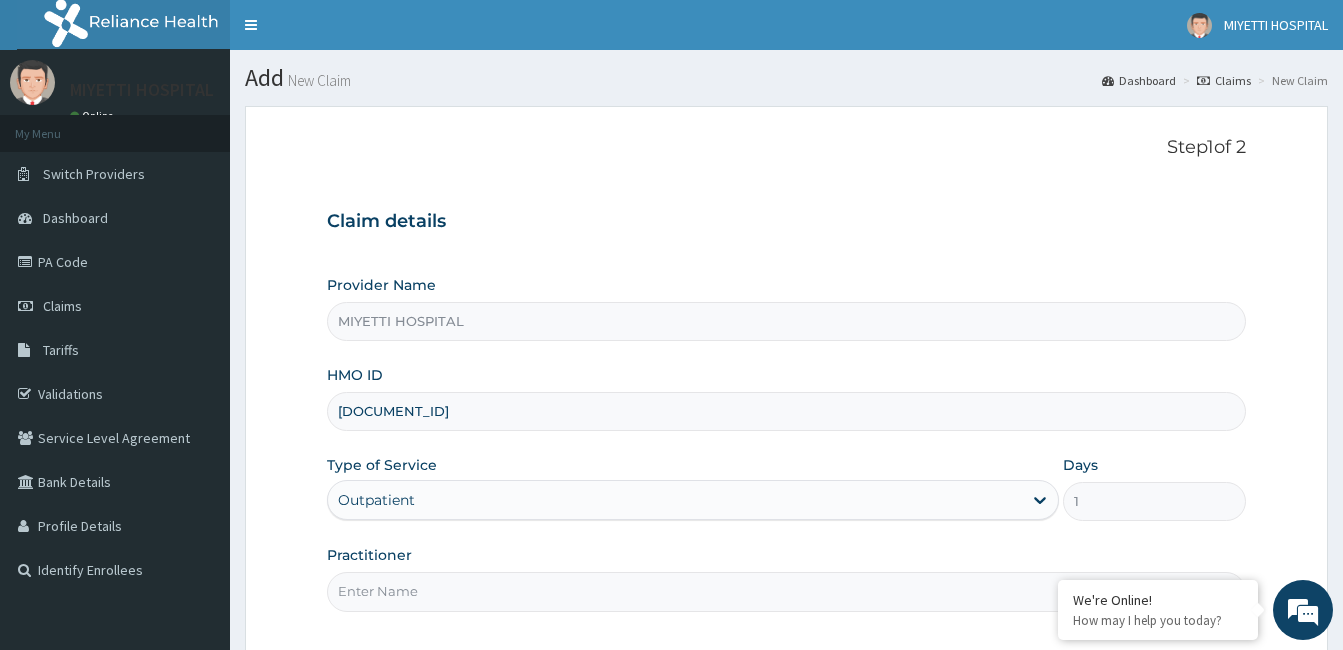 click on "Practitioner" at bounding box center (786, 591) 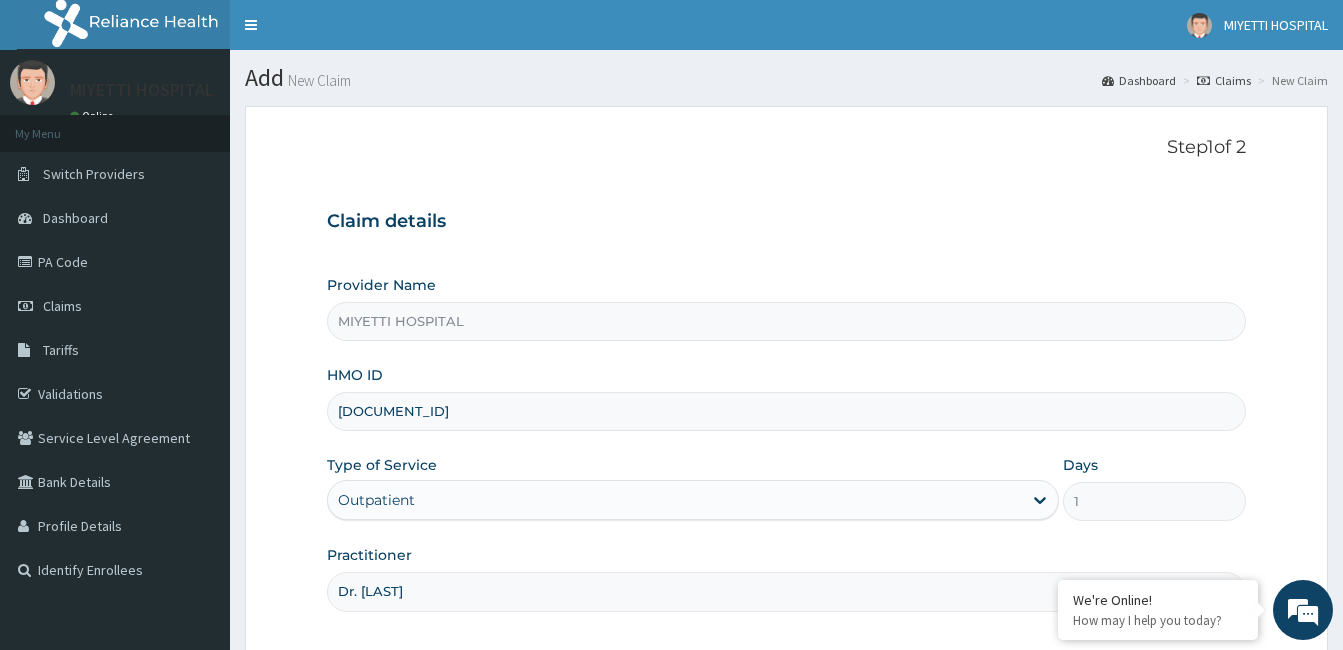 scroll, scrollTop: 0, scrollLeft: 0, axis: both 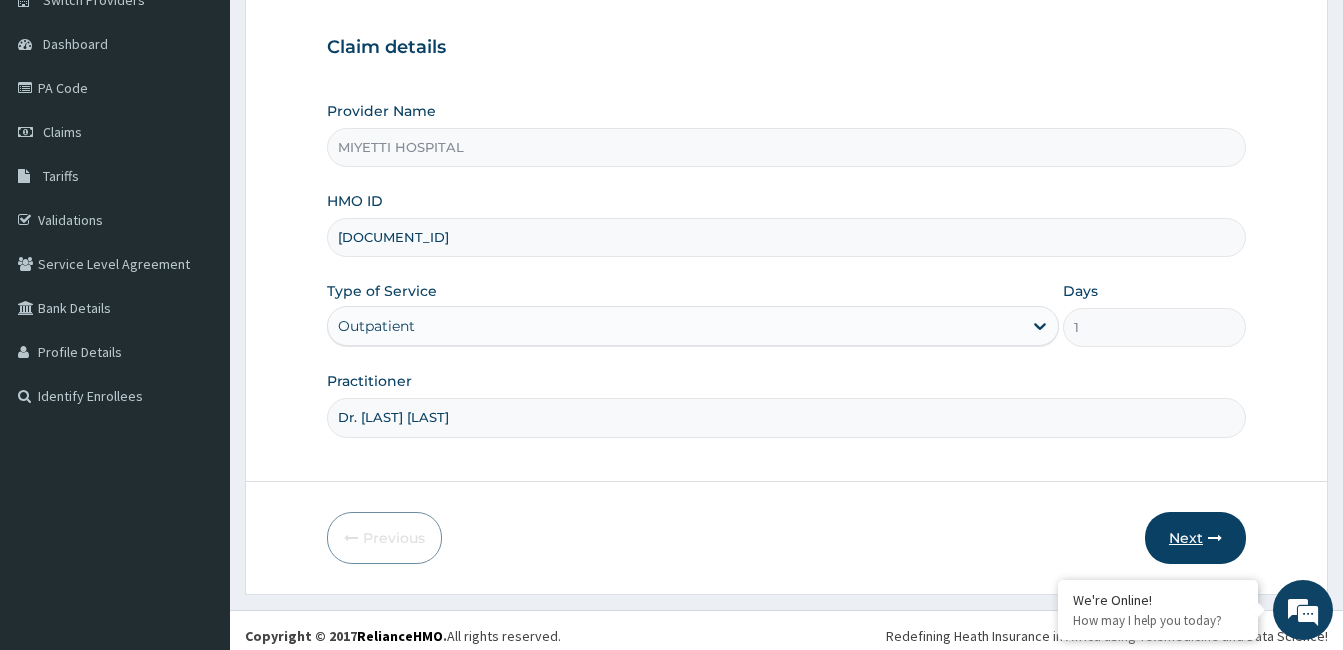type on "Dr. Aliyu MUHAMMAD" 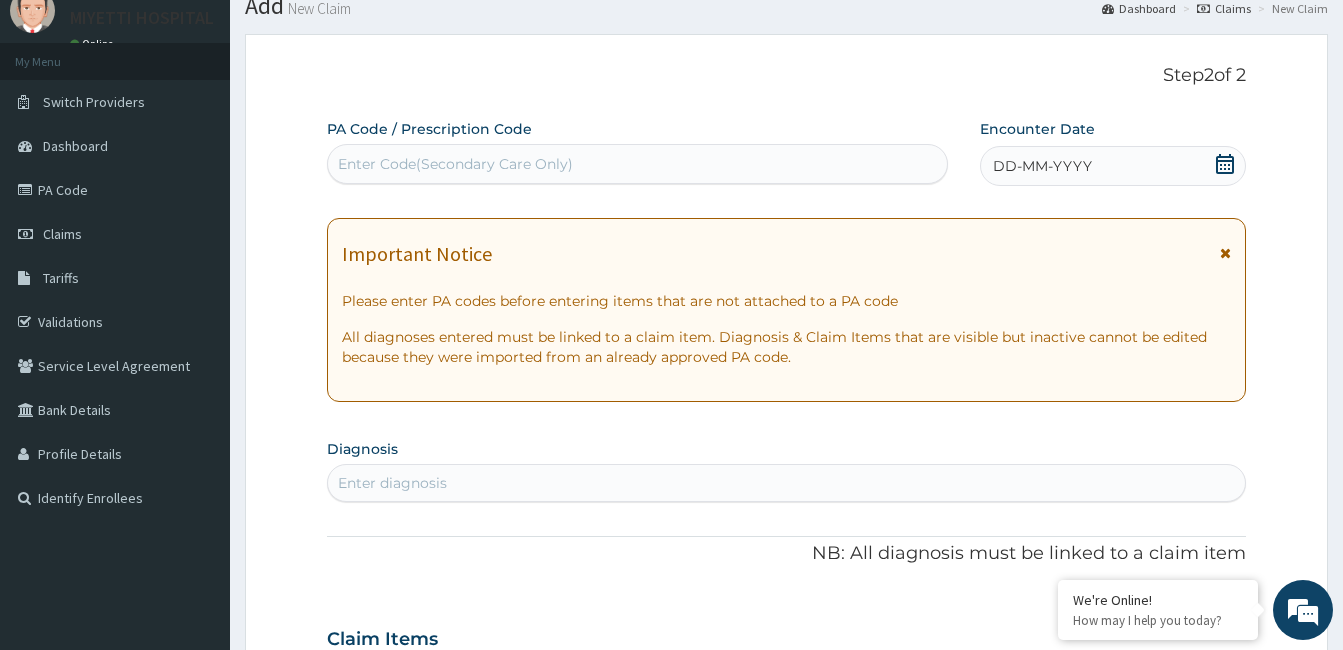 scroll, scrollTop: 31, scrollLeft: 0, axis: vertical 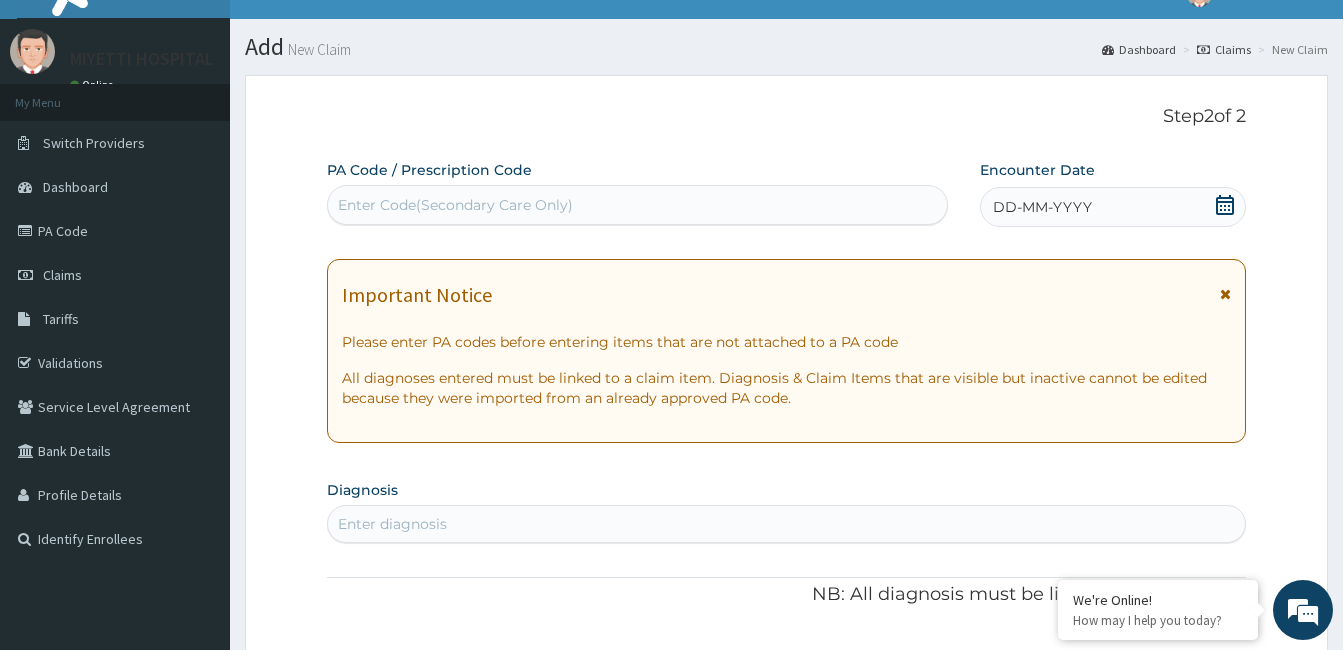 click on "Enter Code(Secondary Care Only)" at bounding box center [455, 205] 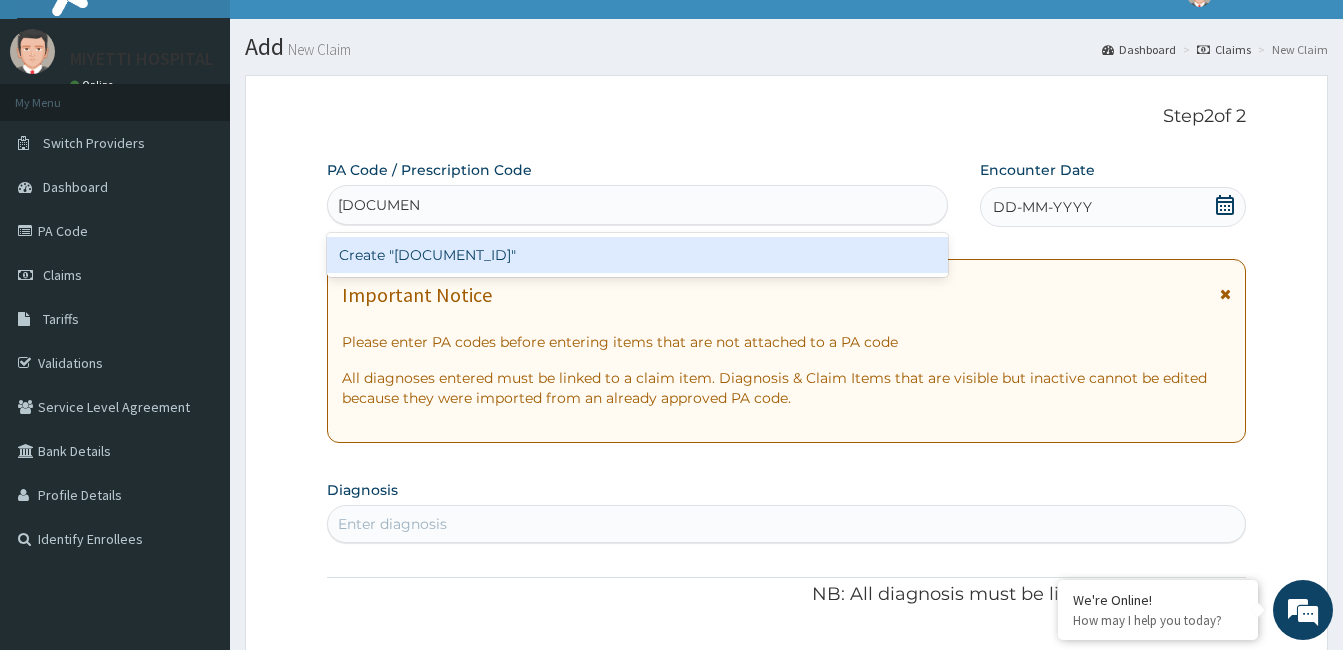 click on "Create "PA/5BB77E"" at bounding box center (637, 255) 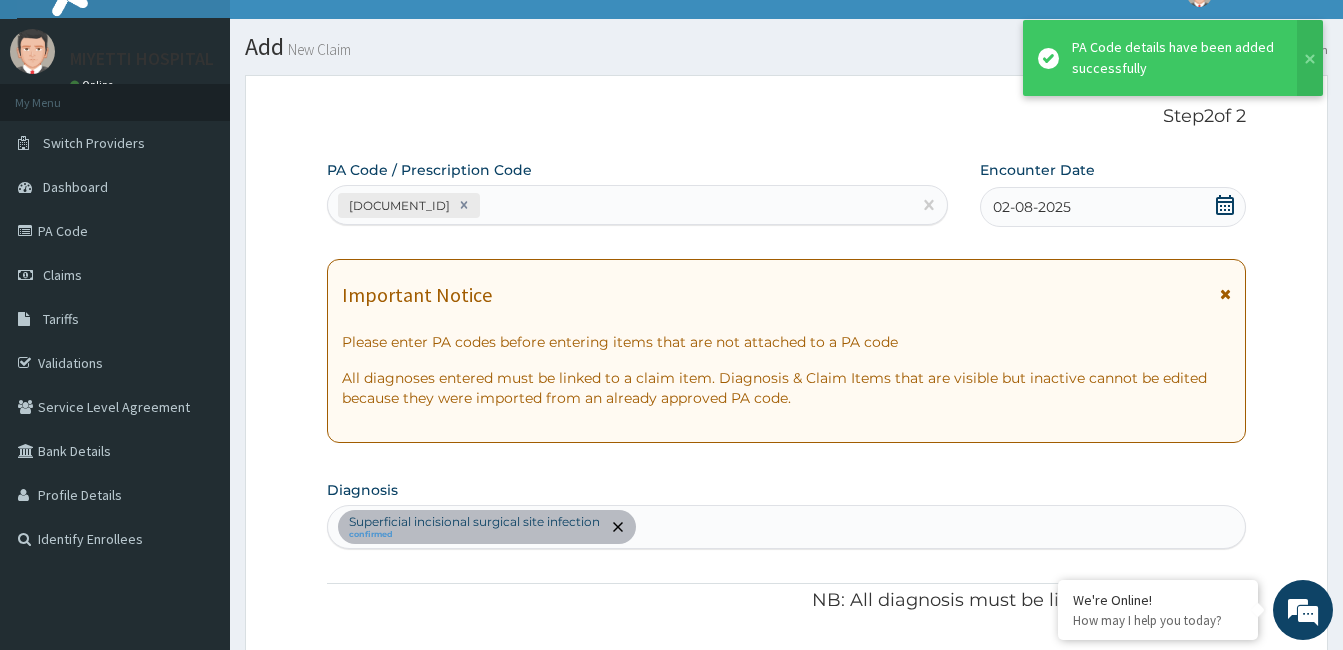 scroll, scrollTop: 720, scrollLeft: 0, axis: vertical 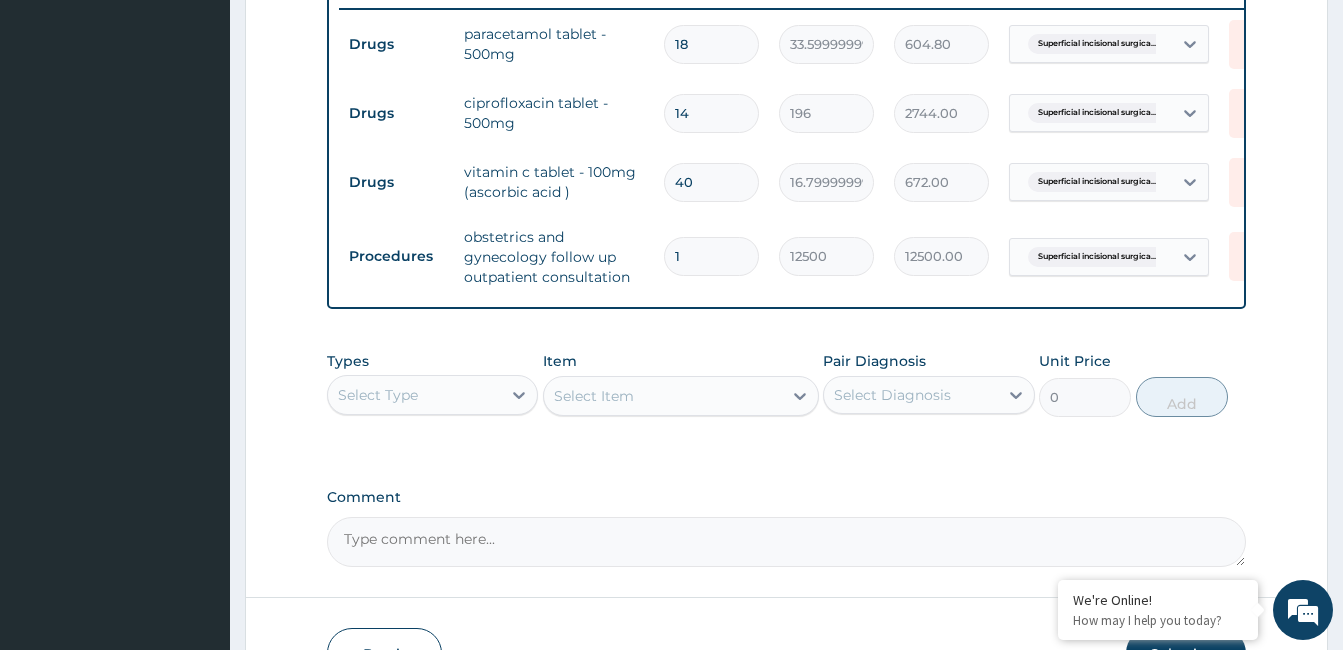 click on "Select Type" at bounding box center [414, 395] 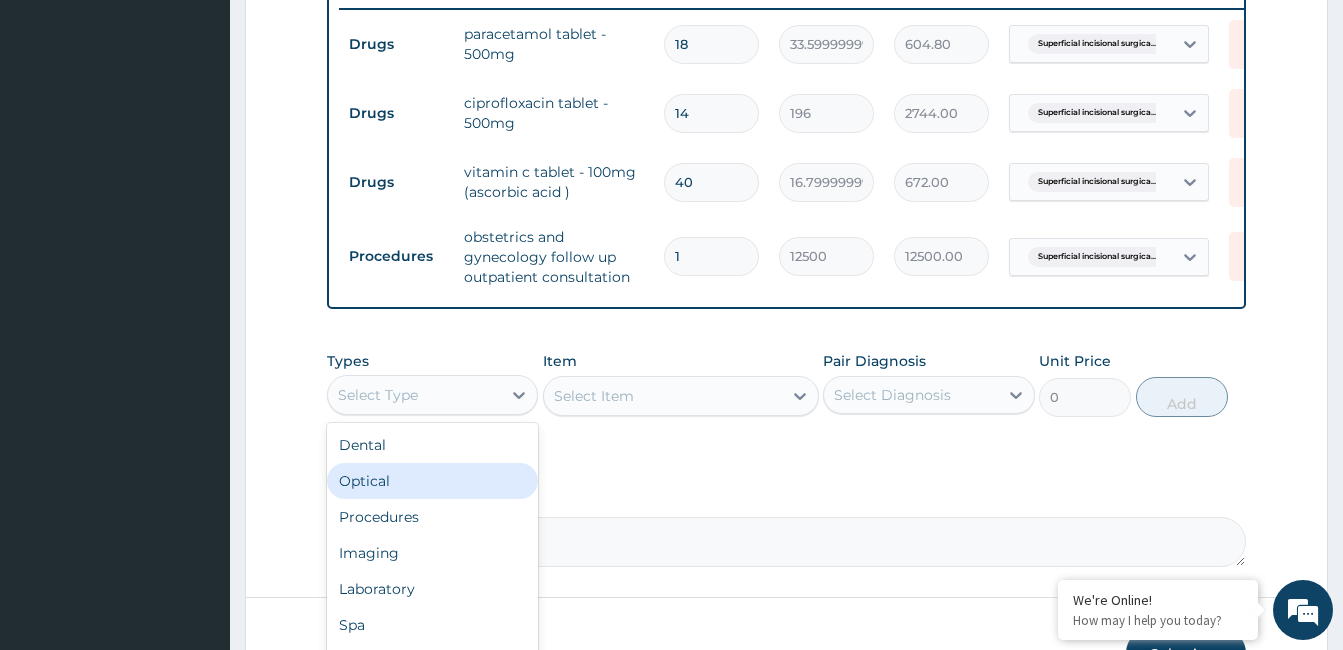 scroll, scrollTop: 930, scrollLeft: 0, axis: vertical 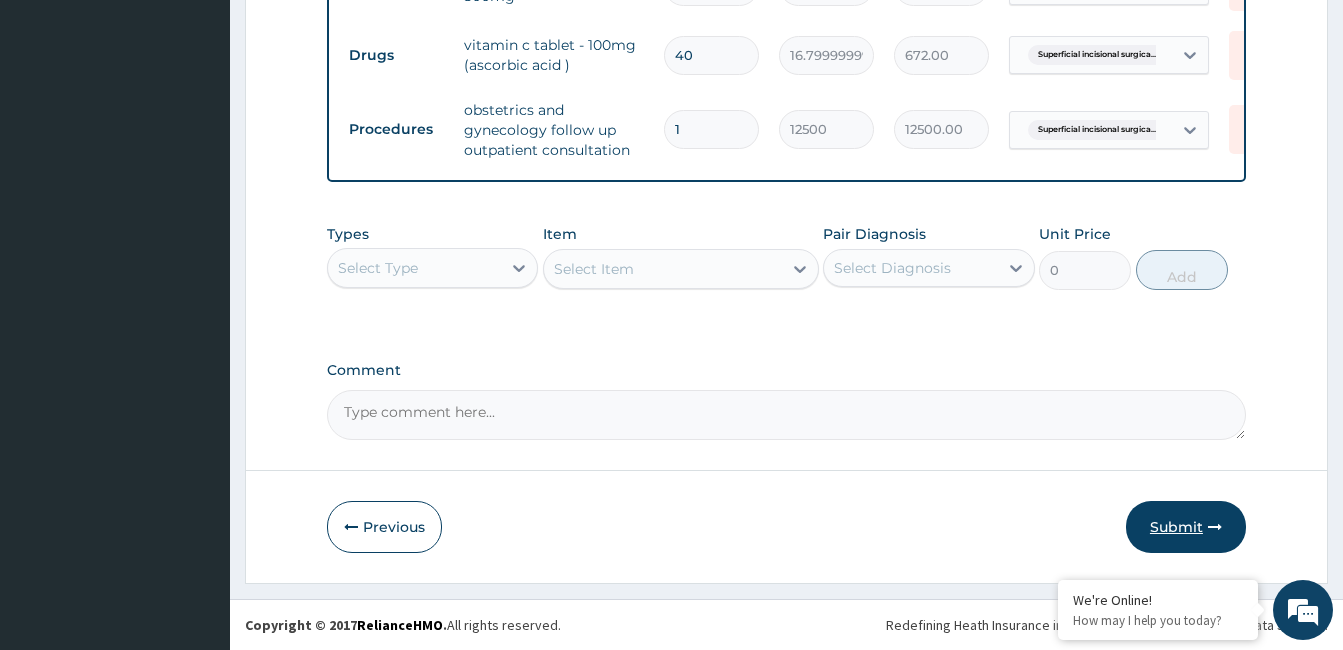 click on "Submit" at bounding box center [1186, 527] 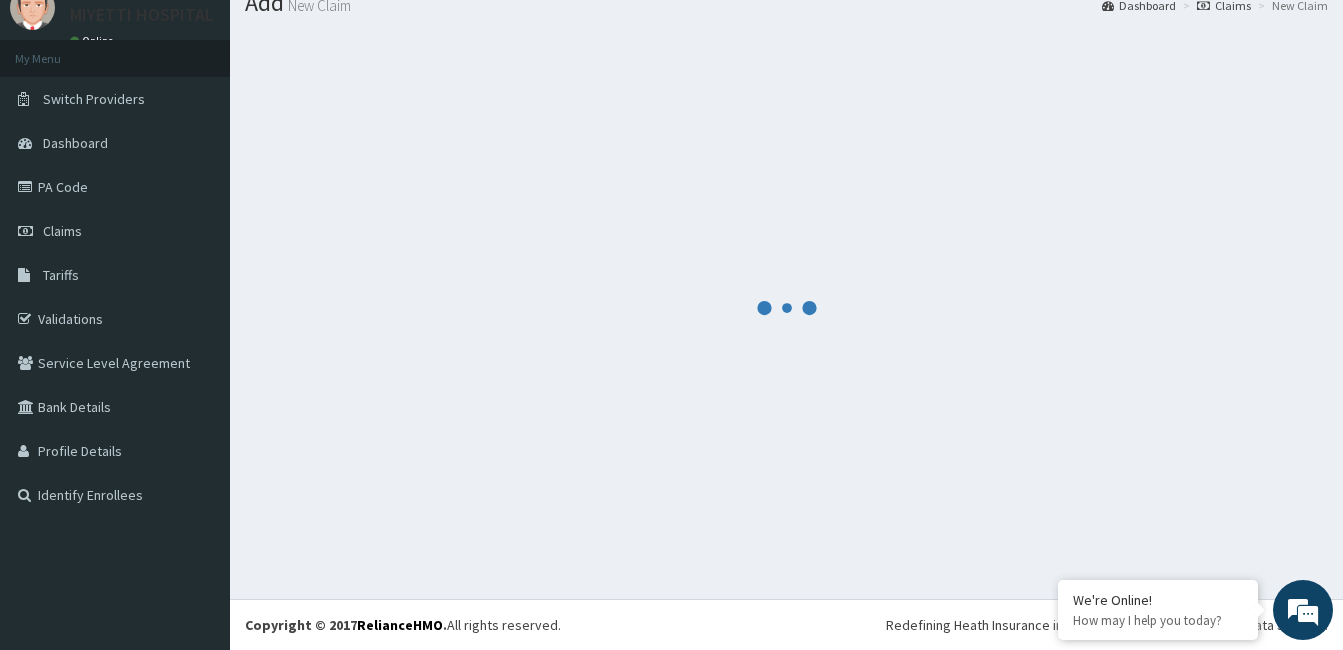 scroll, scrollTop: 930, scrollLeft: 0, axis: vertical 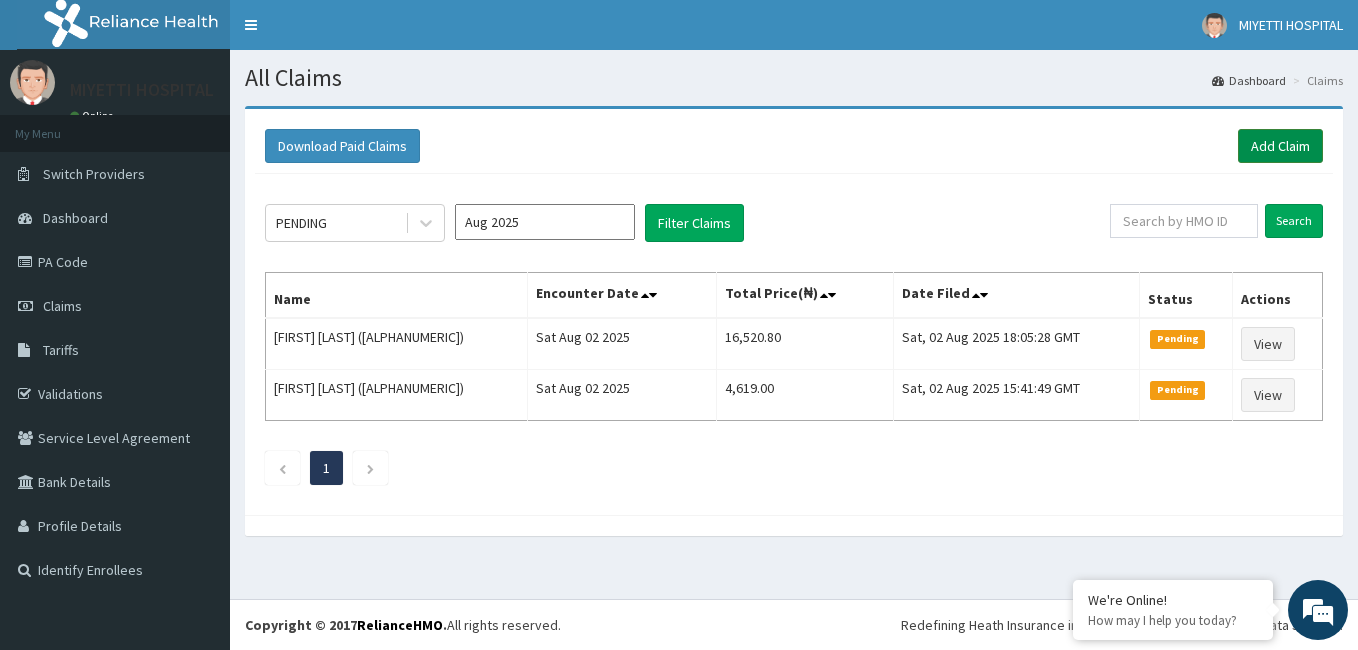 click on "Add Claim" at bounding box center [1280, 146] 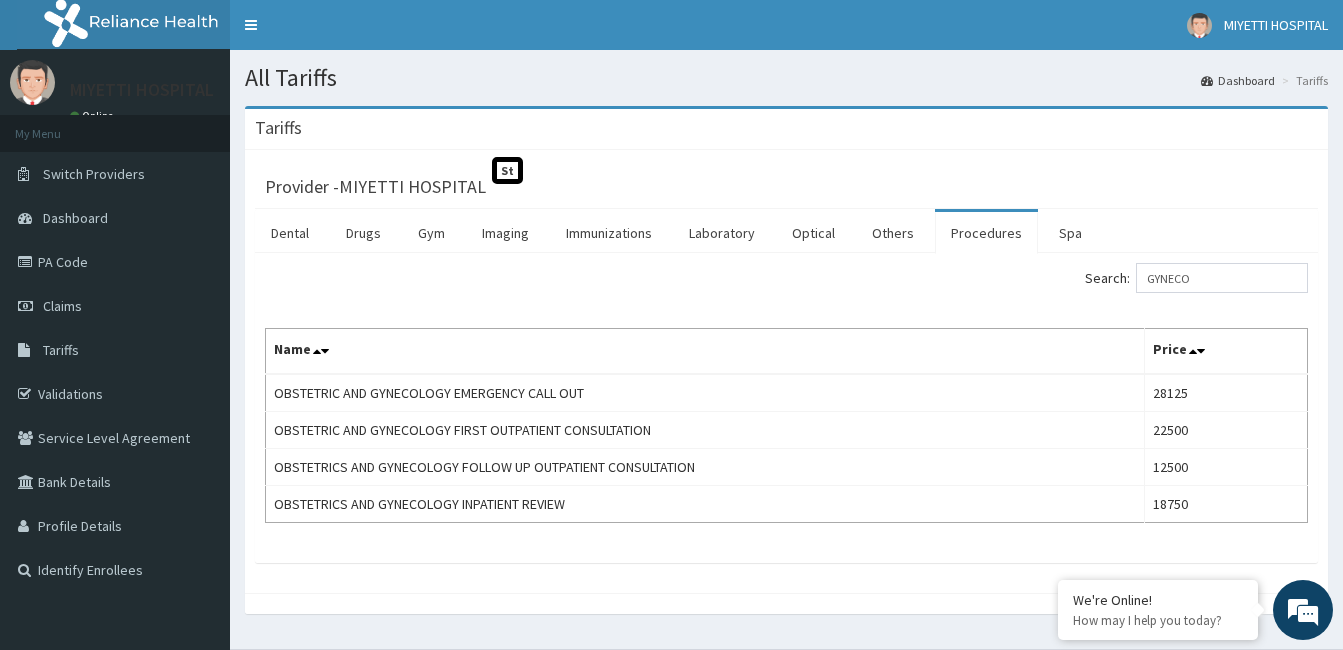 scroll, scrollTop: 0, scrollLeft: 0, axis: both 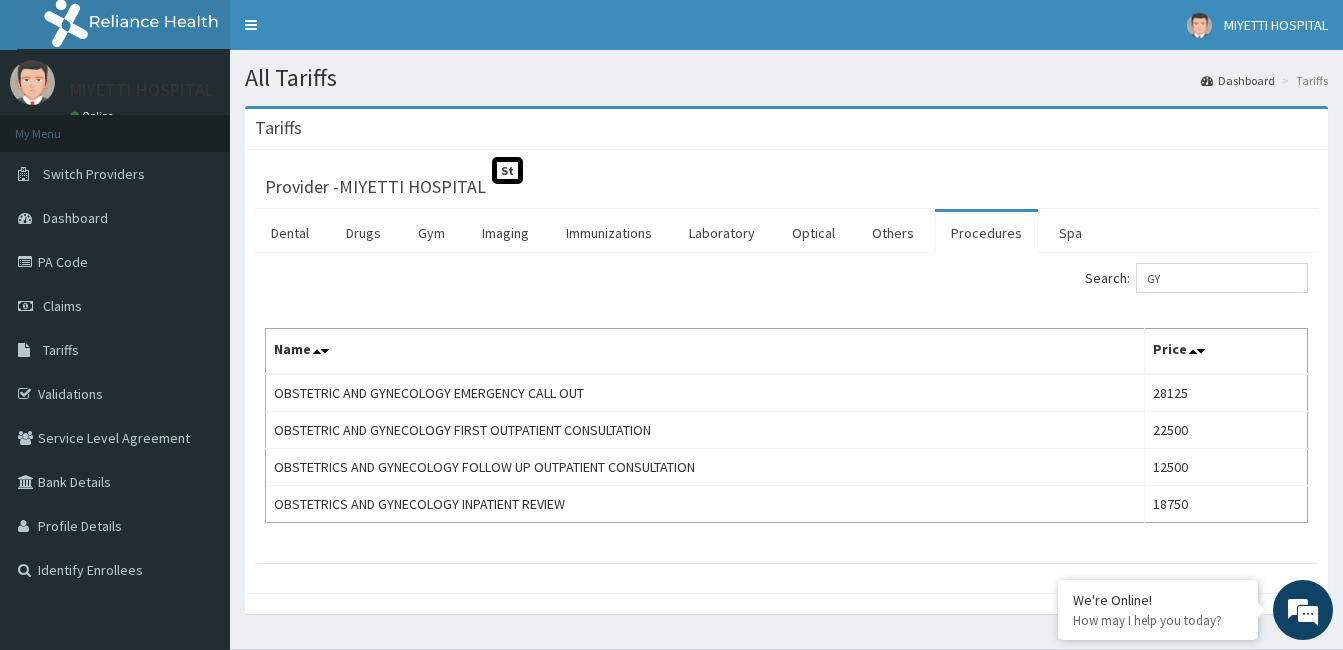 type on "G" 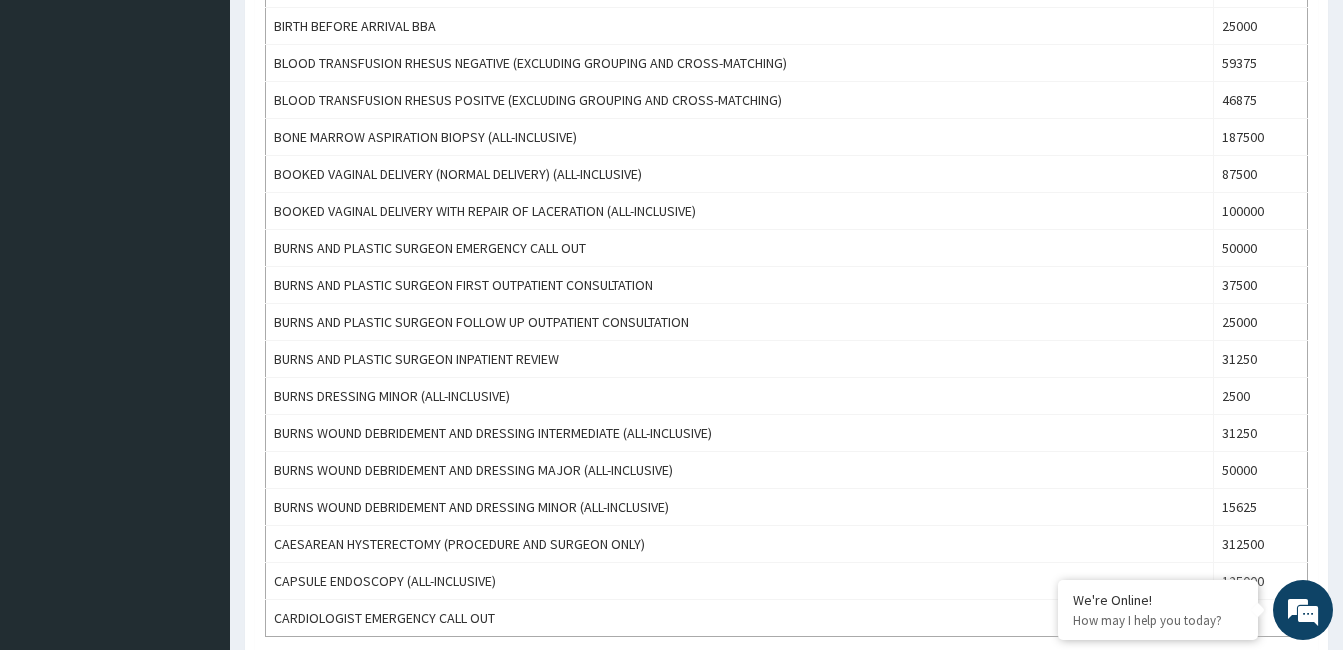 scroll, scrollTop: 1799, scrollLeft: 0, axis: vertical 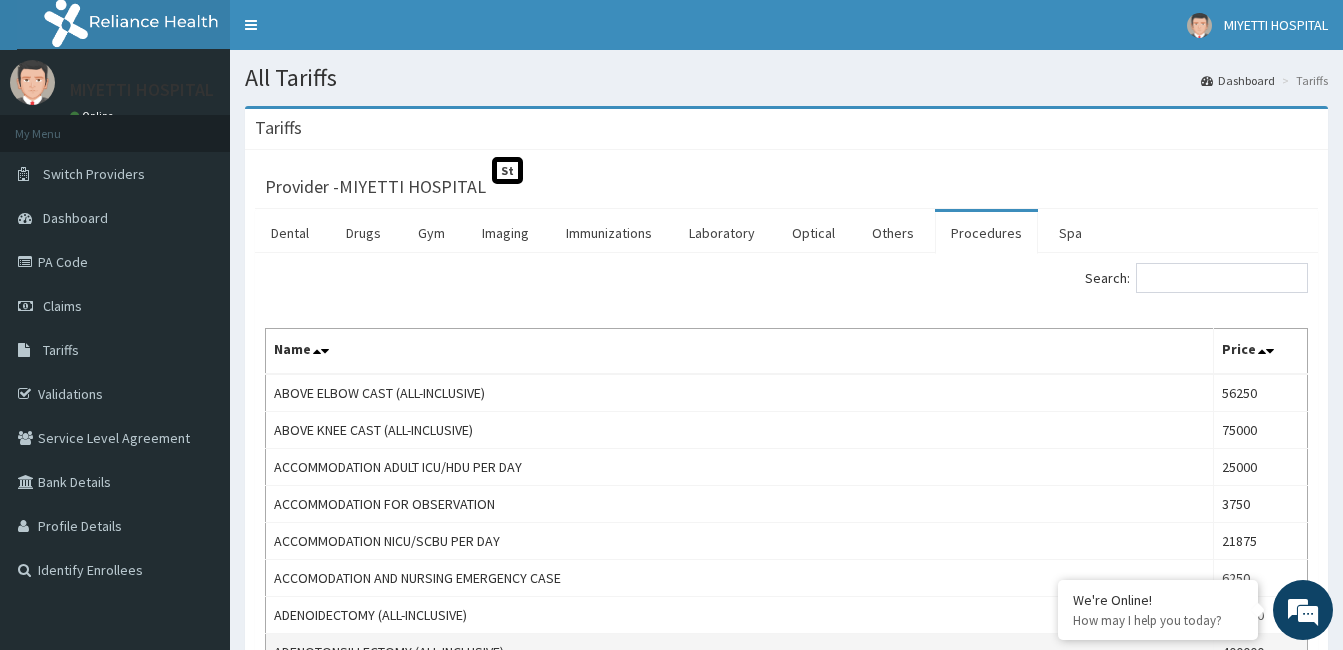 type 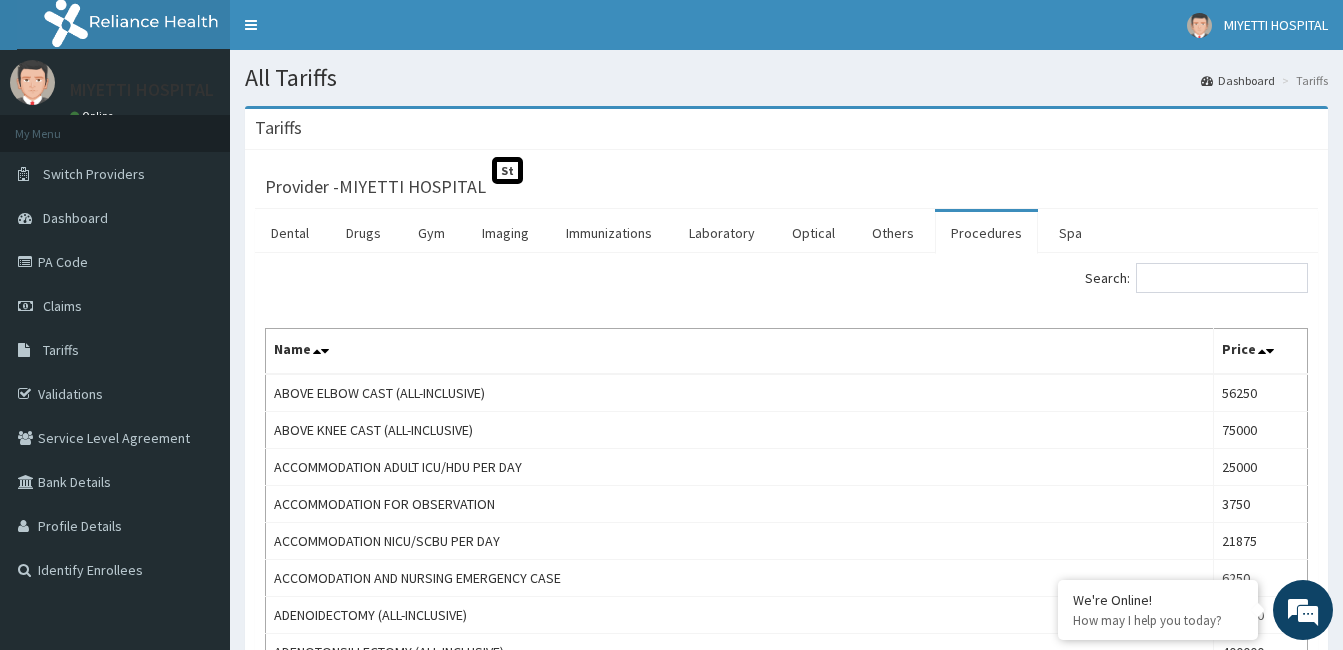 click on "Provider -  MIYETTI HOSPITAL   St Dental Drugs Gym Imaging Immunizations Laboratory Optical Others Procedures Spa Search: Name Price ABOVE ELBOW CAST (ALL-INCLUSIVE) 56250 ABOVE KNEE CAST (ALL-INCLUSIVE) 75000 ACCOMMODATION ADULT ICU/HDU PER DAY 25000 ACCOMMODATION FOR OBSERVATION 3750 ACCOMMODATION NICU/SCBU PER DAY 21875 ACCOMODATION AND NURSING EMERGENCY CASE 6250 ADENOIDECTOMY (ALL-INCLUSIVE) 325000 ADENOTONSILLECTOMY (ALL-INCLUSIVE) 400000 ADJUSTMENTS OR REVIEW OF LIZAROV FRAME OR RINGS (ALL-INCLUSIVE) 125000 ADULT RESUSCITATION 25000 AIR CAST BOOT (ALL-INCLUSIVE) 56250 AMBULANCE ONE-WAY TRIP ACLS WITH HEALTH OFFICER 50000 AMBULANCE ONE-WAY TRIP BLS 37500 AMBULANCE TWO-WAY/RETURN TRIP ACLS WITH HEALTH OFFICER 62500 AMBULANCE TWO-WAY/RETURN TRIP BLS 50000 AMPUTATION OF ARM (PROCEDURE AND SURGEON ONLY) 250000 AMPUTATION OF LEG OR FOOT INCLUDING SYMES LISFRANC AND CHOPART (PROCEDURE AND SURGEON ONLY) 312500 AMPUTATION OF TOE (PROCEDURE AND SURGEON ONLY) 250000 56250 125000 306250 156250 156250" at bounding box center (786, 1246) 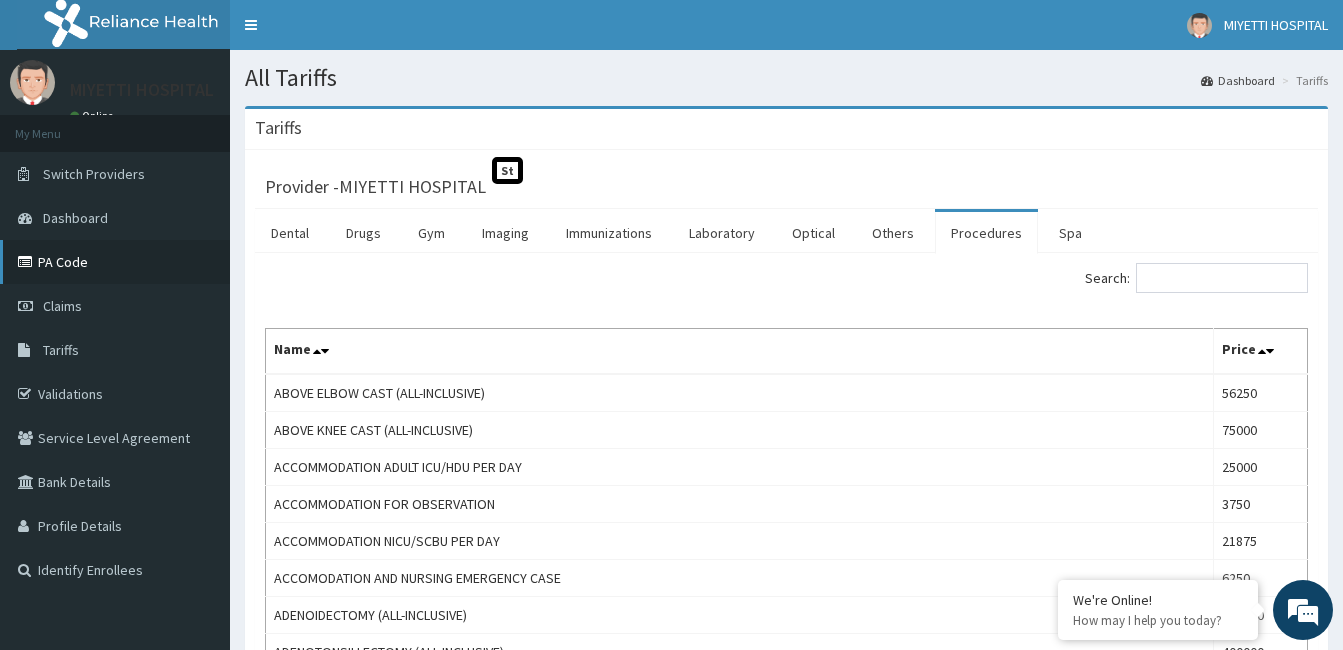 click on "PA Code" at bounding box center [115, 262] 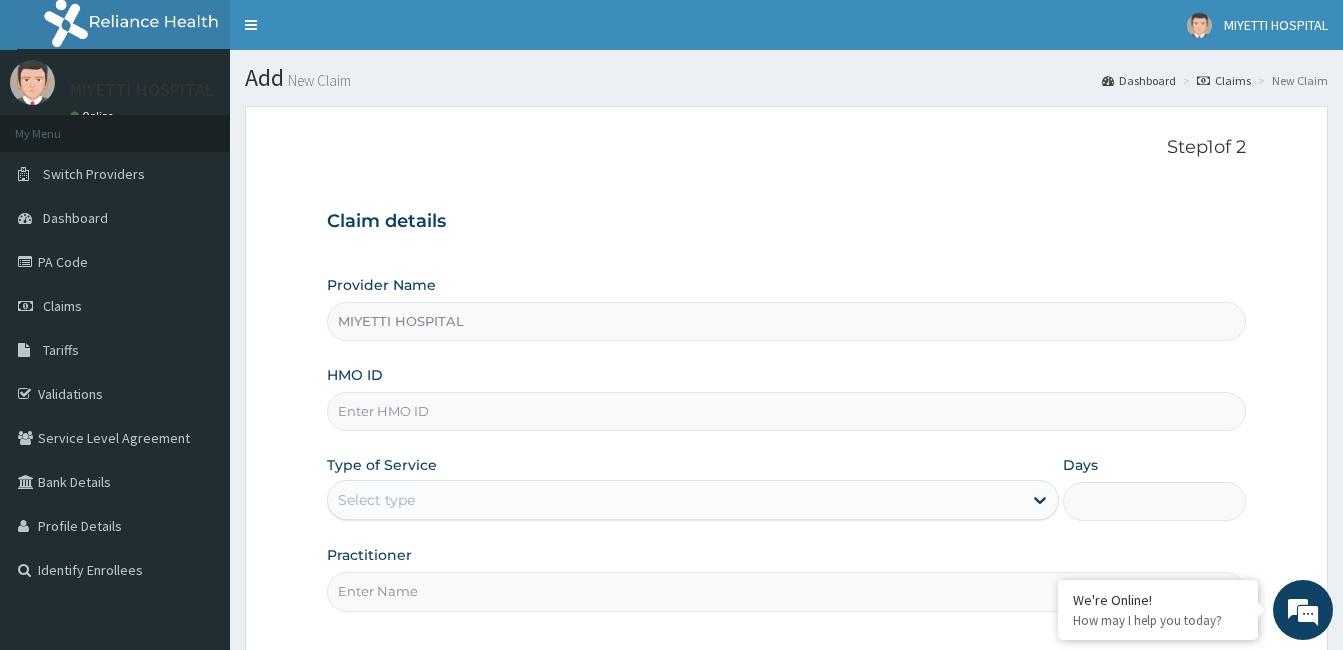 scroll, scrollTop: 0, scrollLeft: 0, axis: both 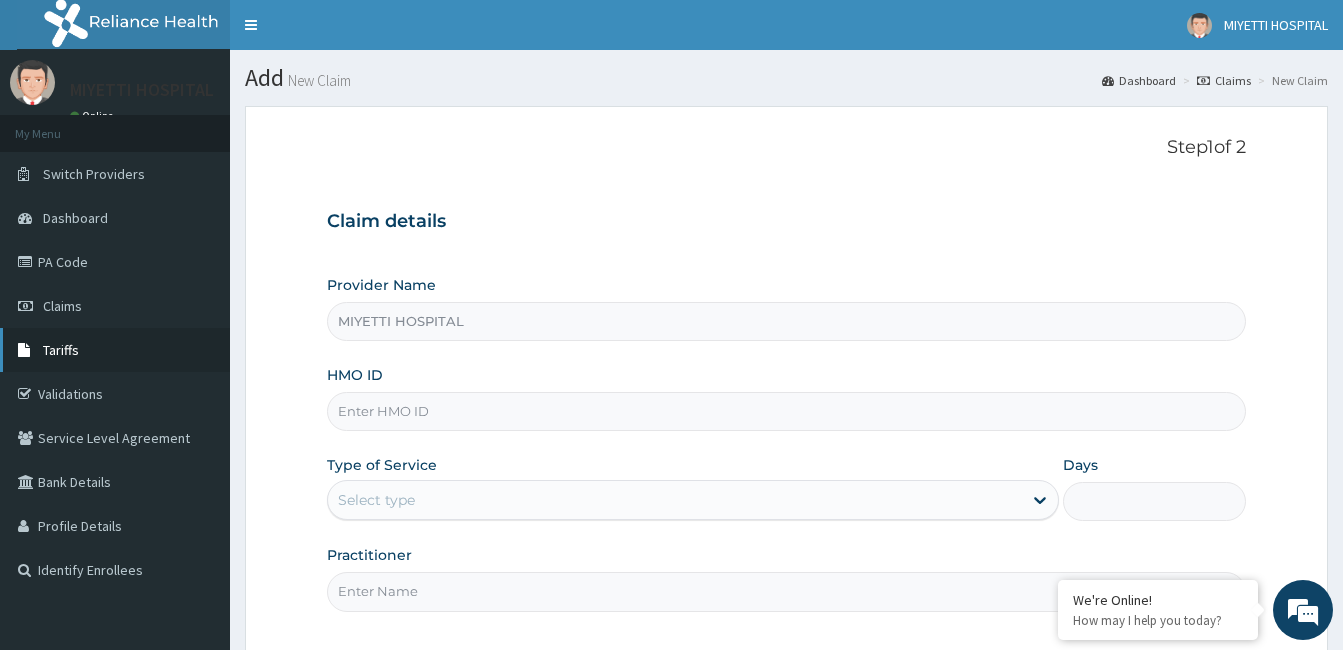 click on "Tariffs" at bounding box center (115, 350) 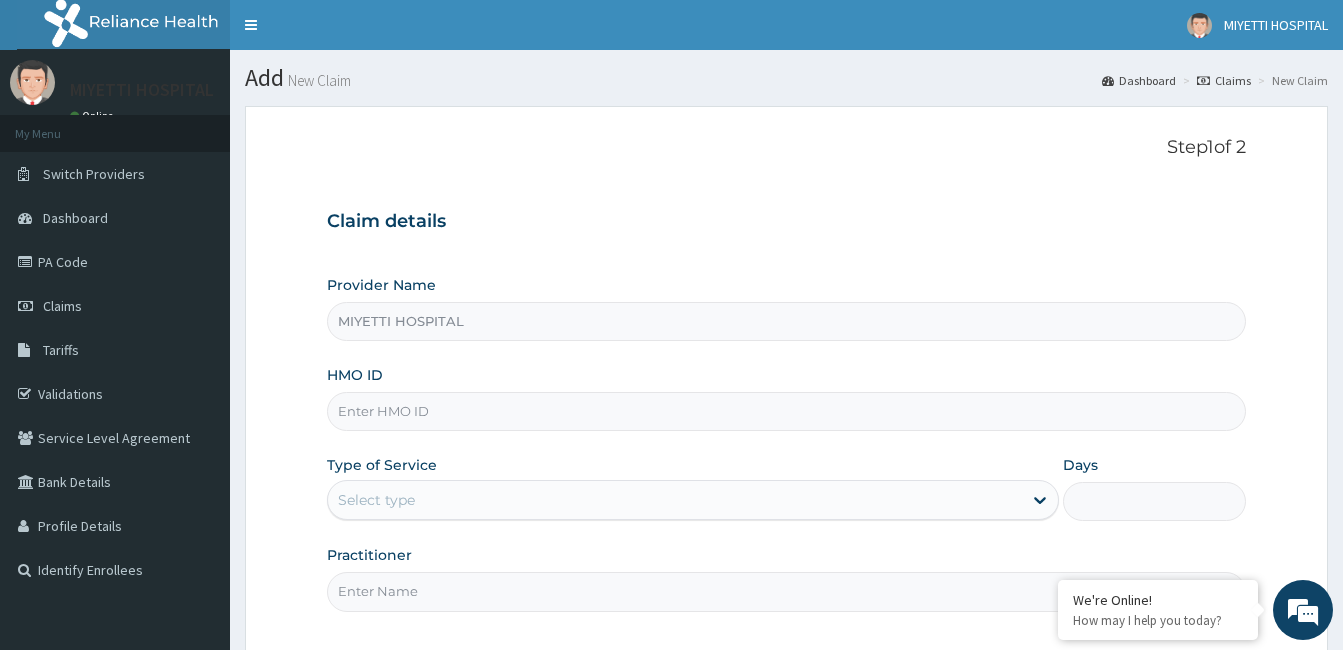 click on "Claim details Provider Name MIYETTI HOSPITAL HMO ID Type of Service Select type Days Practitioner" at bounding box center (786, 401) 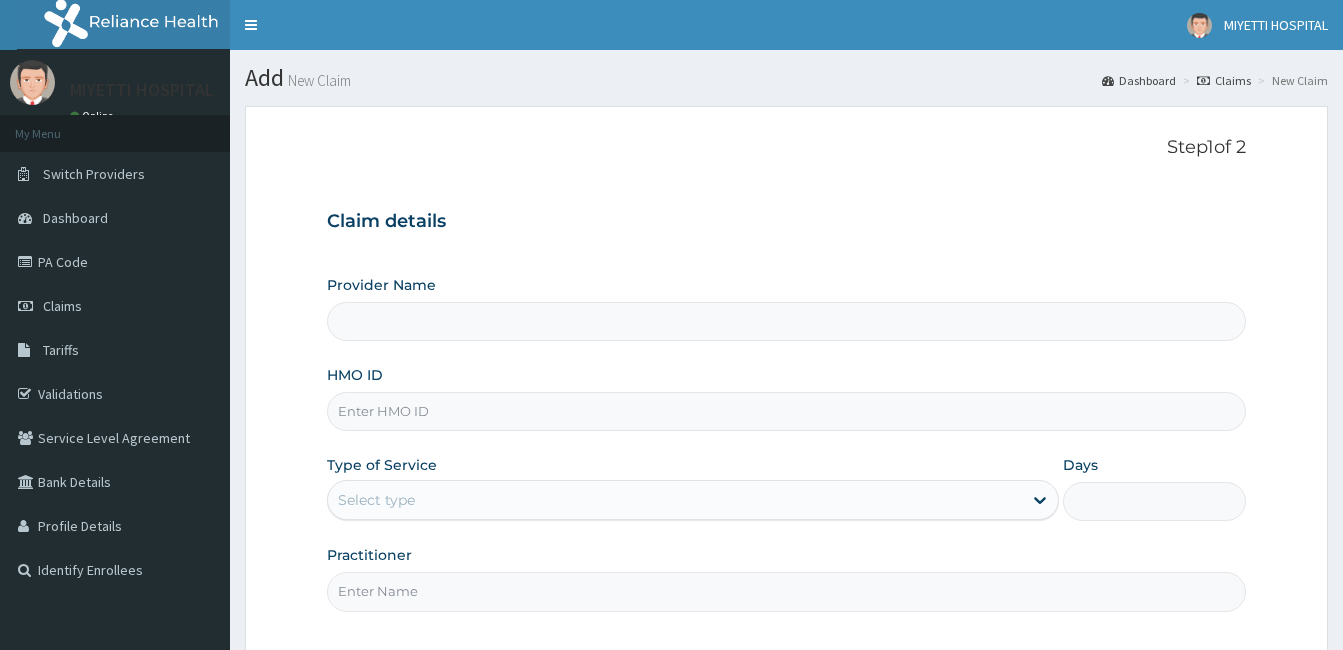 scroll, scrollTop: 0, scrollLeft: 0, axis: both 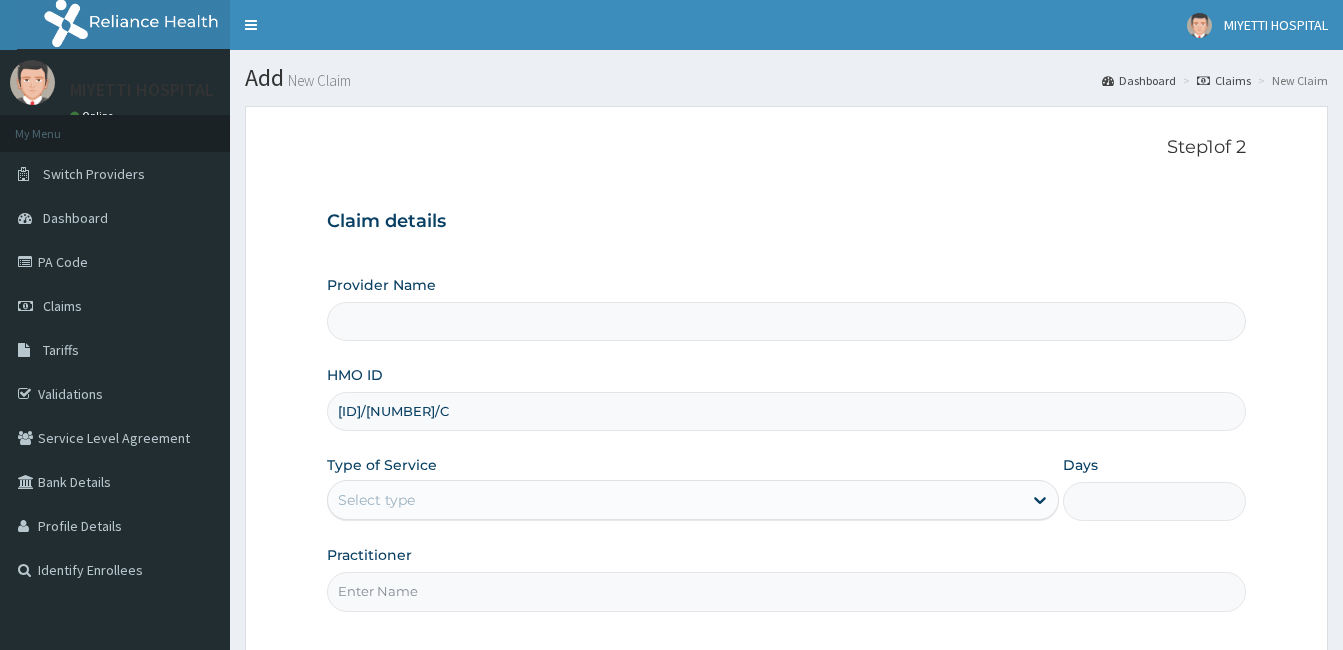 type on "MIYETTI HOSPITAL" 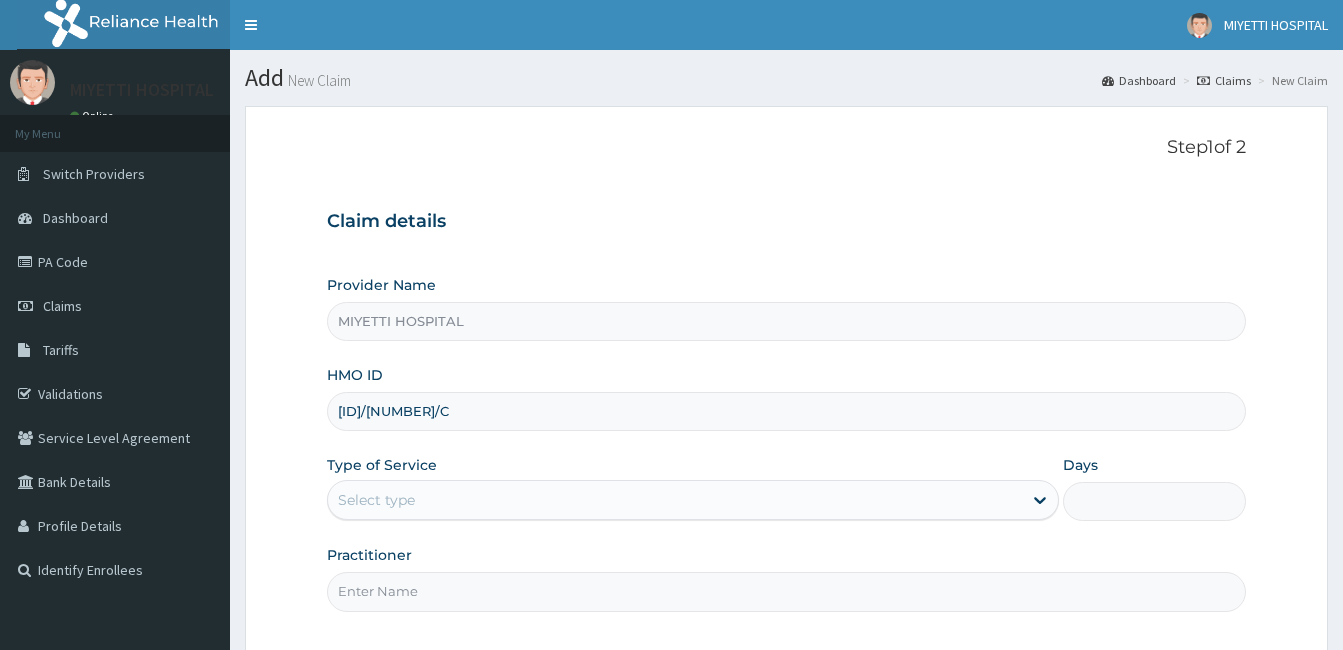 click on "[ID]/[NUMBER]/C" at bounding box center (786, 411) 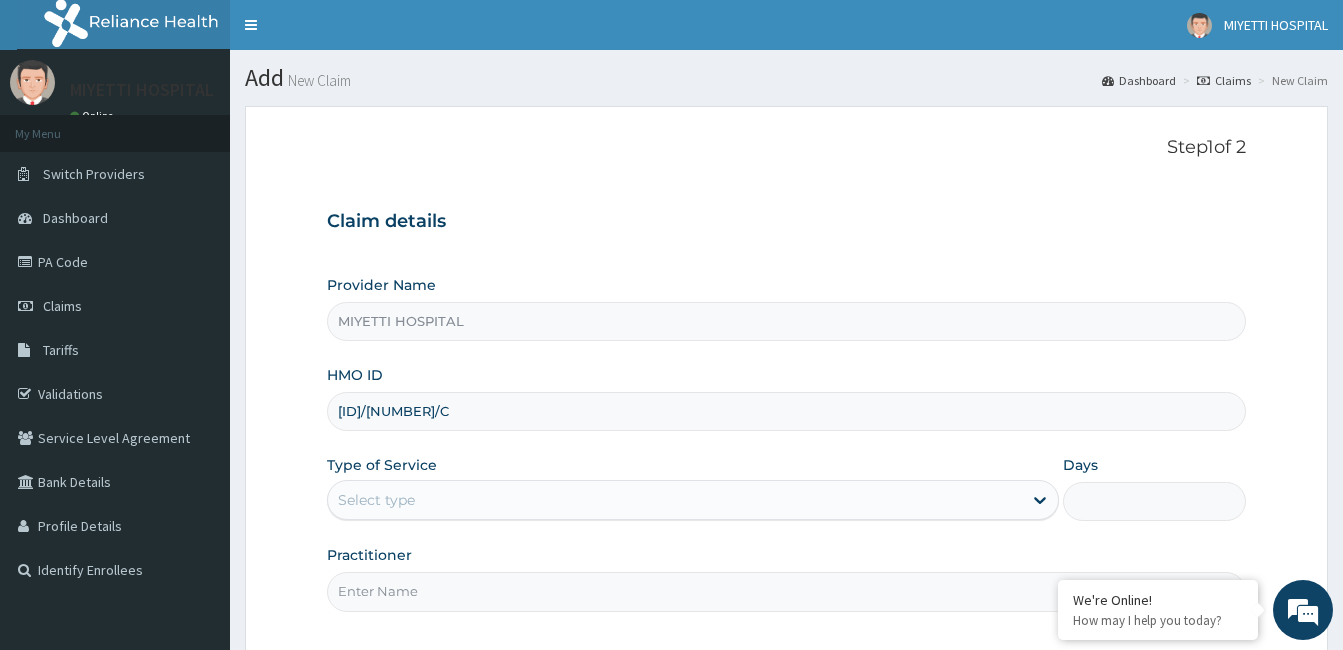 click on "Select type" at bounding box center (675, 500) 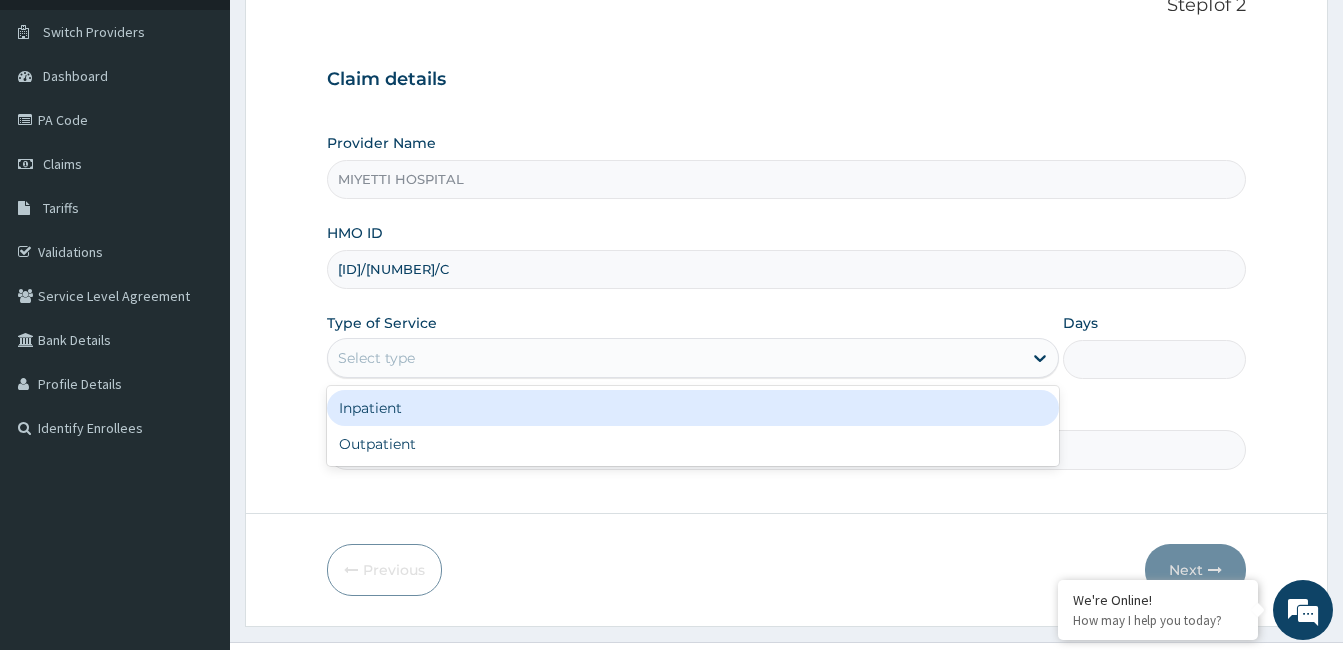scroll, scrollTop: 168, scrollLeft: 0, axis: vertical 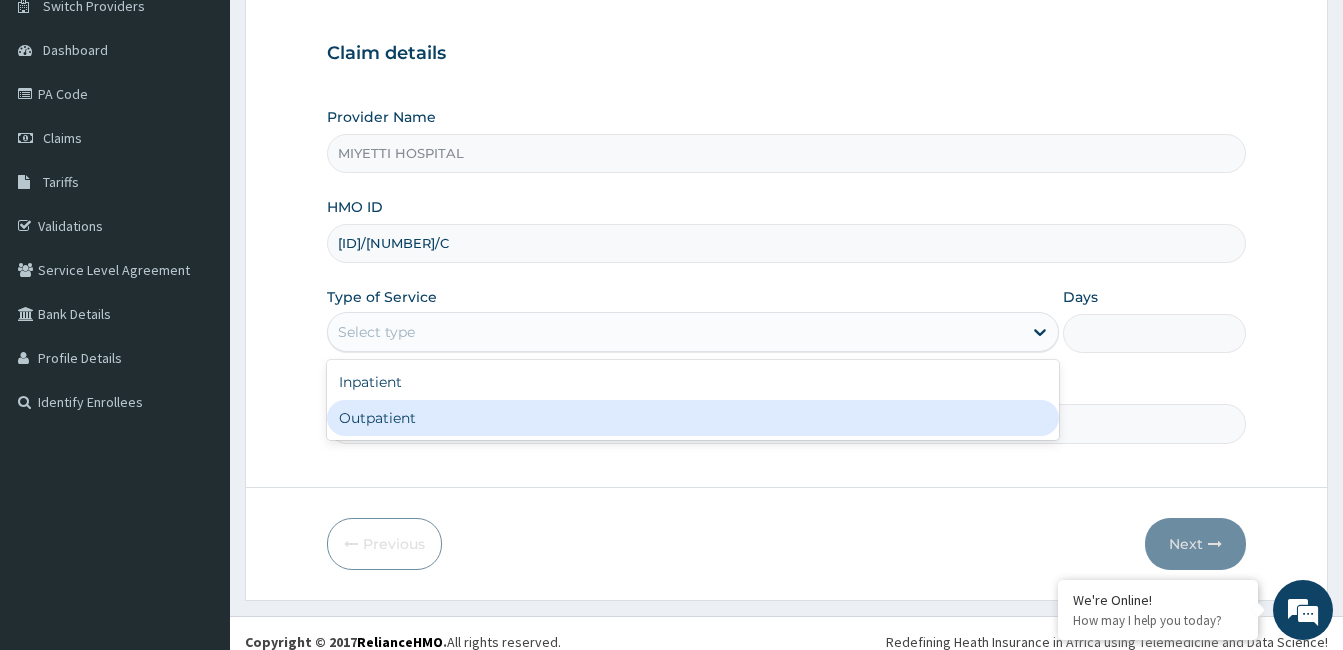 click on "Outpatient" at bounding box center (693, 418) 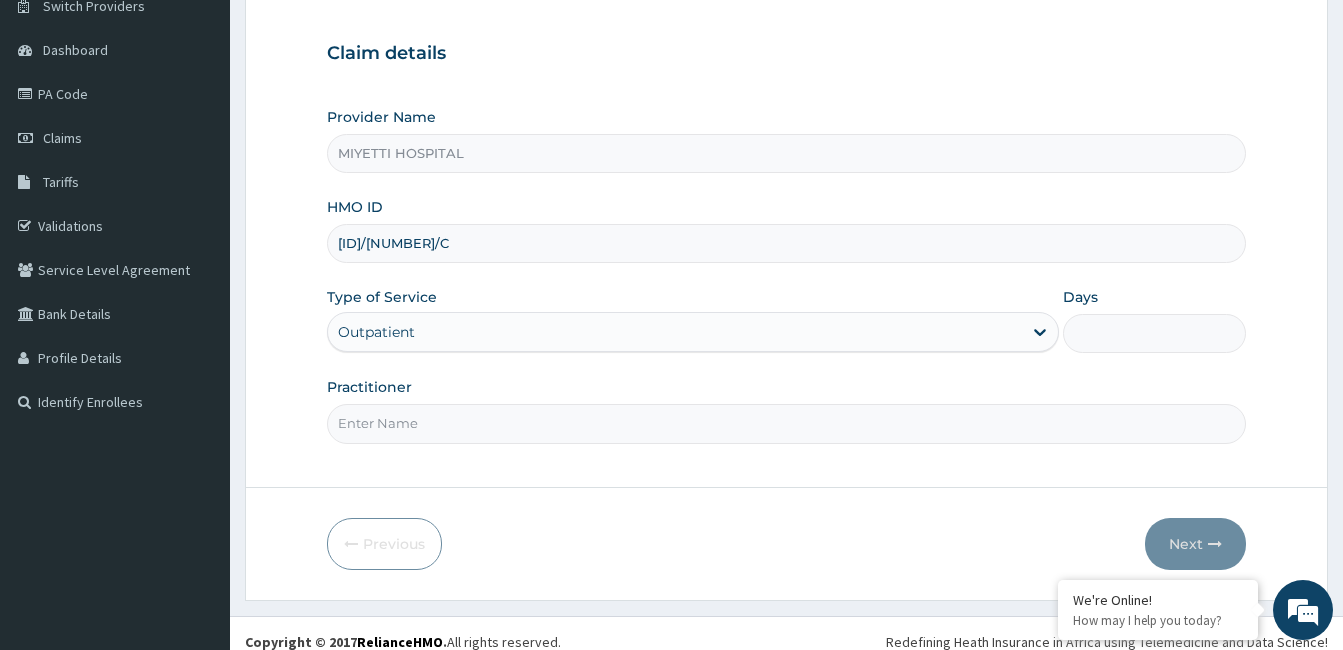 type on "1" 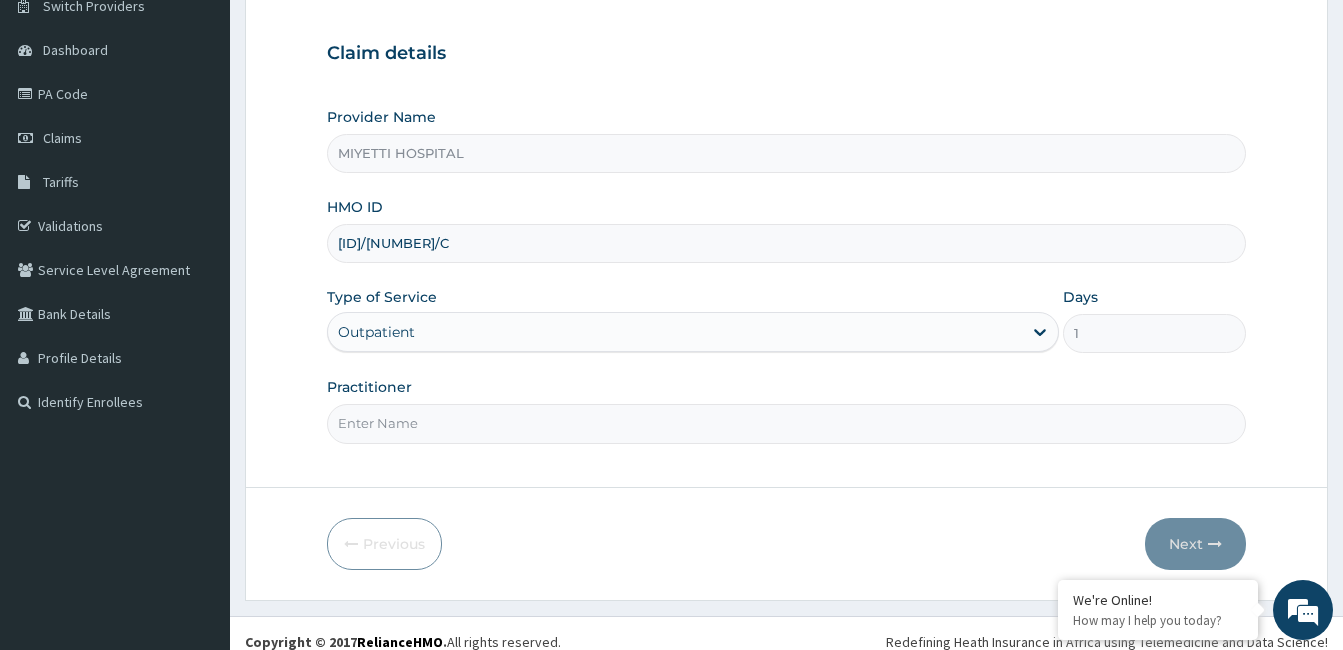 click on "Practitioner" at bounding box center (786, 423) 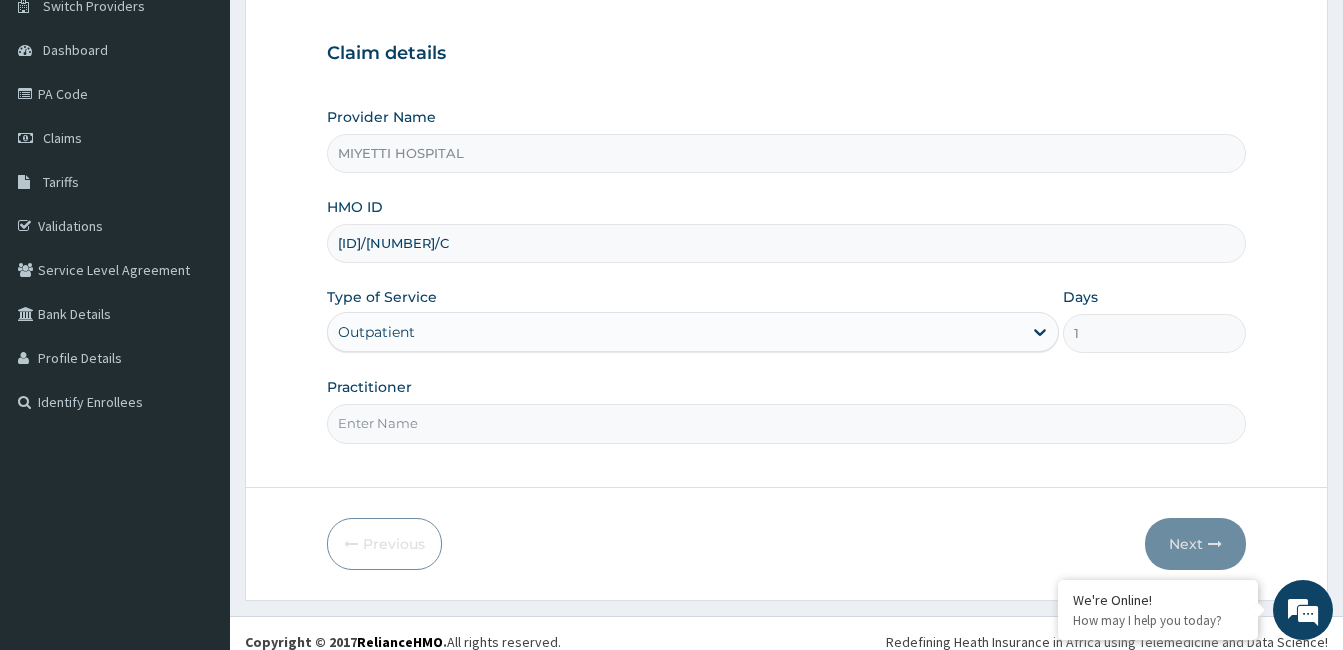 type on "Dr. Bappa Aliyu" 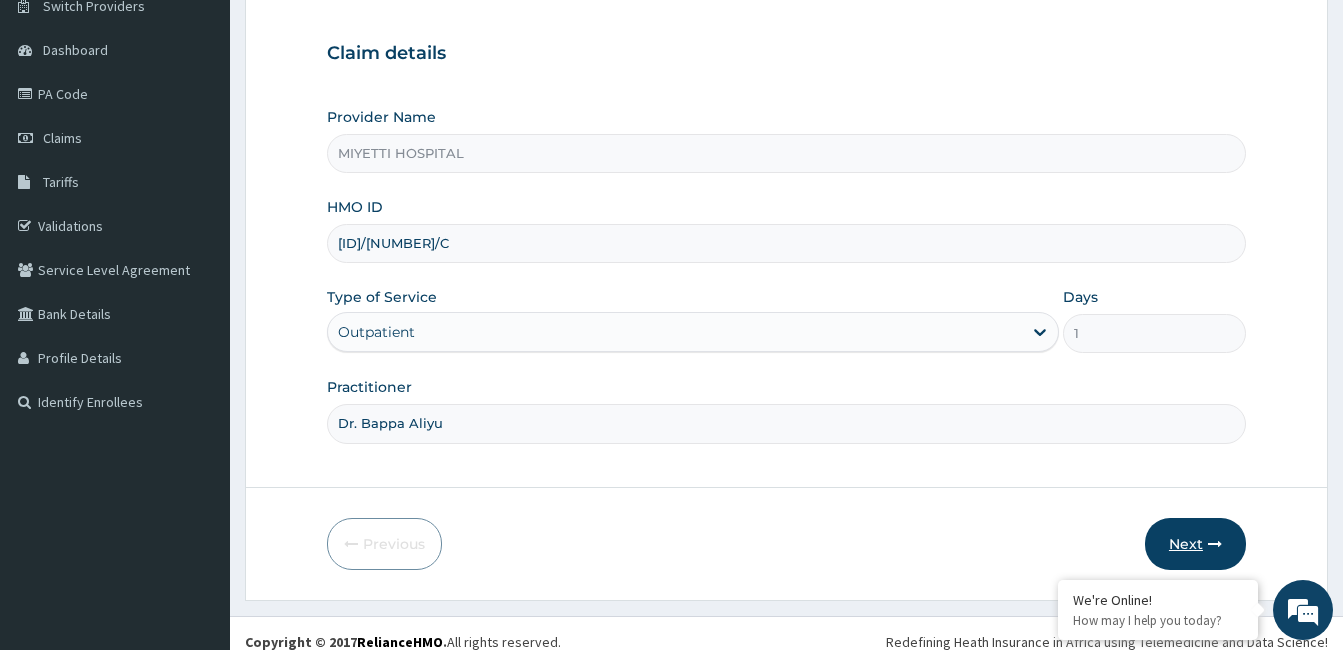 click on "Next" at bounding box center [1195, 544] 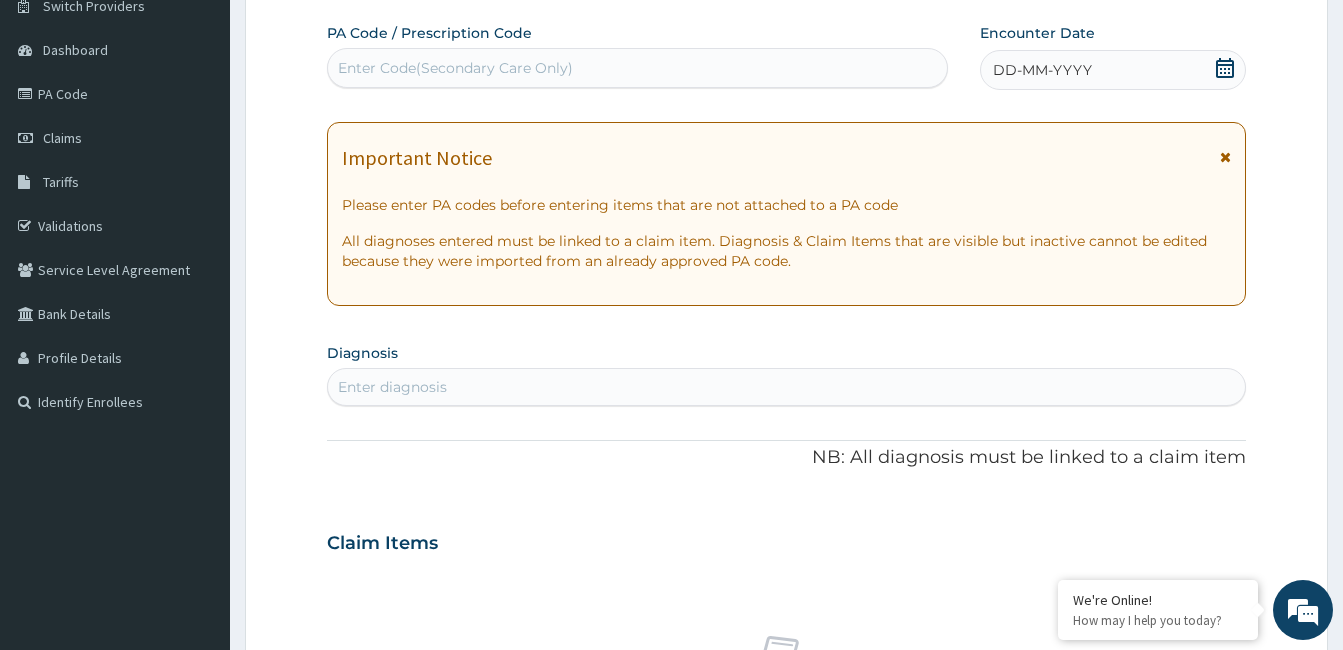 click on "Enter Code(Secondary Care Only)" at bounding box center [637, 68] 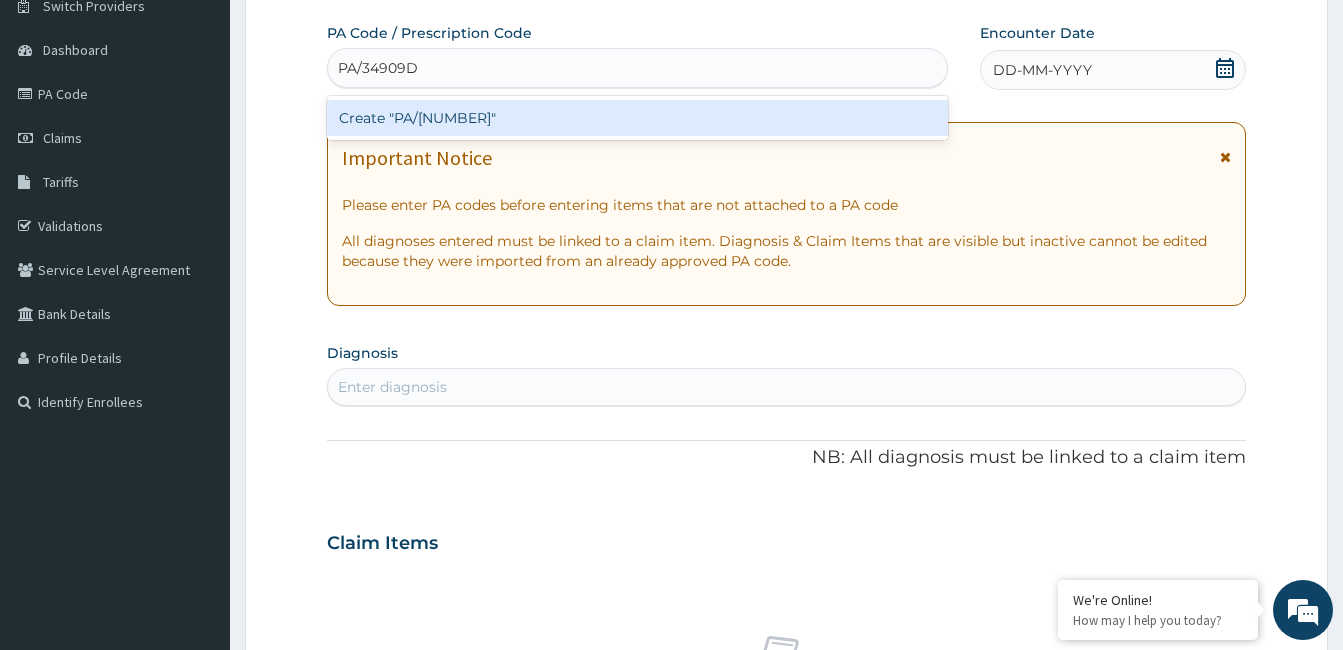 click on "Create "PA/[NUMBER]"" at bounding box center (637, 118) 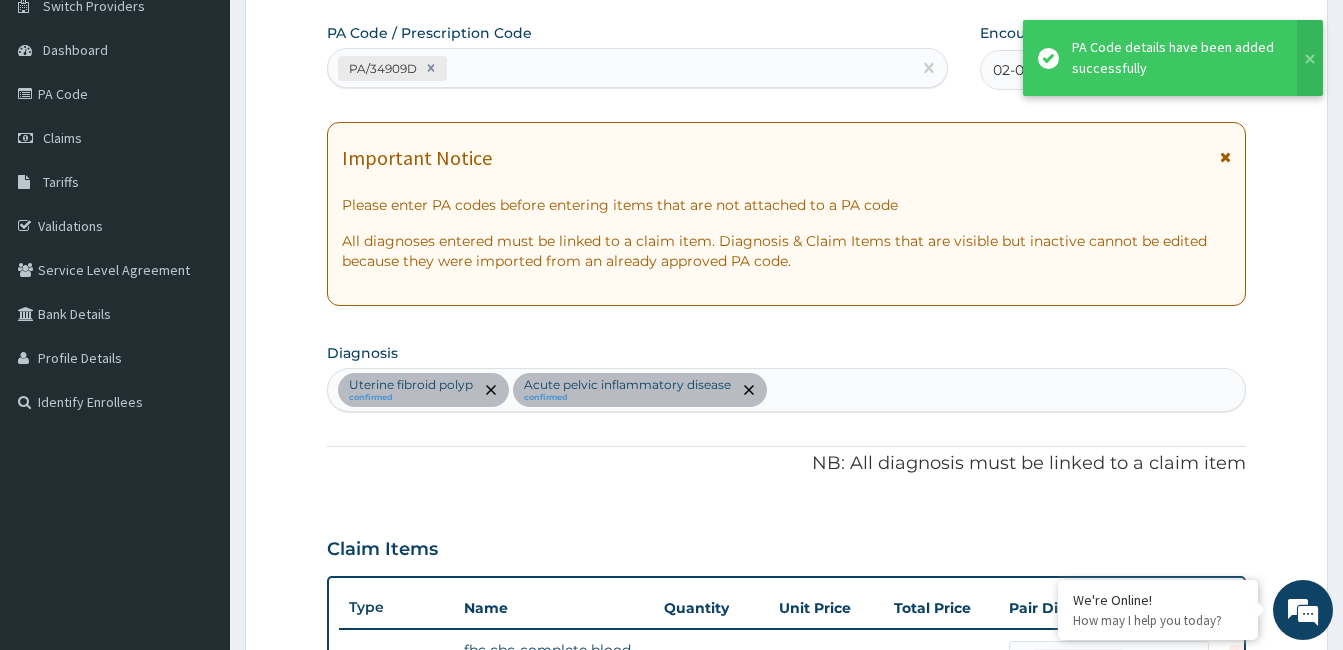 scroll, scrollTop: 591, scrollLeft: 0, axis: vertical 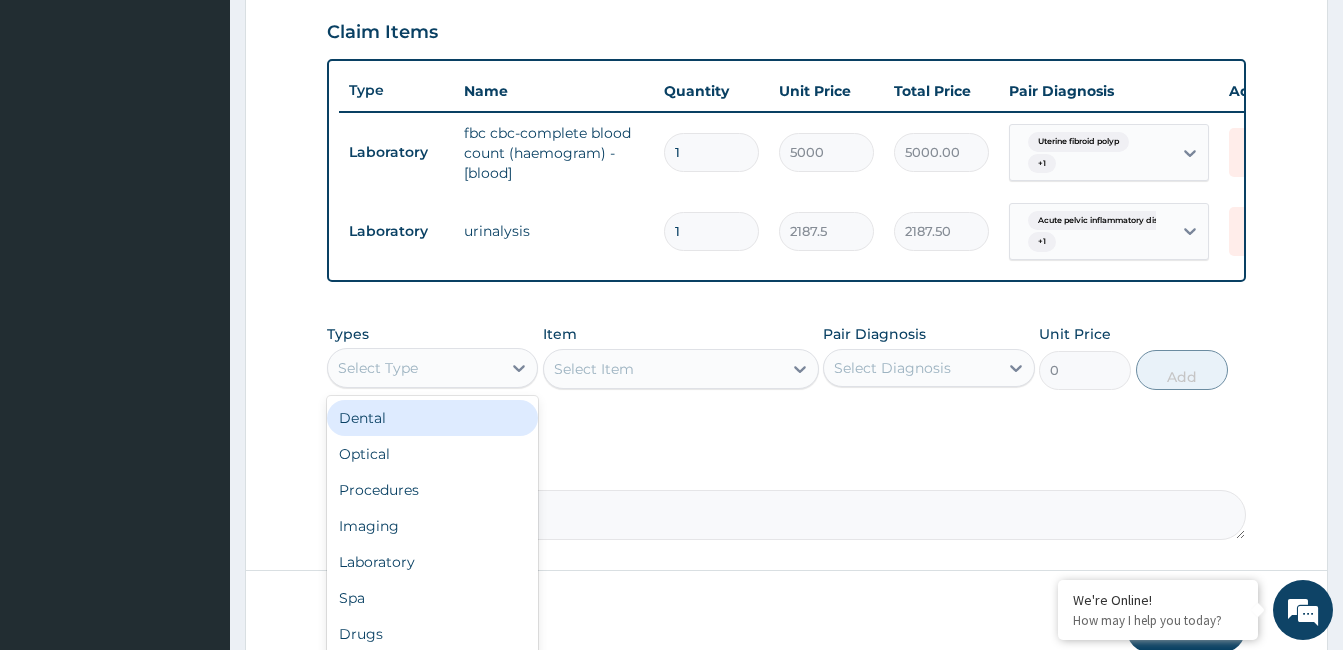 click on "Select Type" at bounding box center [414, 368] 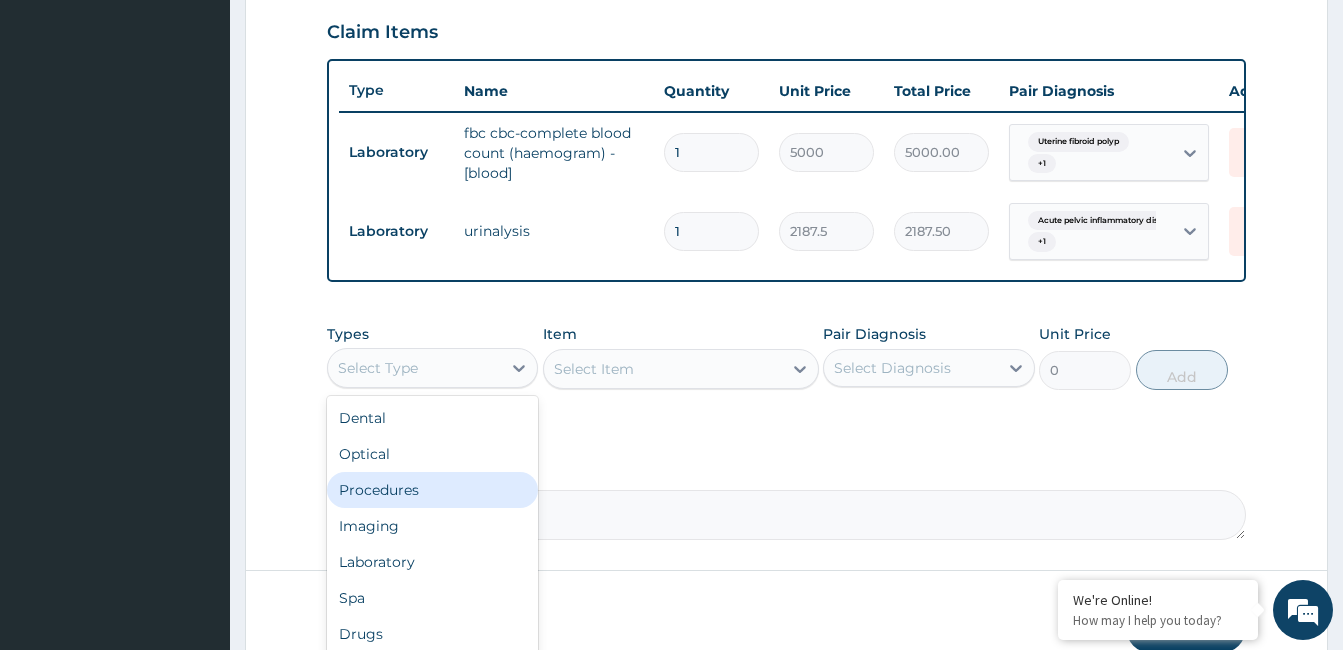 click on "Procedures" at bounding box center (432, 490) 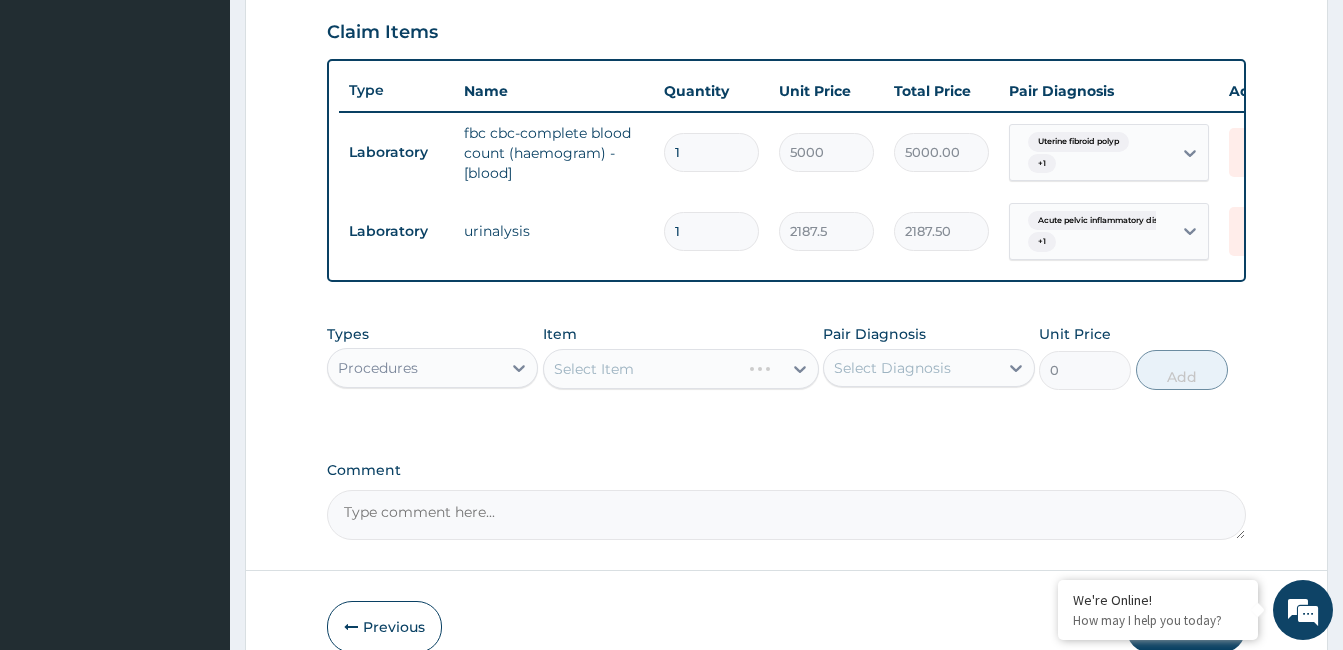 click on "Select Item" at bounding box center (681, 369) 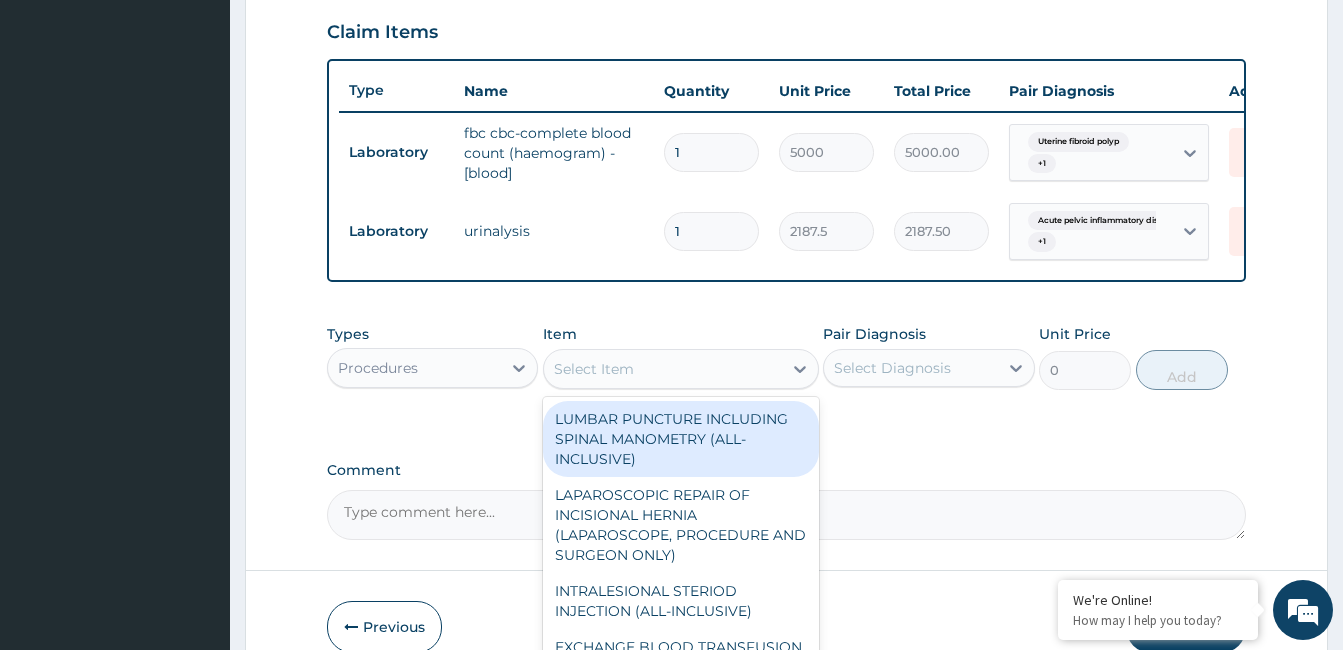 click on "Select Item" at bounding box center [663, 369] 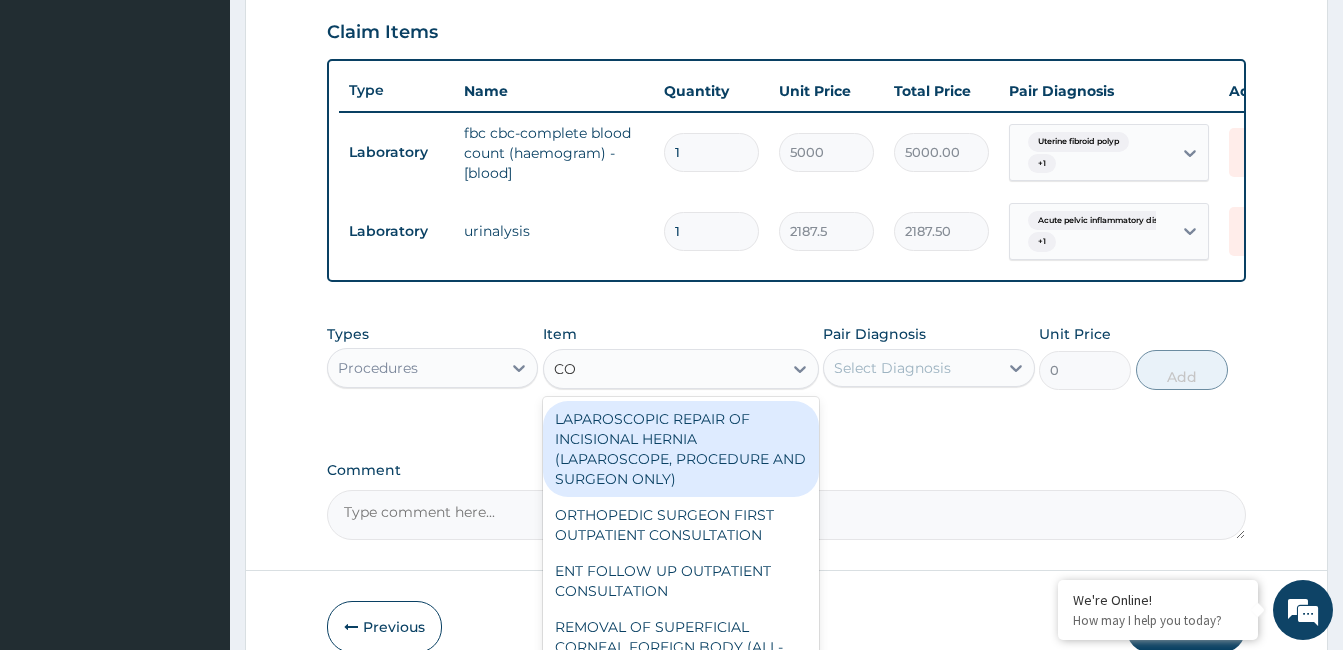 type on "C" 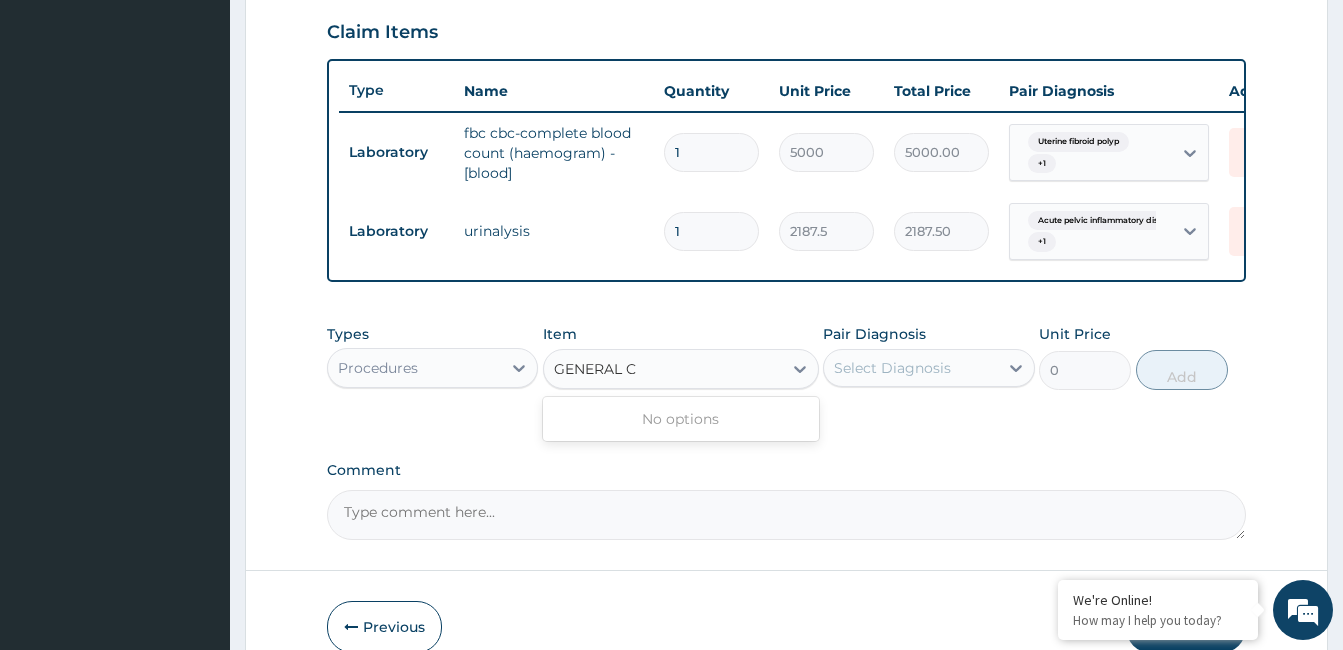 type on "GENERAL" 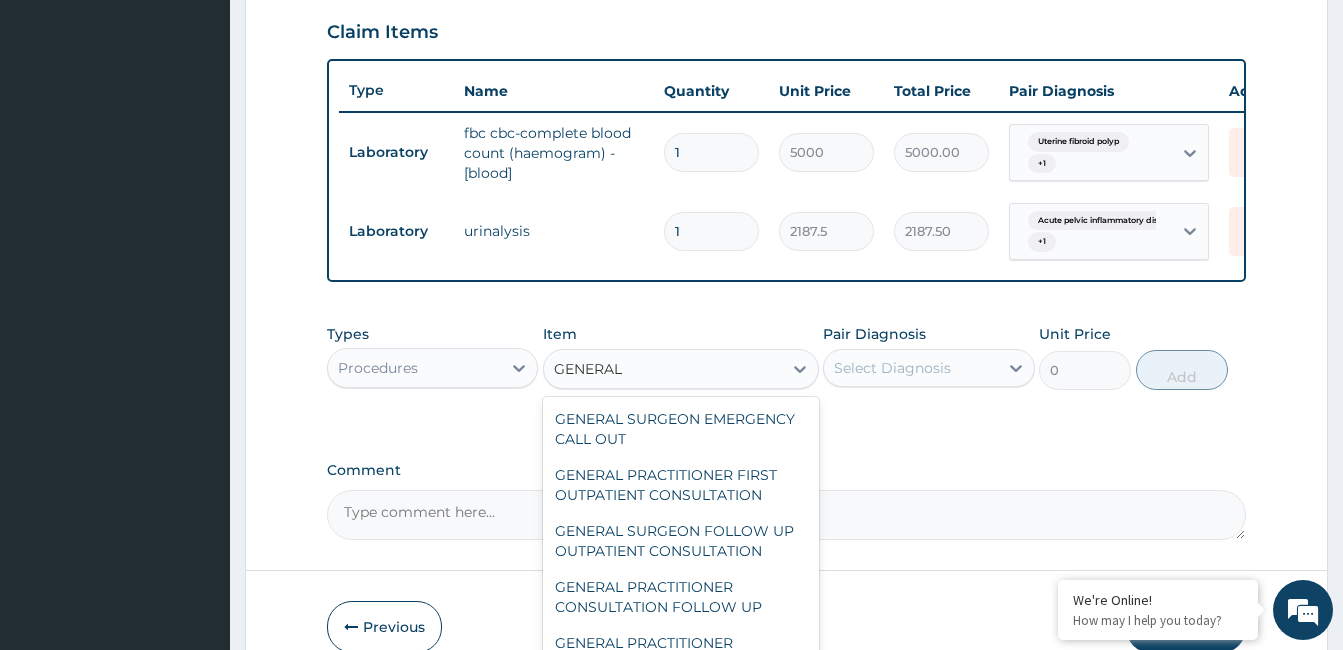 scroll, scrollTop: 251, scrollLeft: 0, axis: vertical 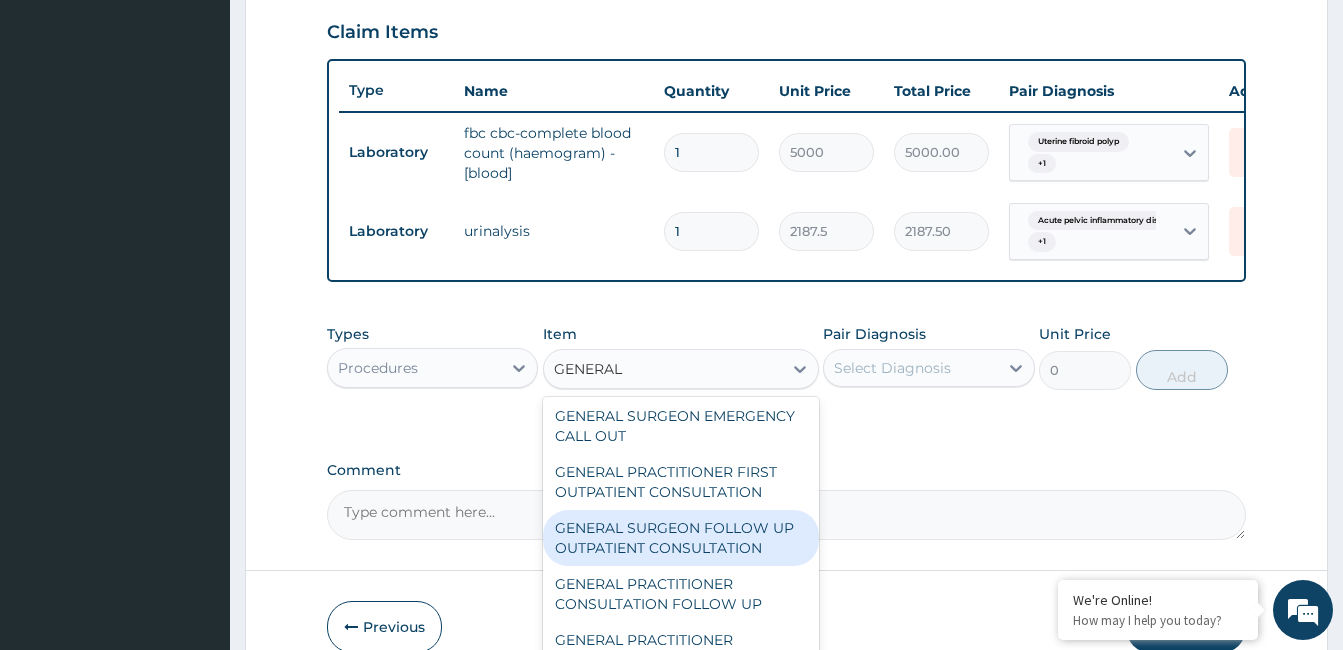 click on "GENERAL SURGEON FOLLOW UP OUTPATIENT CONSULTATION" at bounding box center (681, 538) 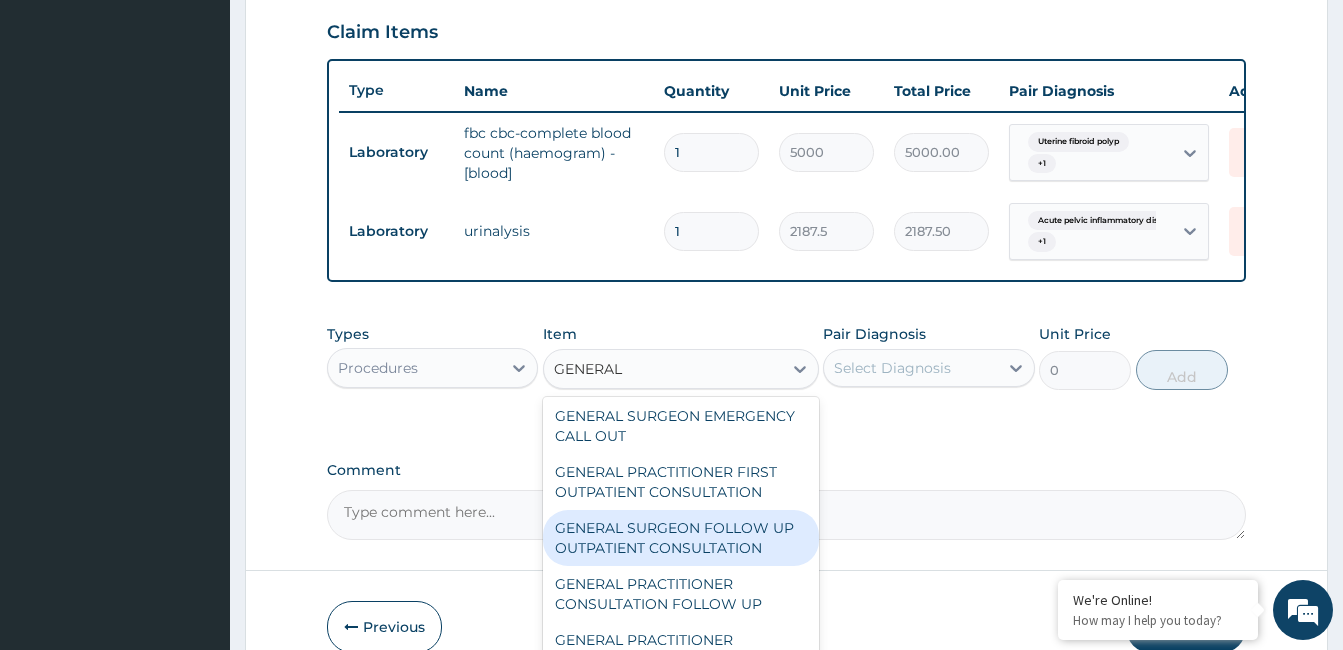 type 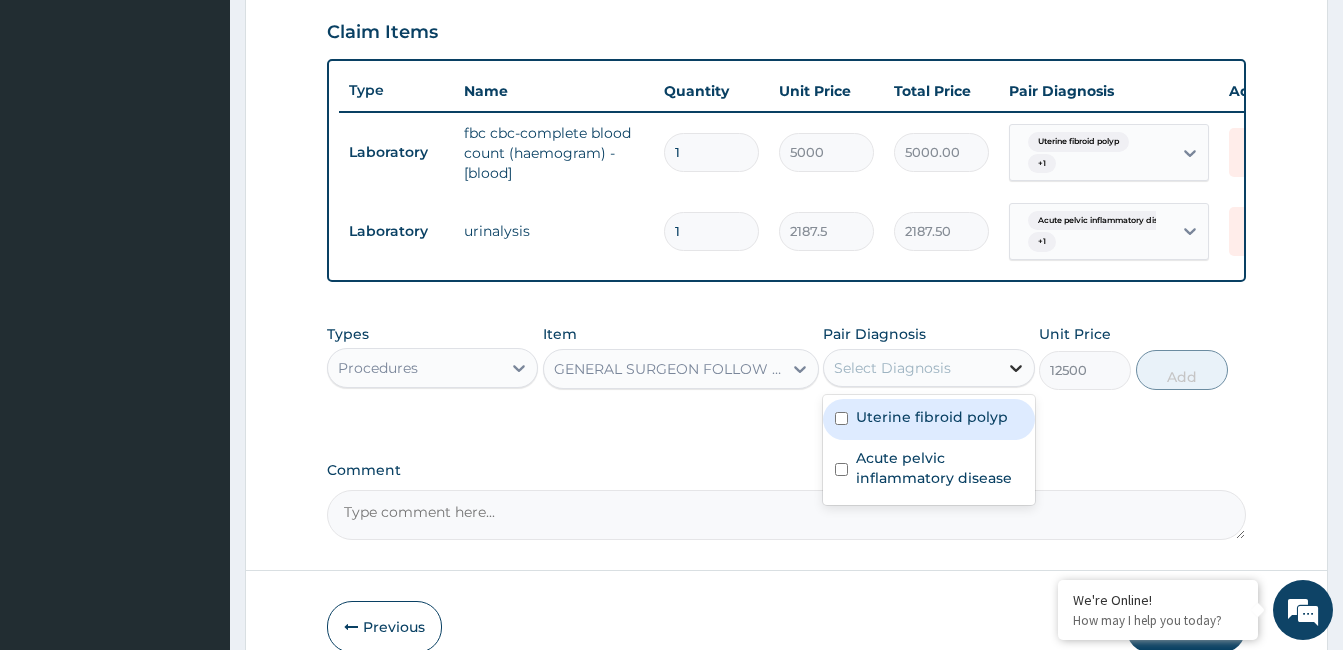 click at bounding box center (1016, 368) 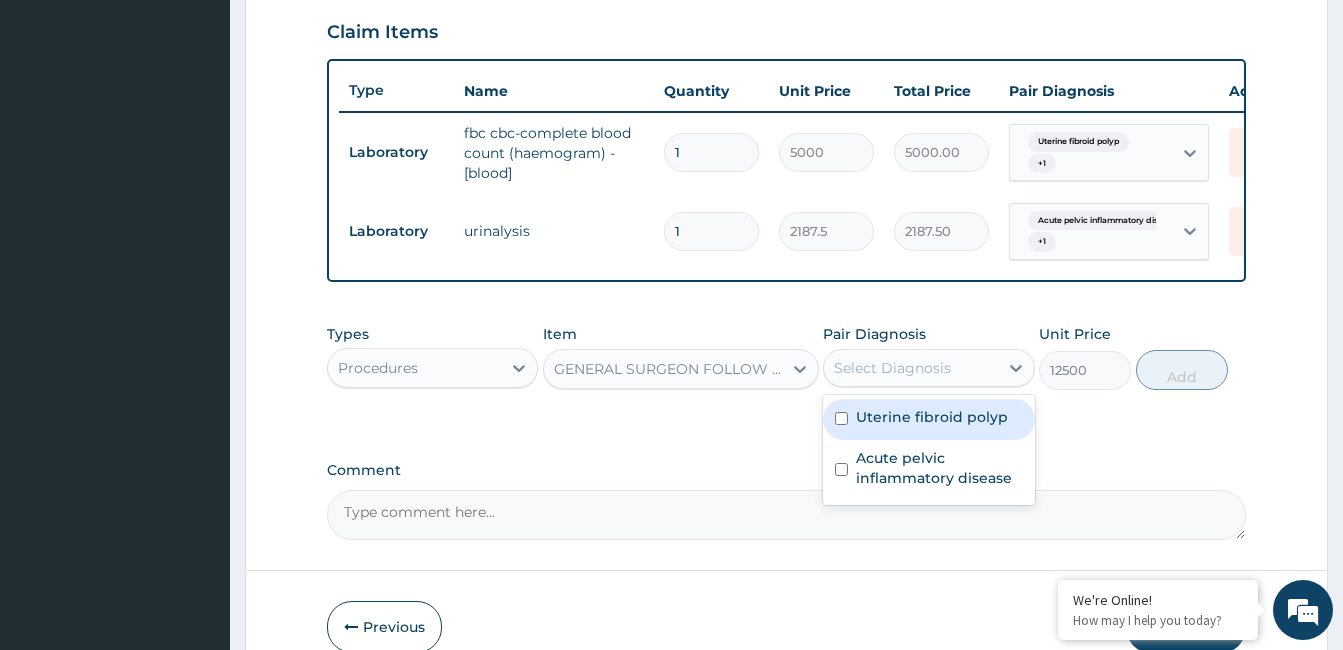 click on "GENERAL SURGEON FOLLOW UP OUTPATIENT CONSULTATION" at bounding box center (669, 369) 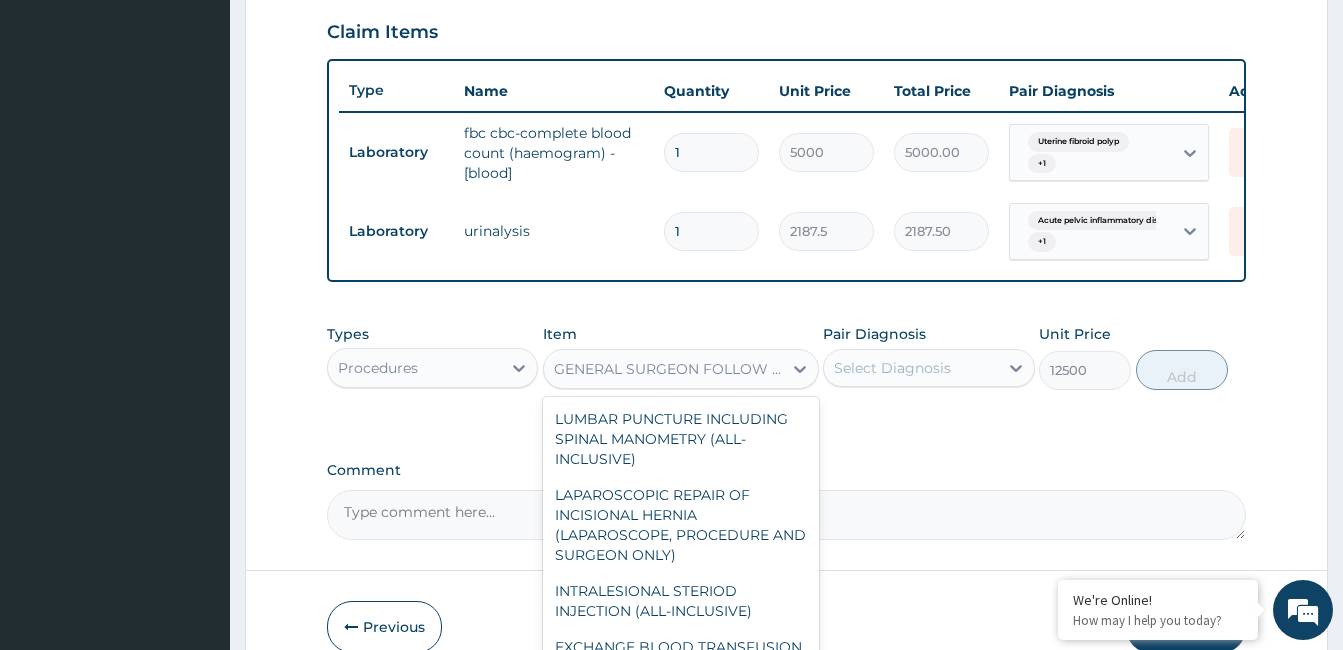 scroll, scrollTop: 9319, scrollLeft: 0, axis: vertical 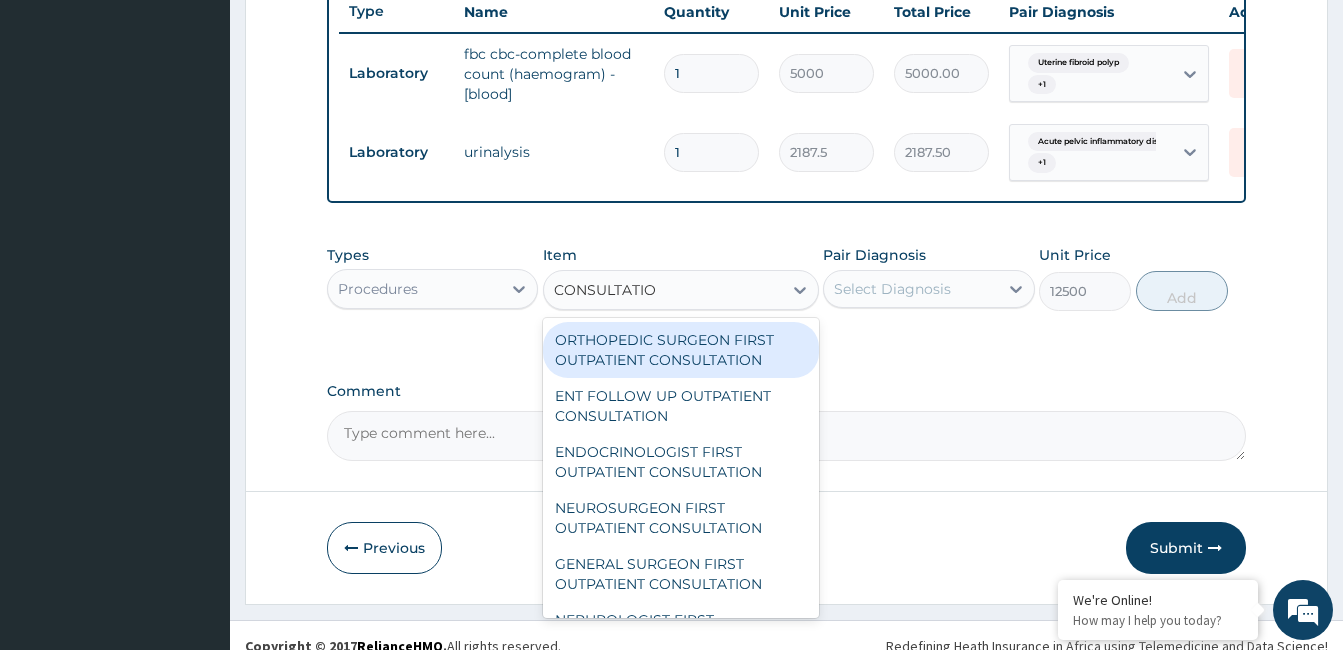 type on "CONSULTATION" 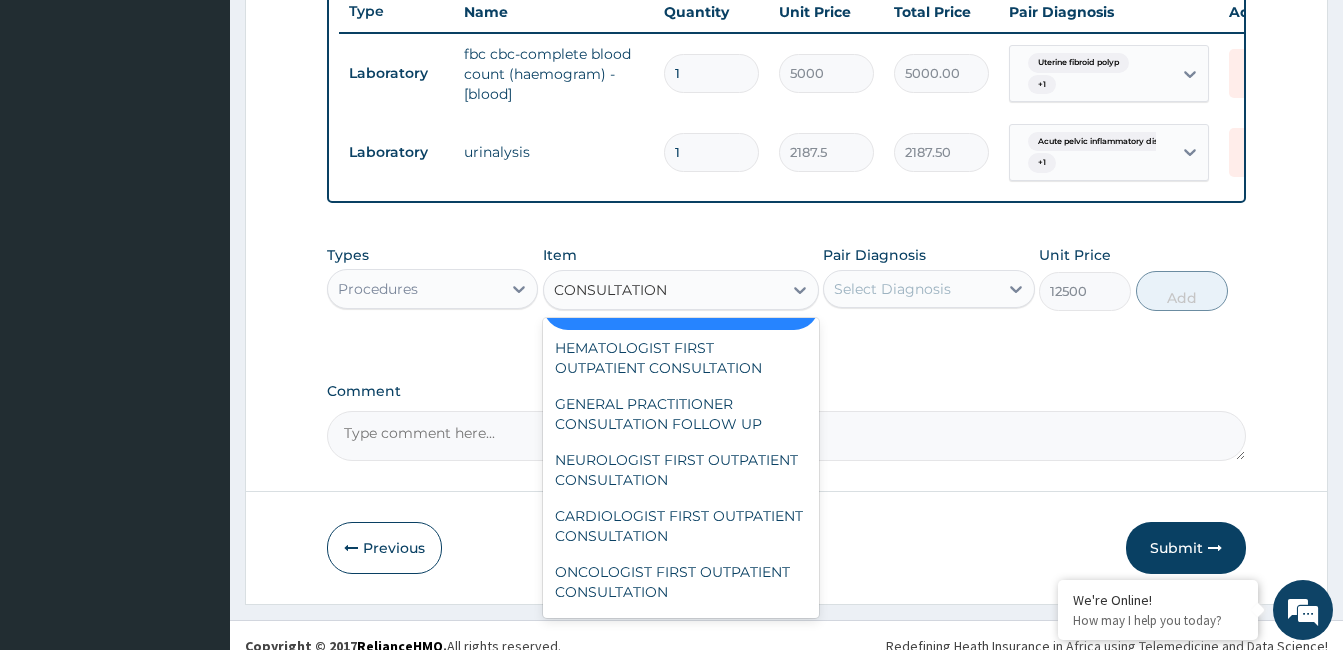 scroll, scrollTop: 1040, scrollLeft: 0, axis: vertical 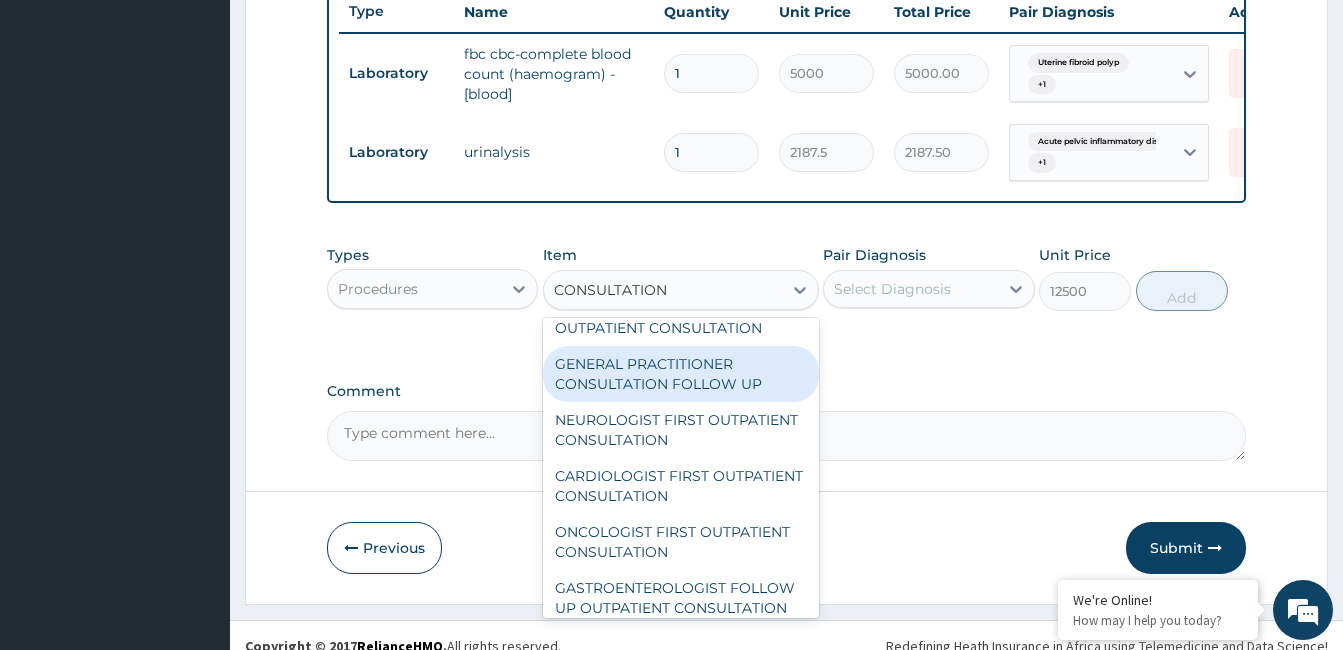 click on "GENERAL PRACTITIONER CONSULTATION FOLLOW UP" at bounding box center [681, 374] 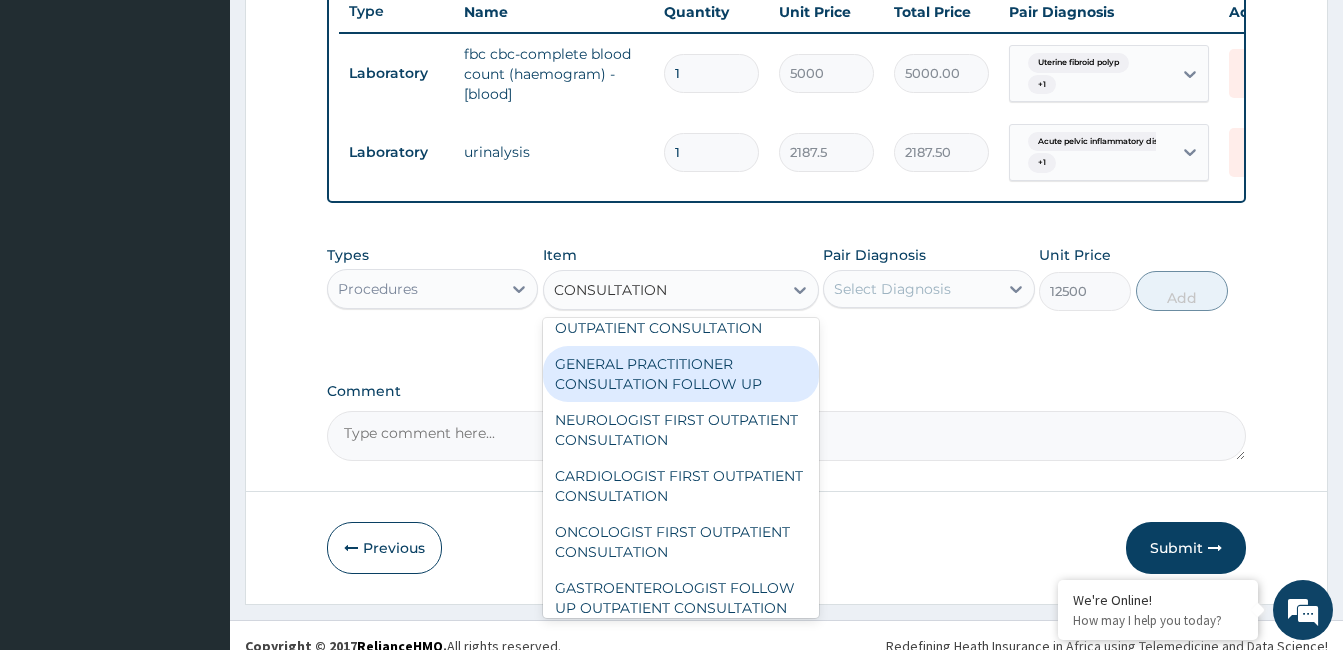 type 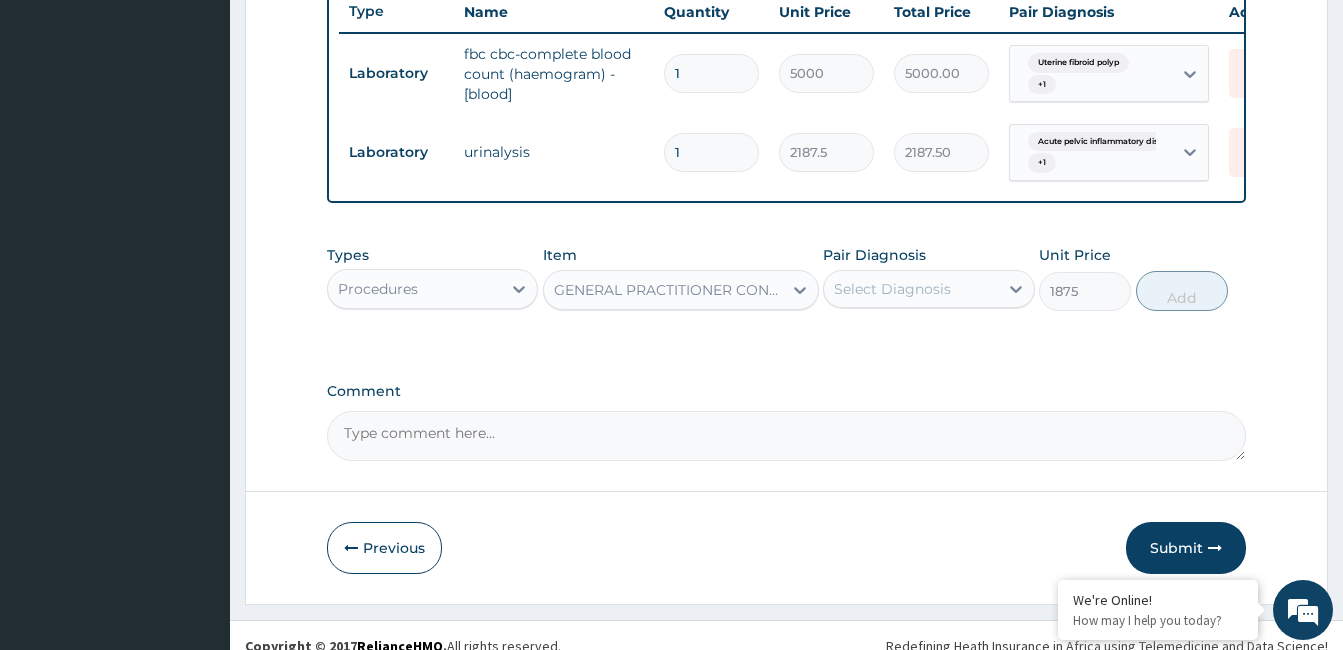 click on "Select Diagnosis" at bounding box center [910, 289] 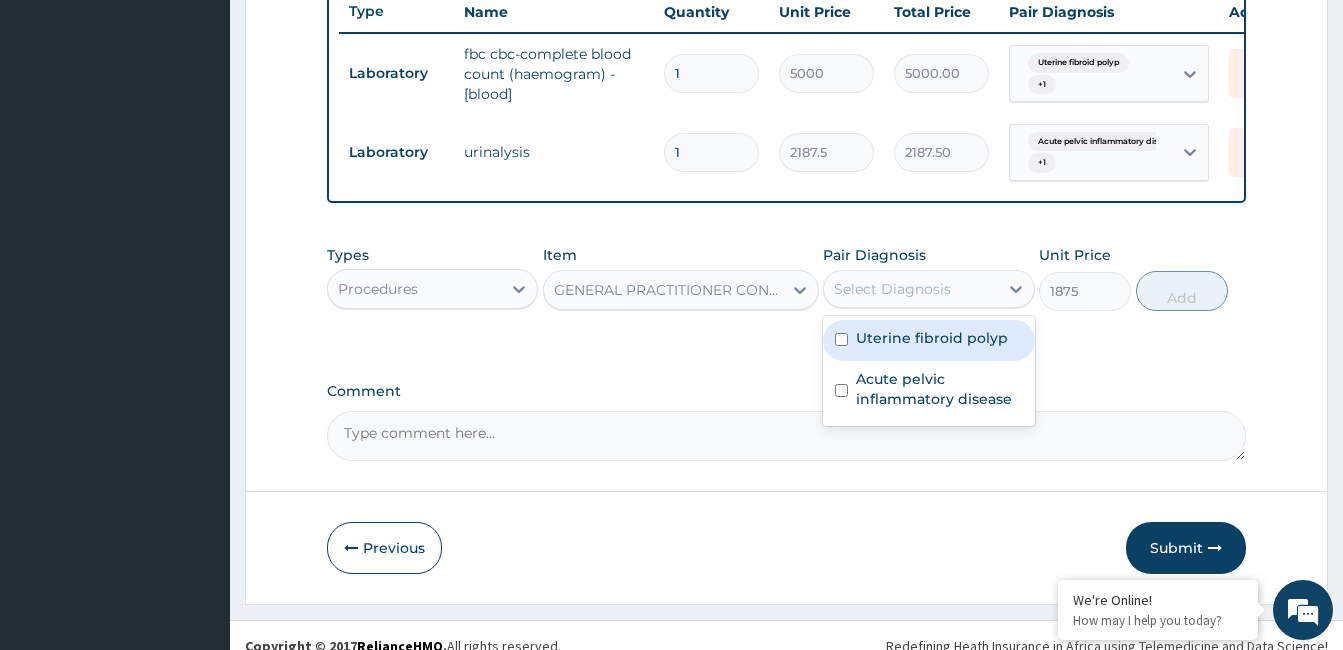 click on "Uterine fibroid polyp" at bounding box center [928, 340] 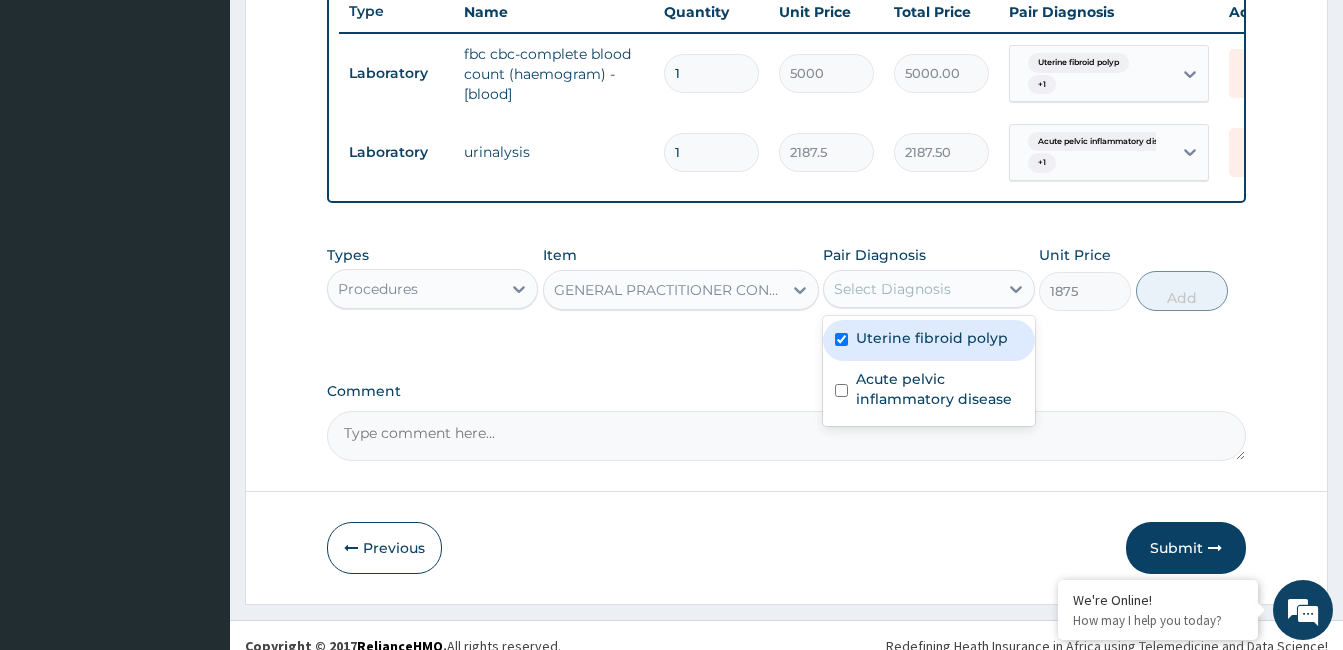 checkbox on "true" 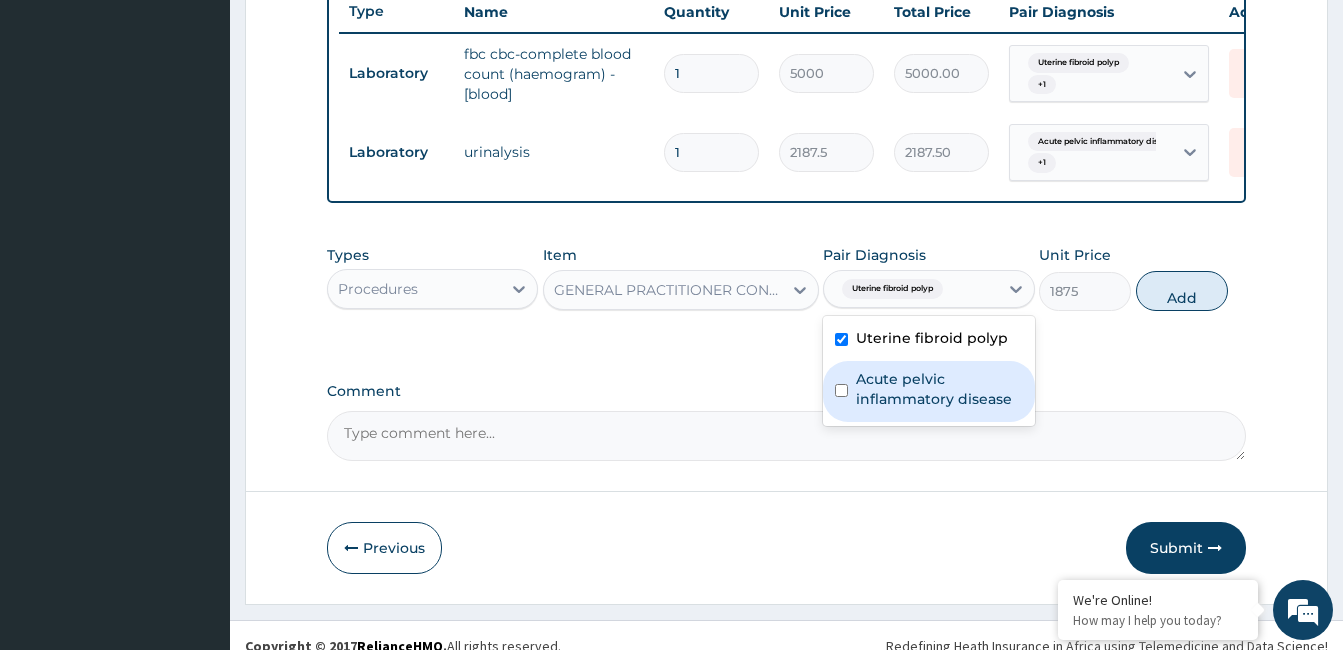 click on "Acute pelvic inflammatory disease" at bounding box center [939, 389] 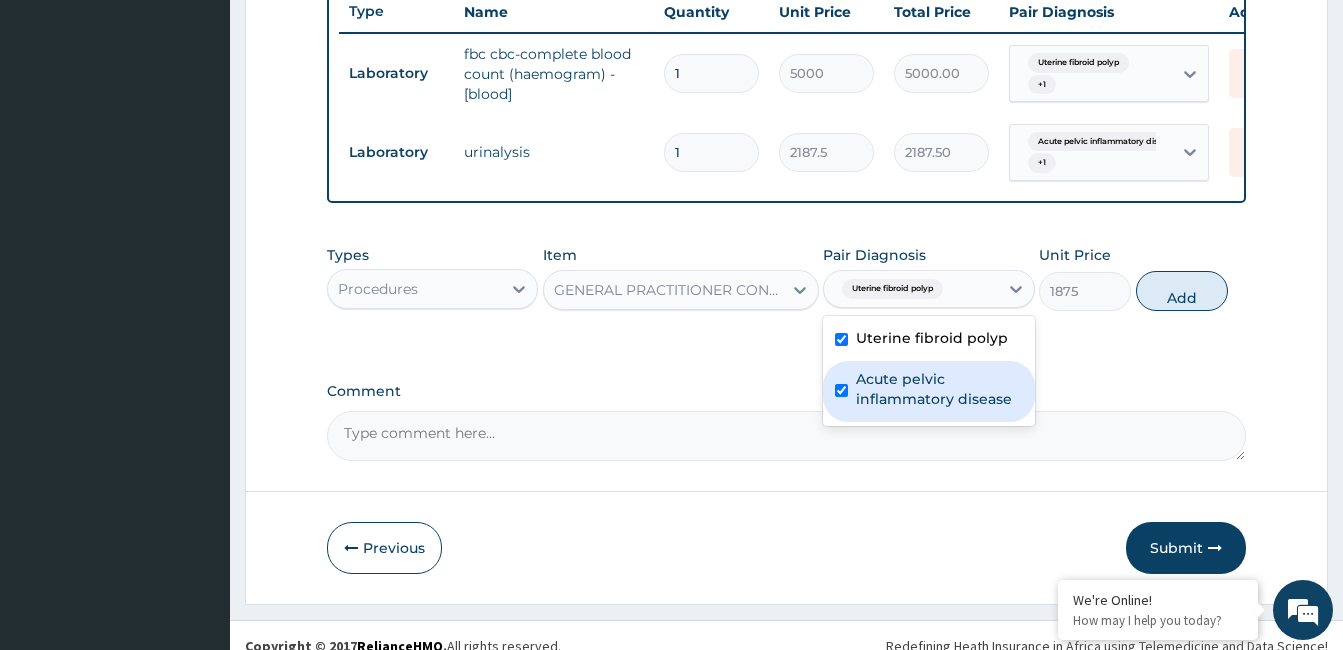 checkbox on "true" 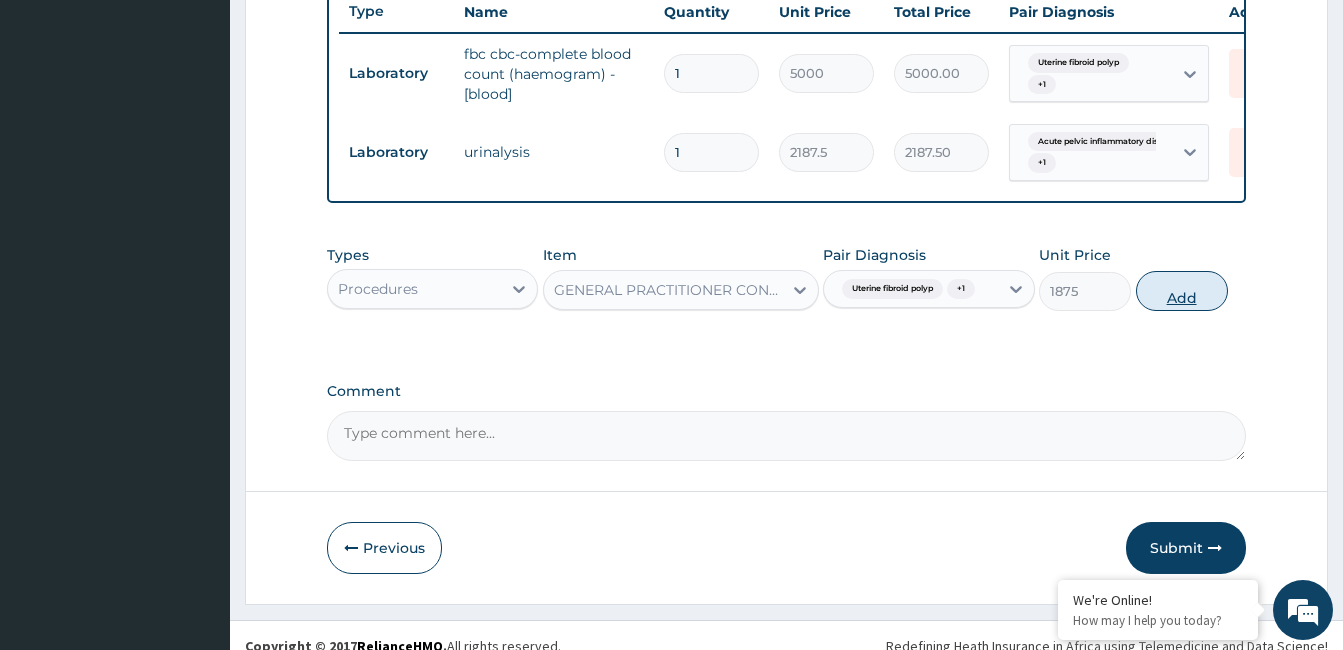click on "Add" at bounding box center [1182, 291] 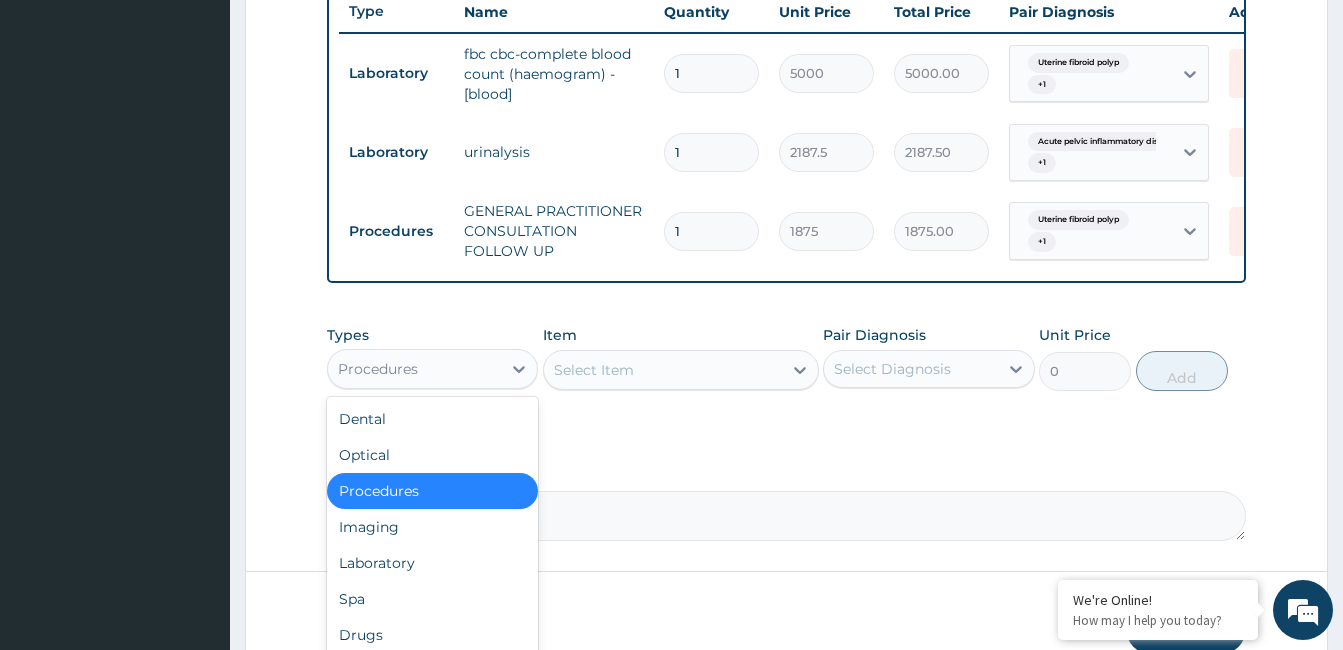 click on "Procedures" at bounding box center [414, 369] 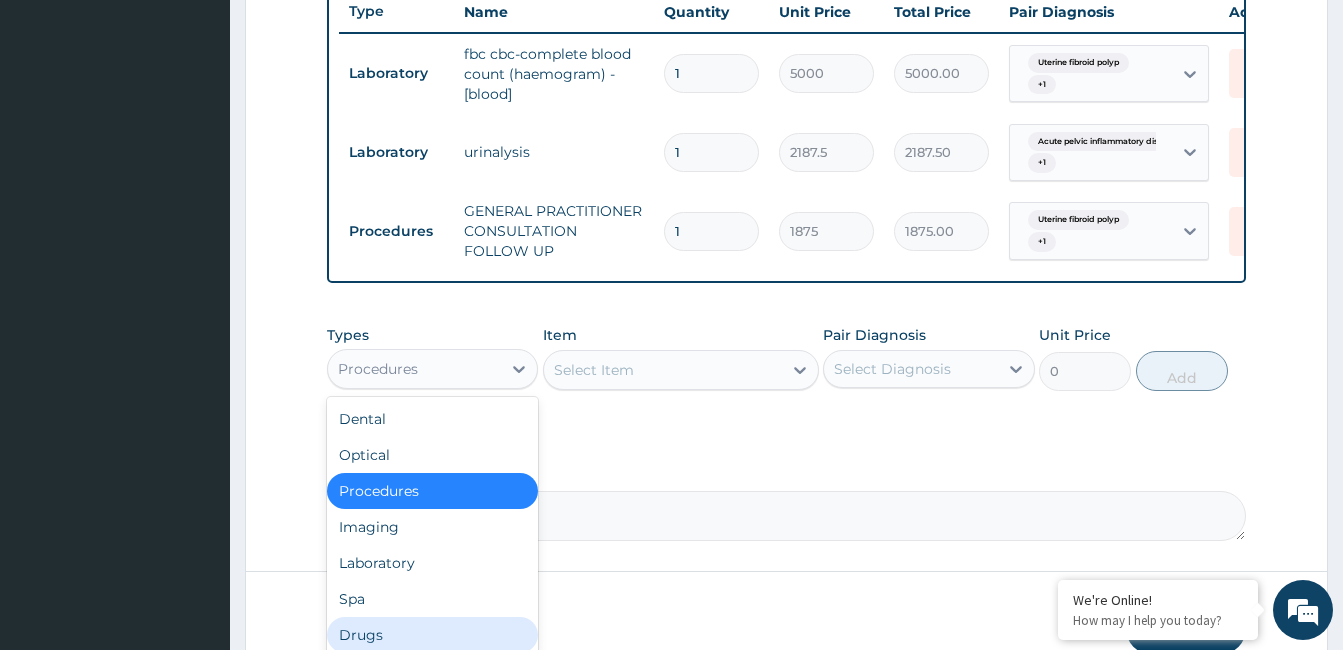 click on "Drugs" at bounding box center [432, 635] 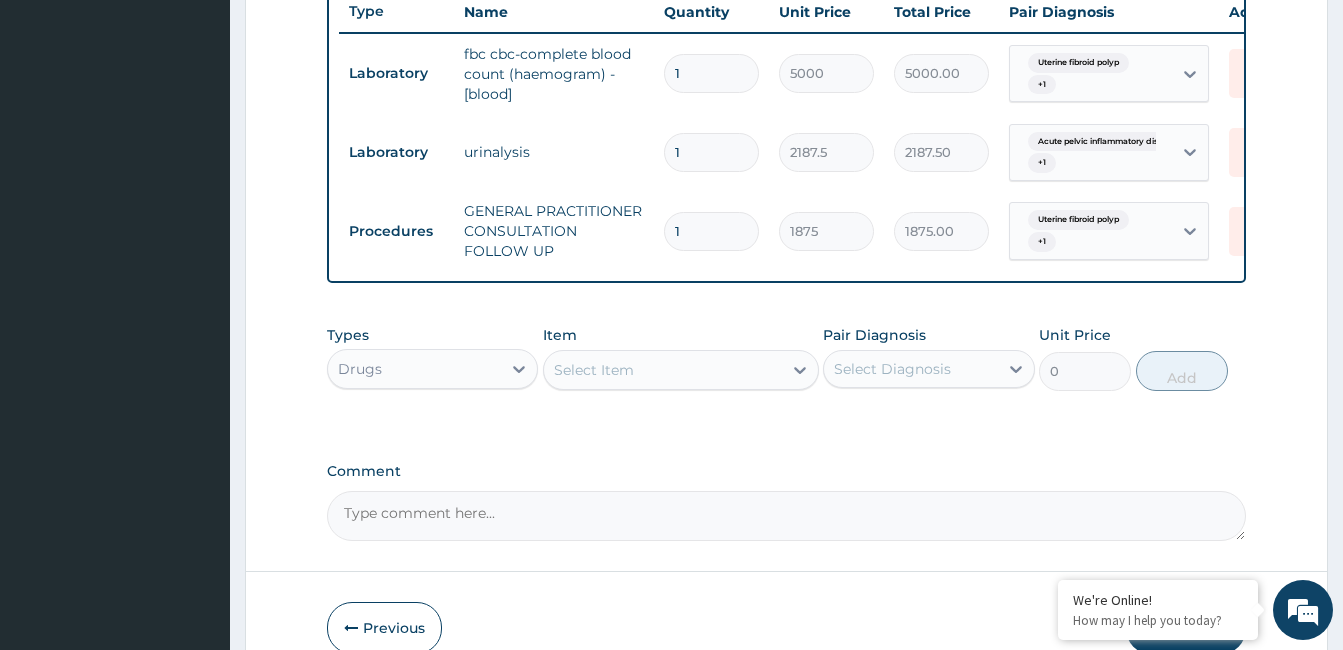 click on "Select Item" at bounding box center [663, 370] 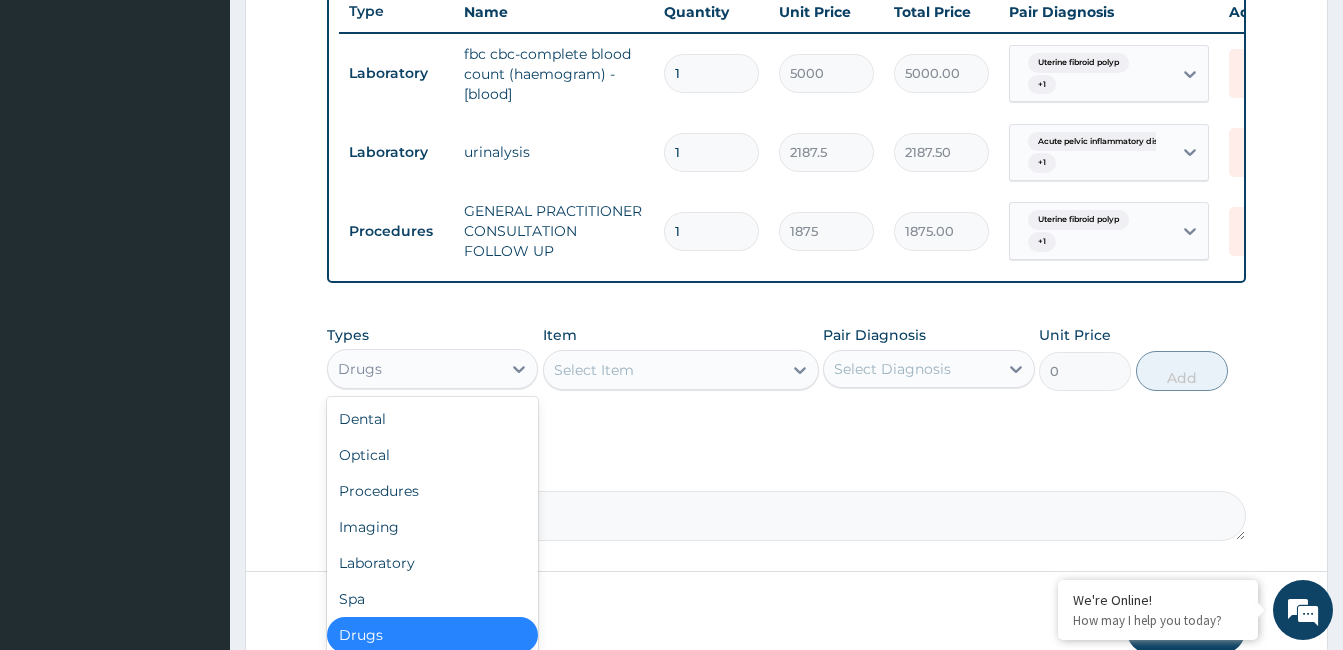click on "Drugs" at bounding box center [432, 369] 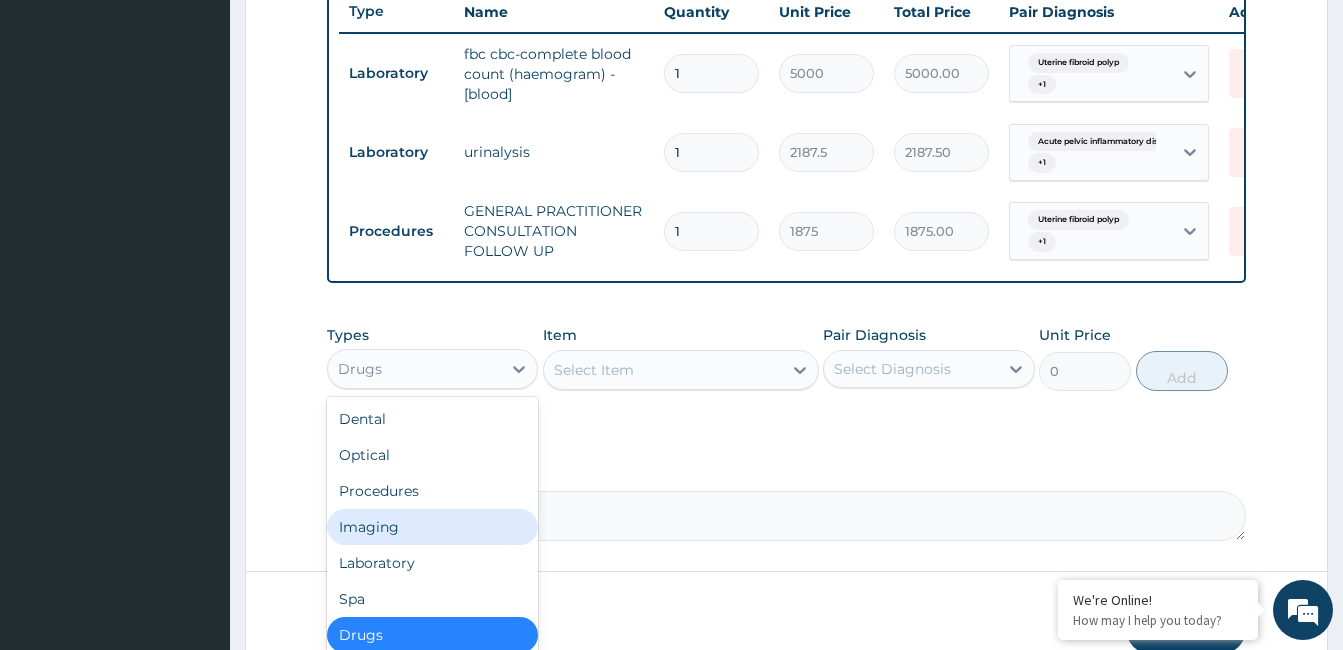 click on "Imaging" at bounding box center [432, 527] 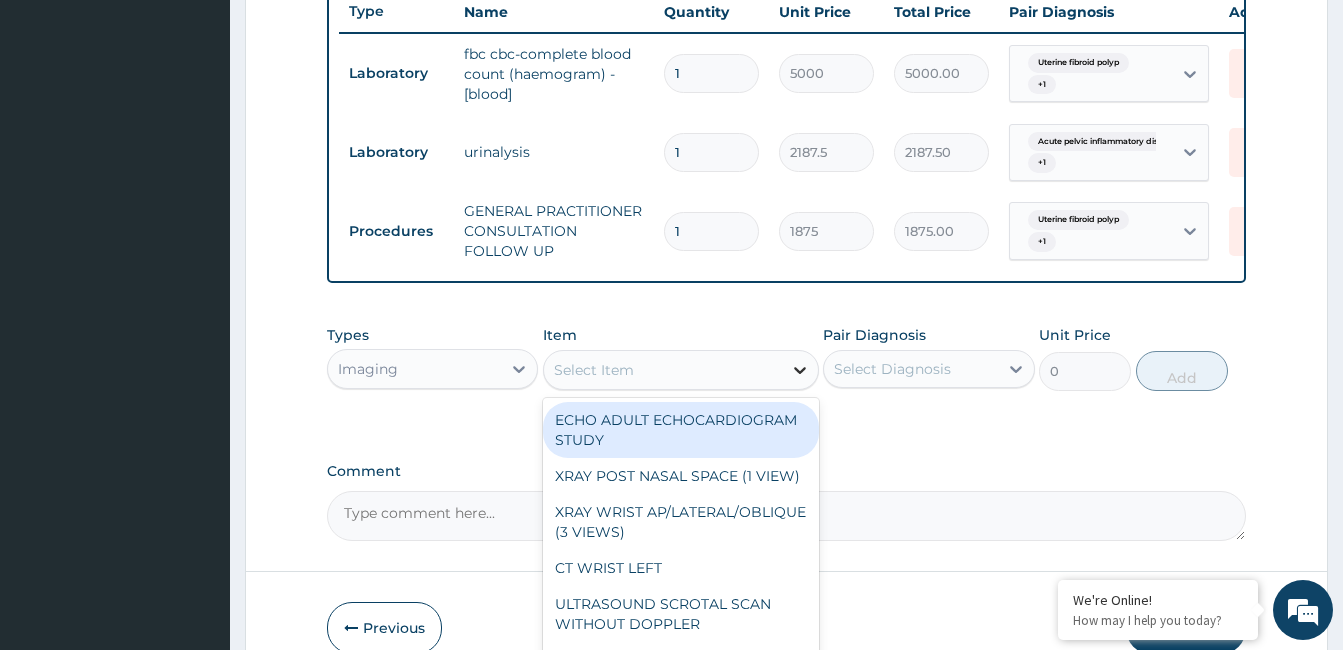 click 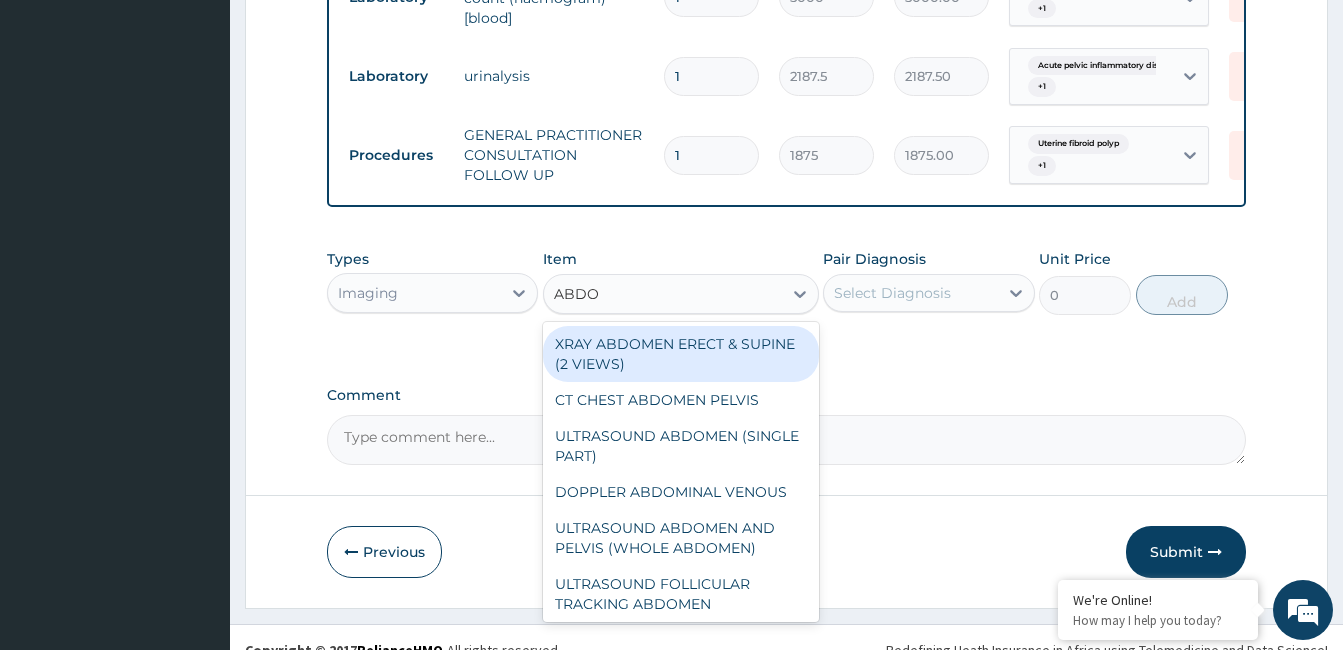 scroll, scrollTop: 880, scrollLeft: 0, axis: vertical 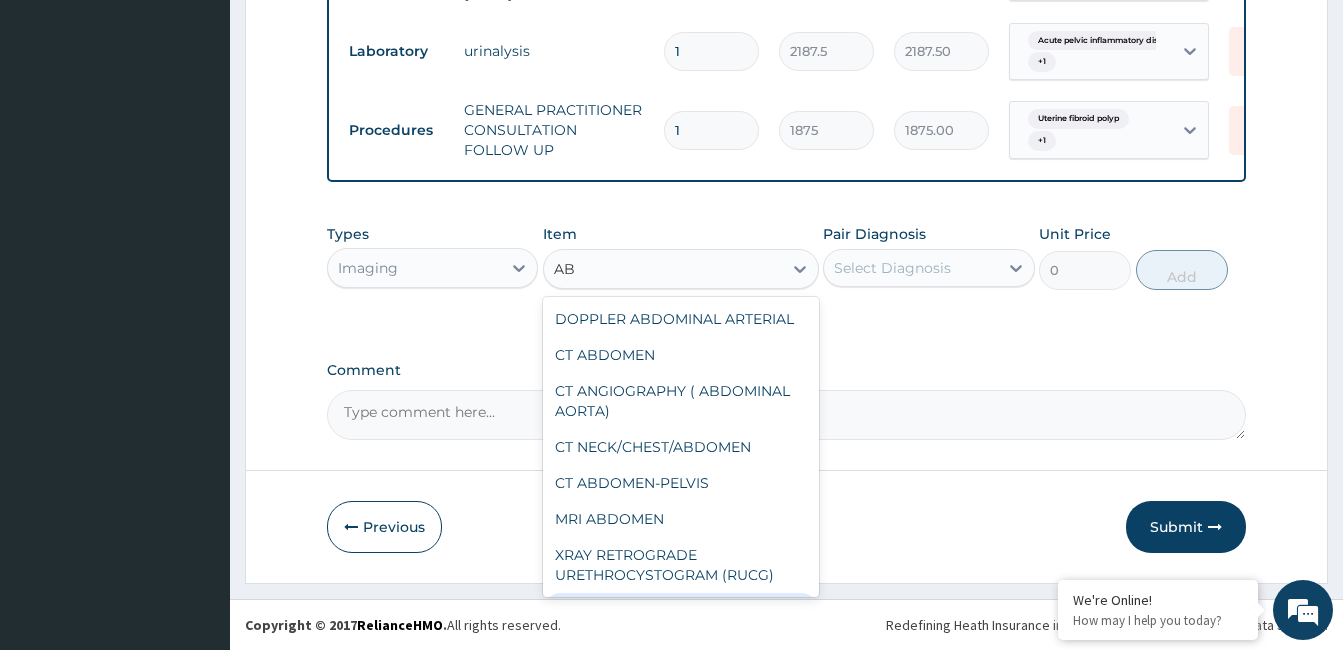 type on "A" 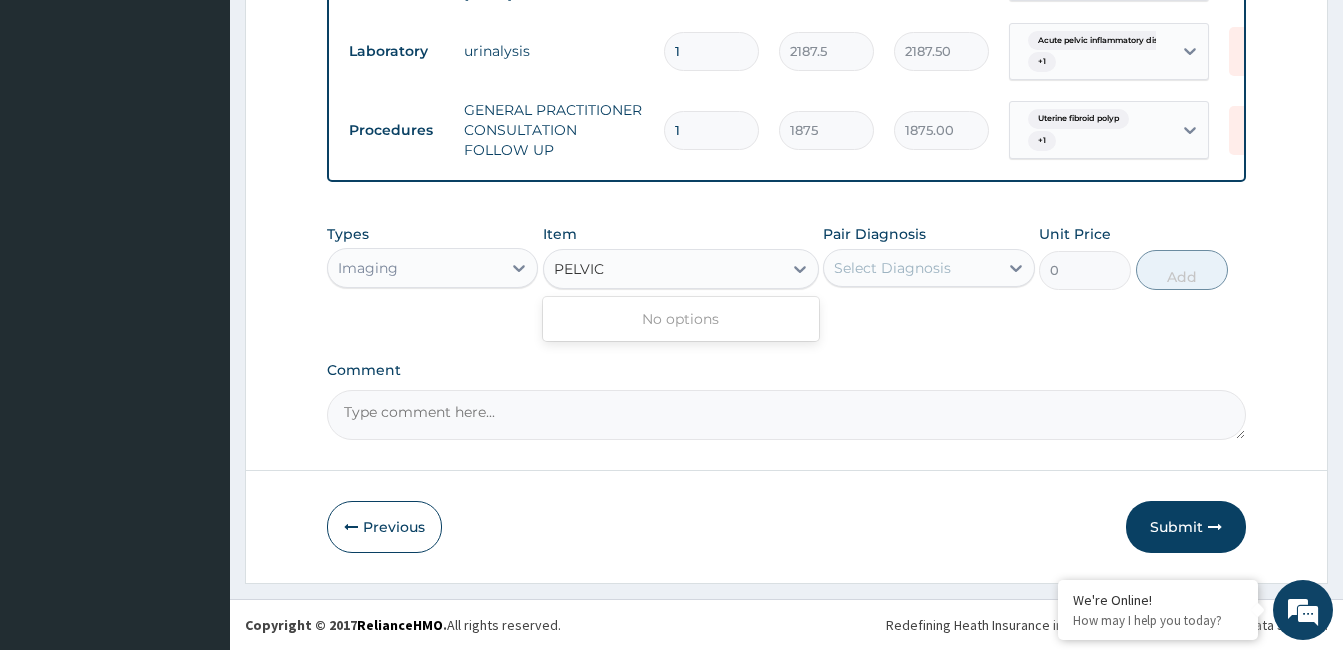 scroll, scrollTop: 0, scrollLeft: 0, axis: both 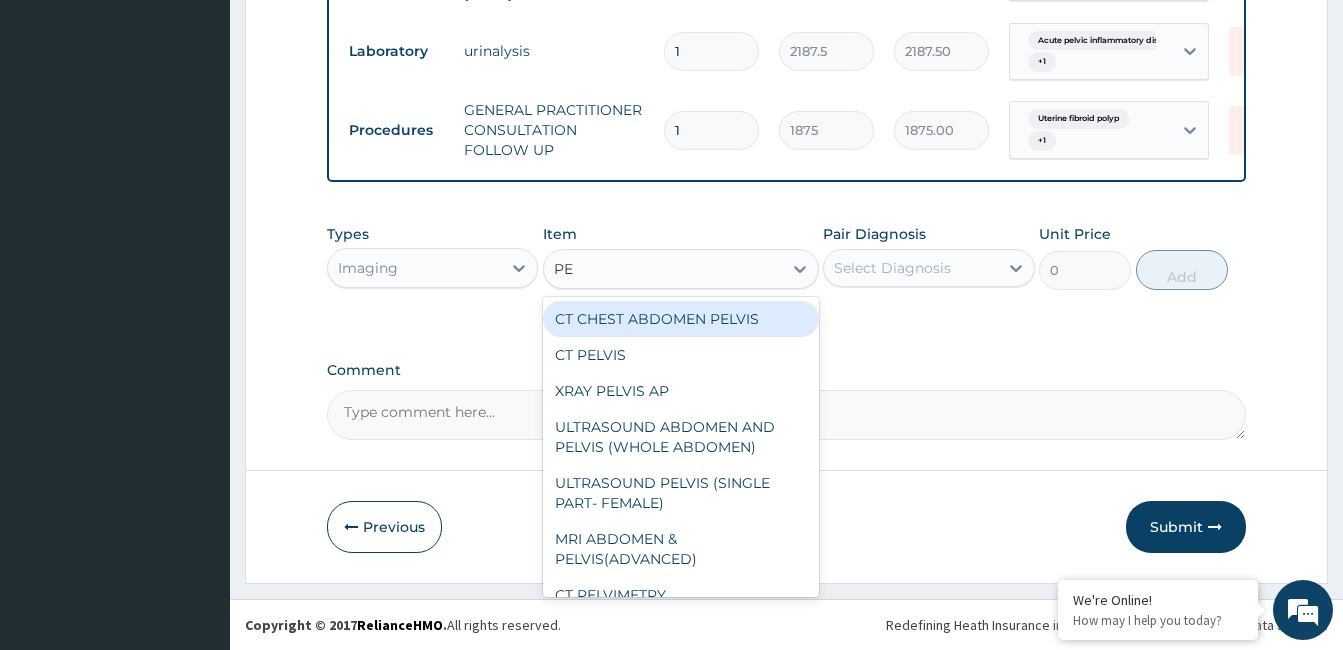 type on "P" 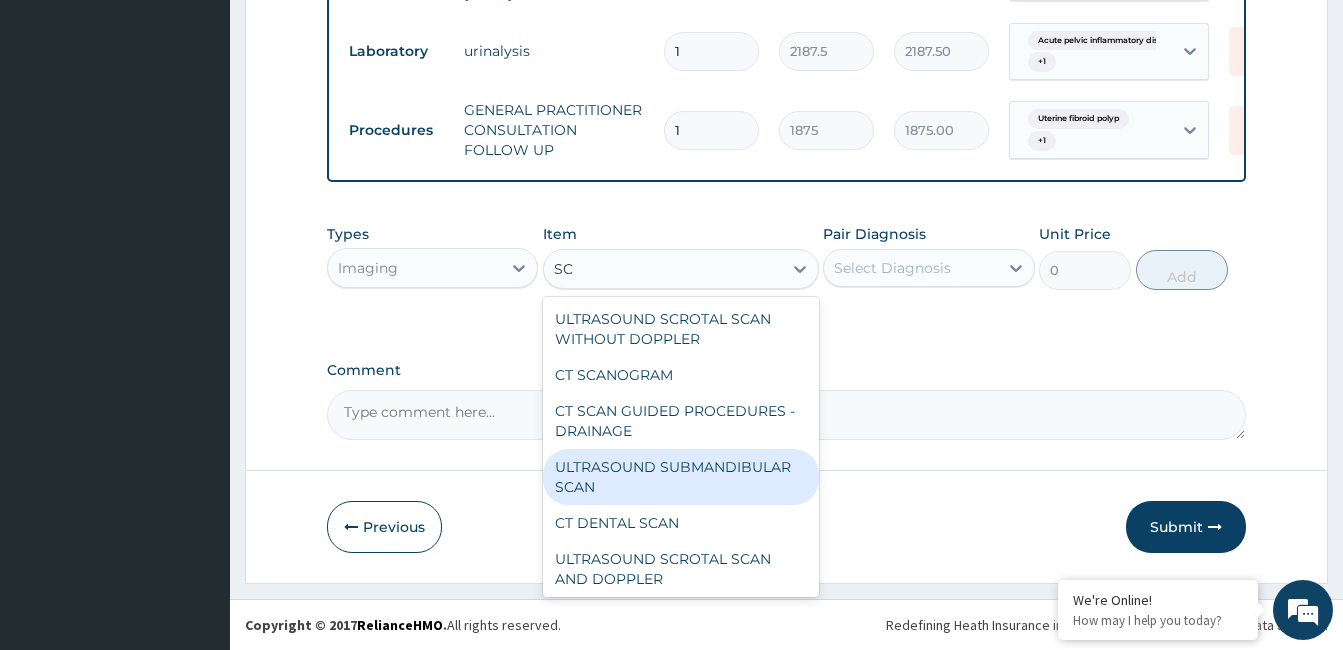 type on "S" 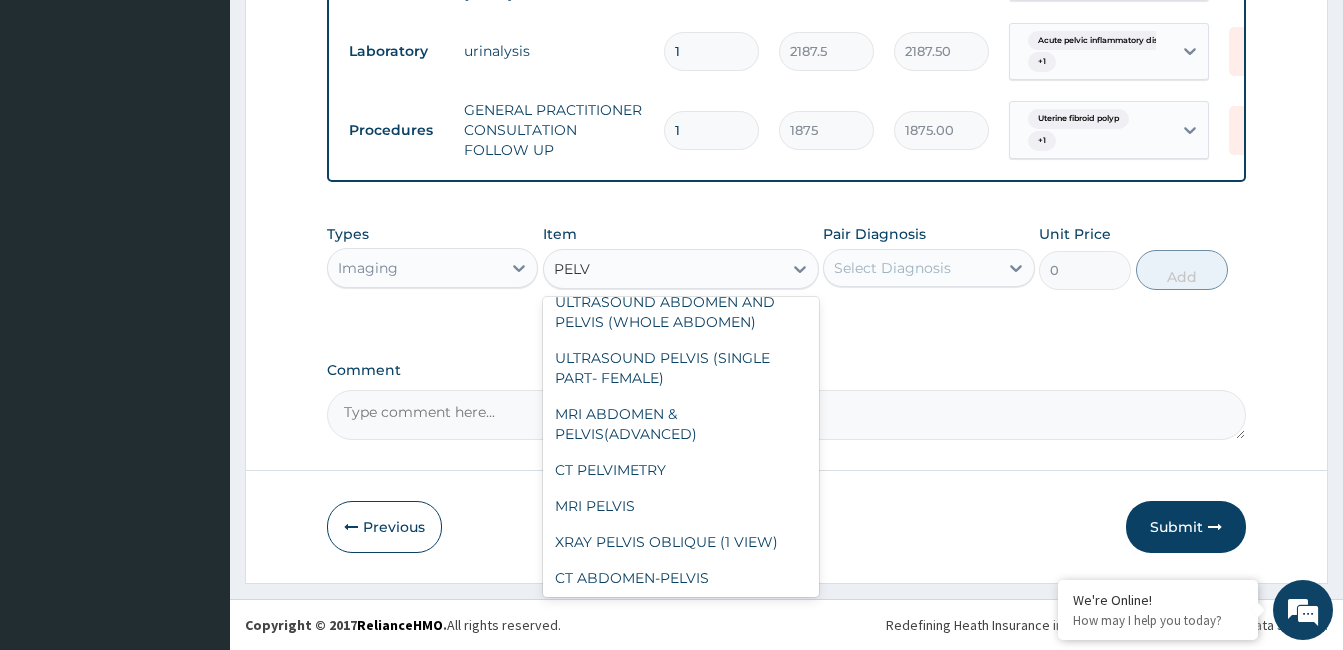 scroll, scrollTop: 128, scrollLeft: 0, axis: vertical 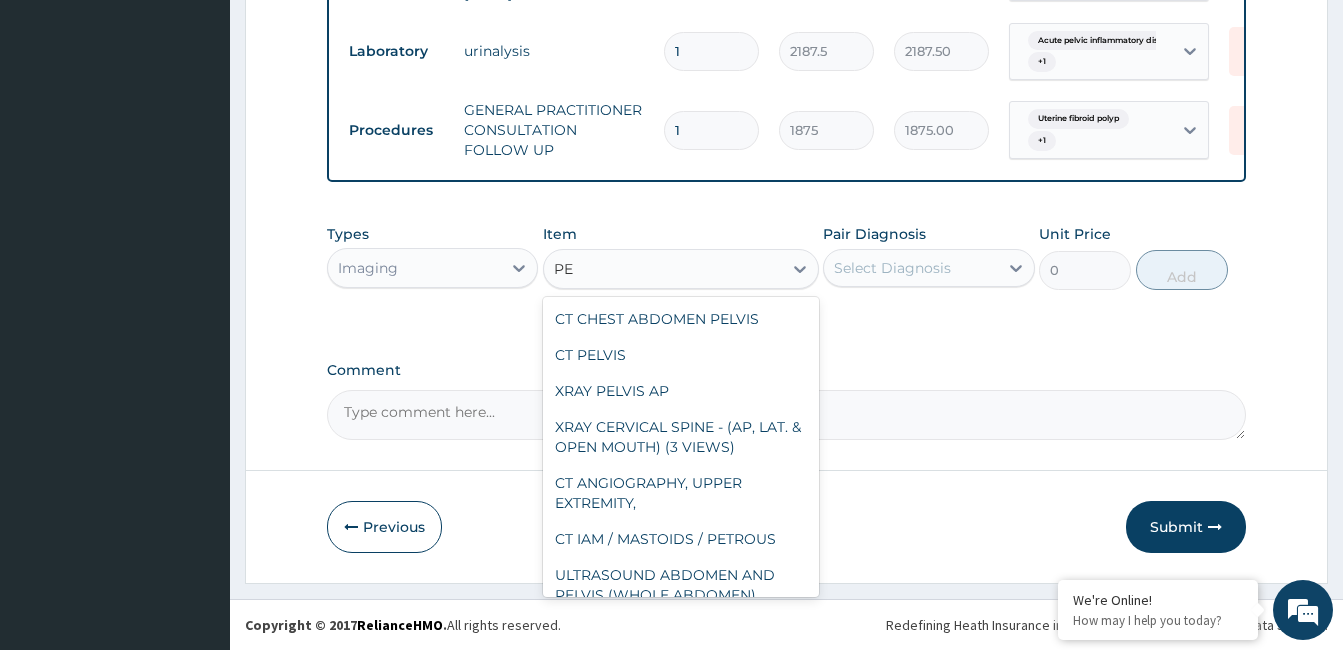 type on "P" 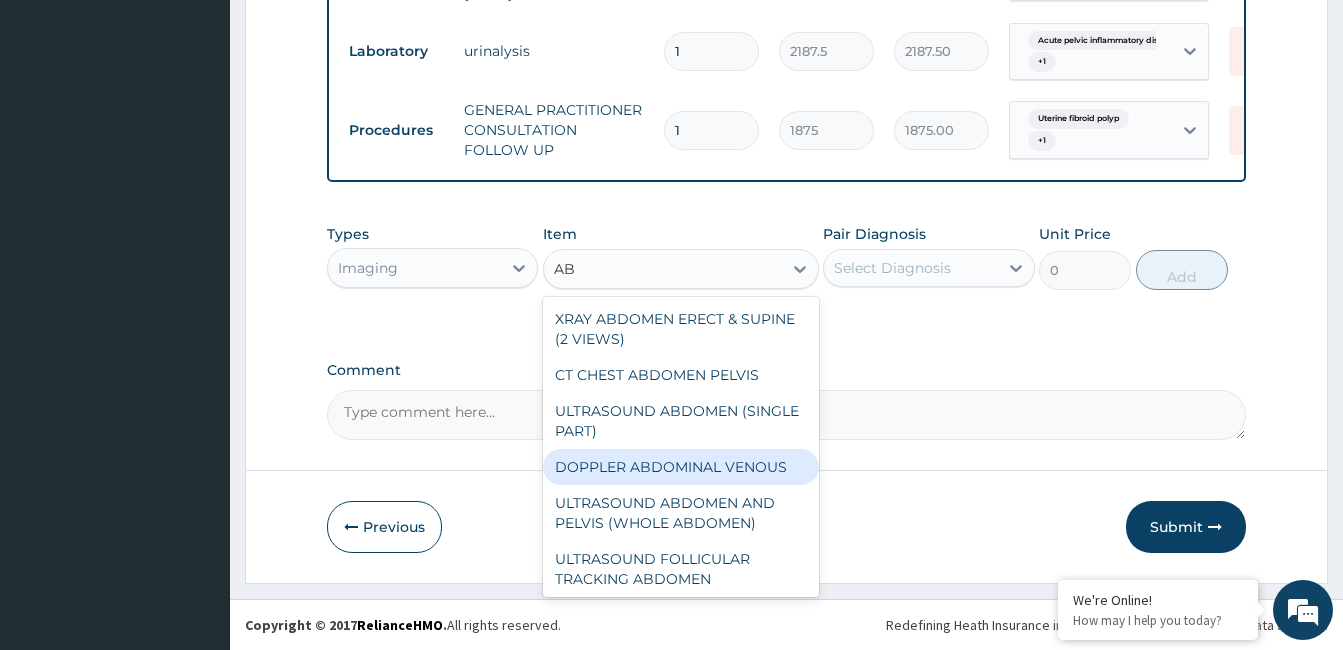 type on "A" 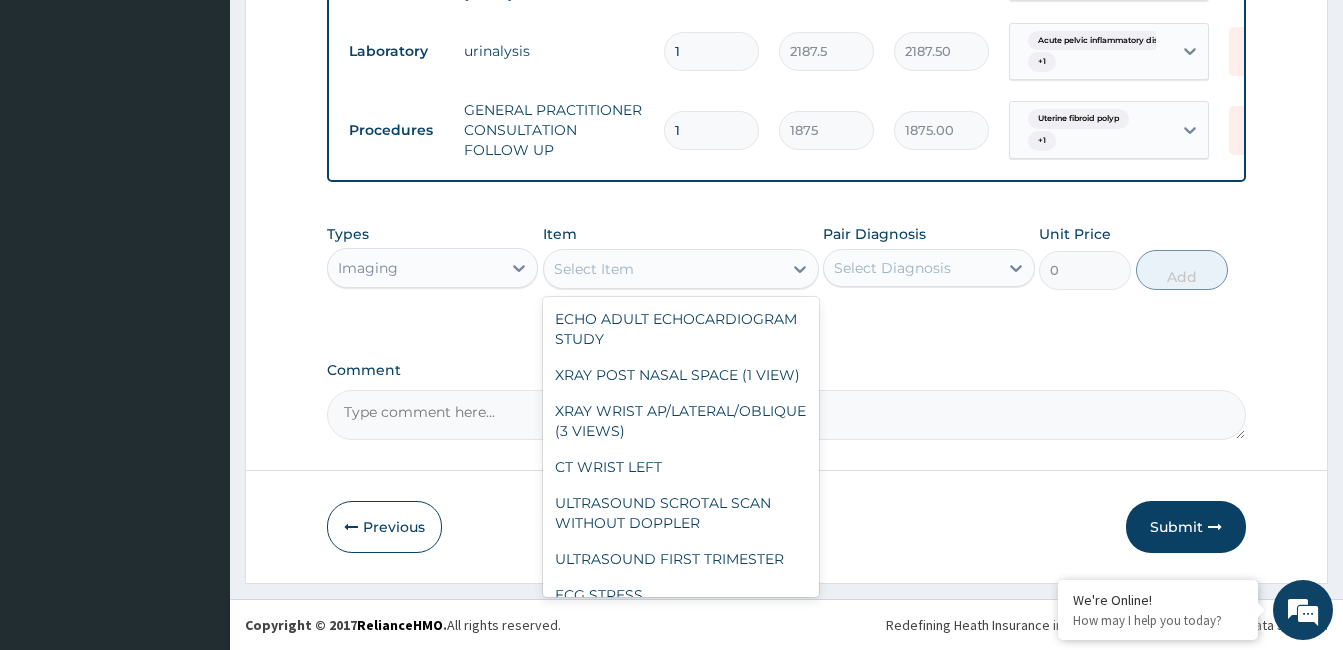 type on "D" 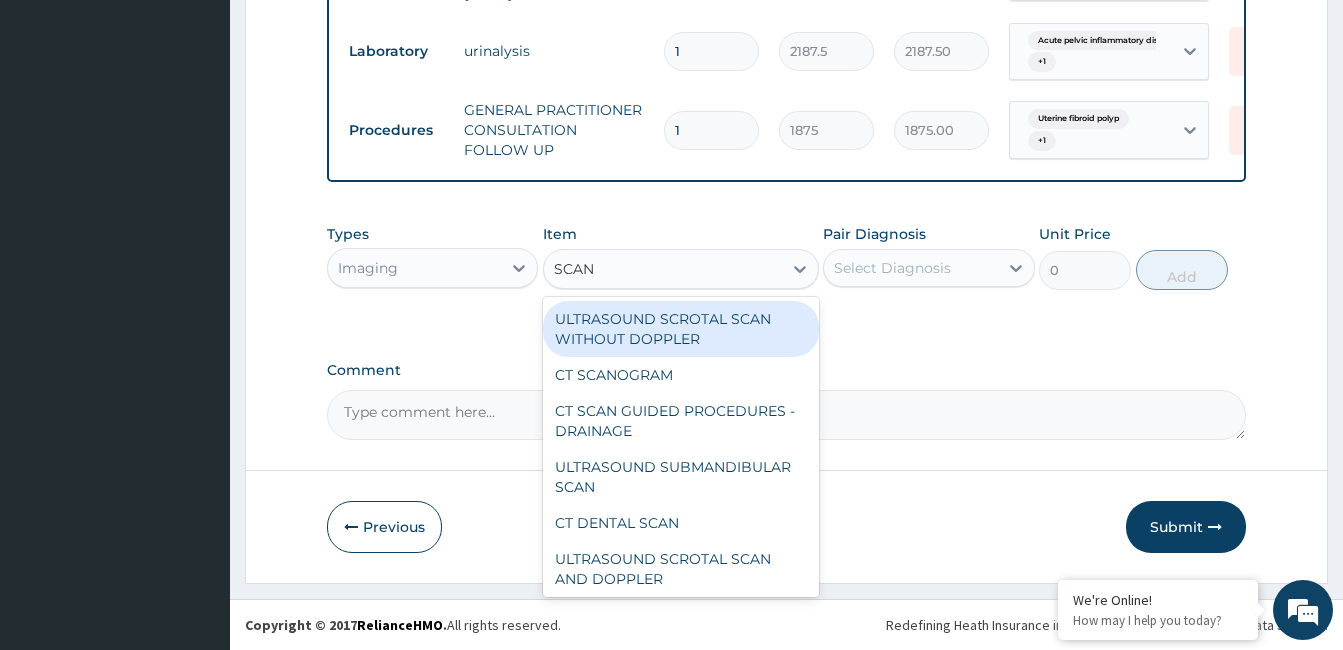 type on "SCAN" 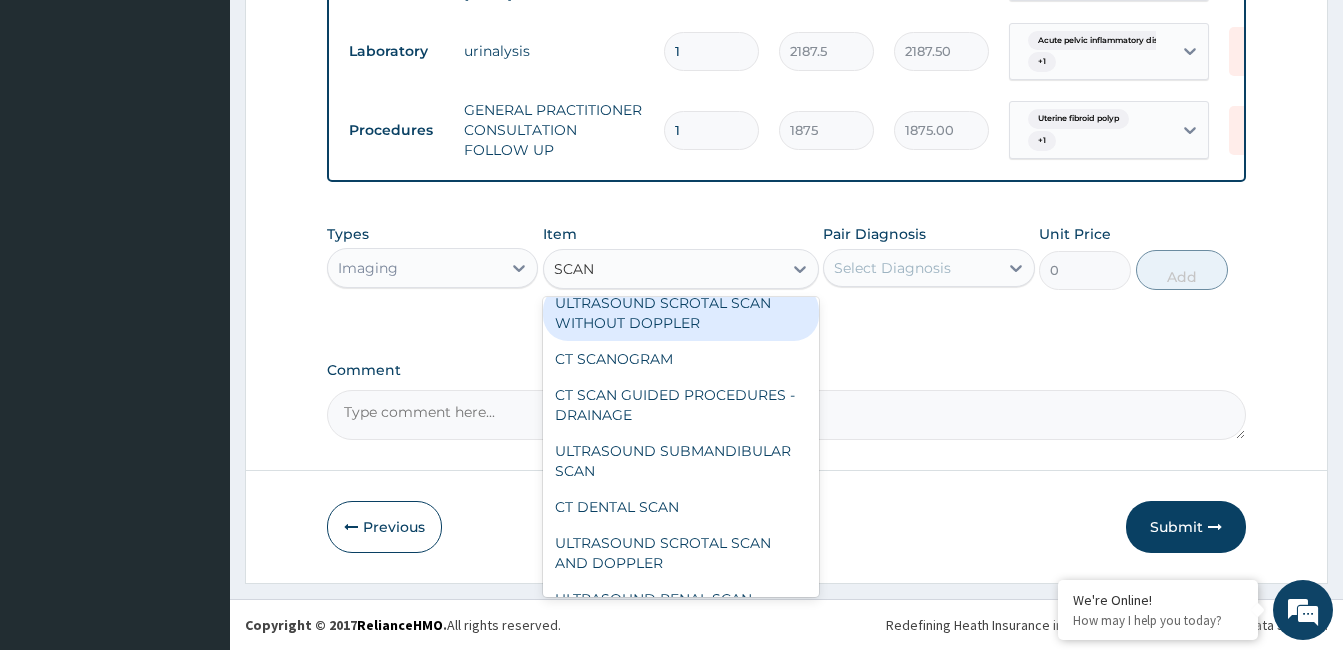 scroll, scrollTop: 40, scrollLeft: 0, axis: vertical 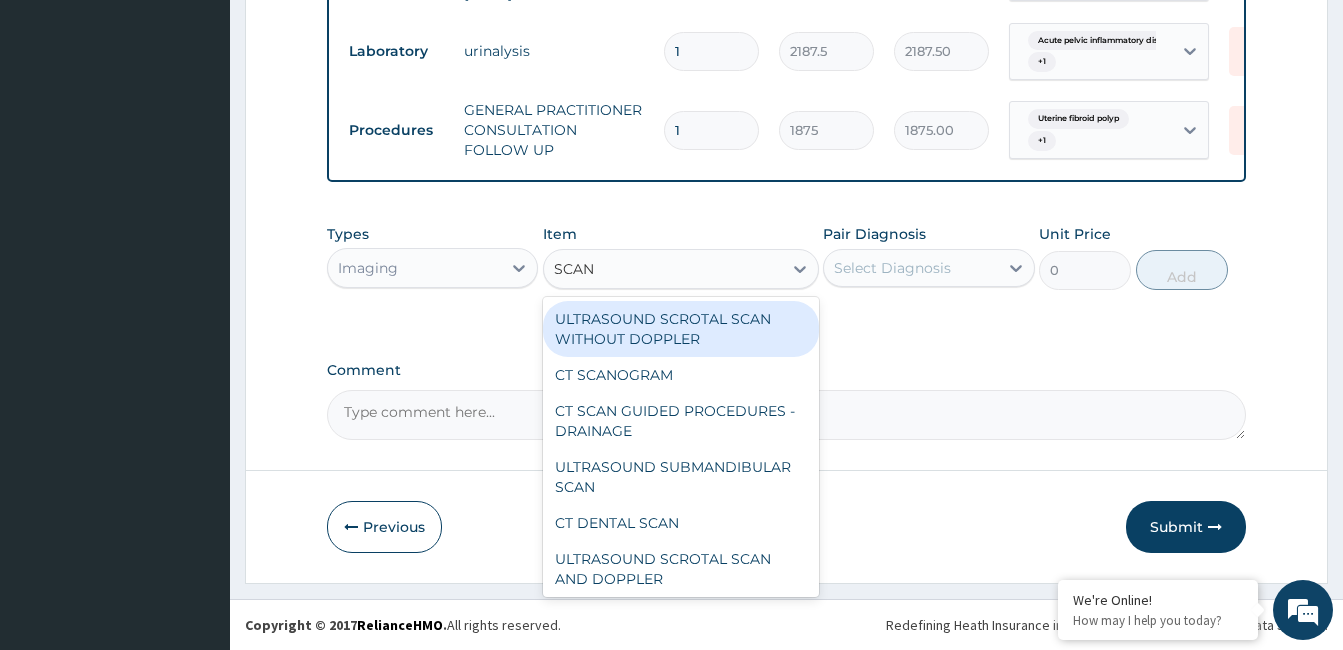 click on "ULTRASOUND SCROTAL SCAN WITHOUT DOPPLER" at bounding box center [681, 329] 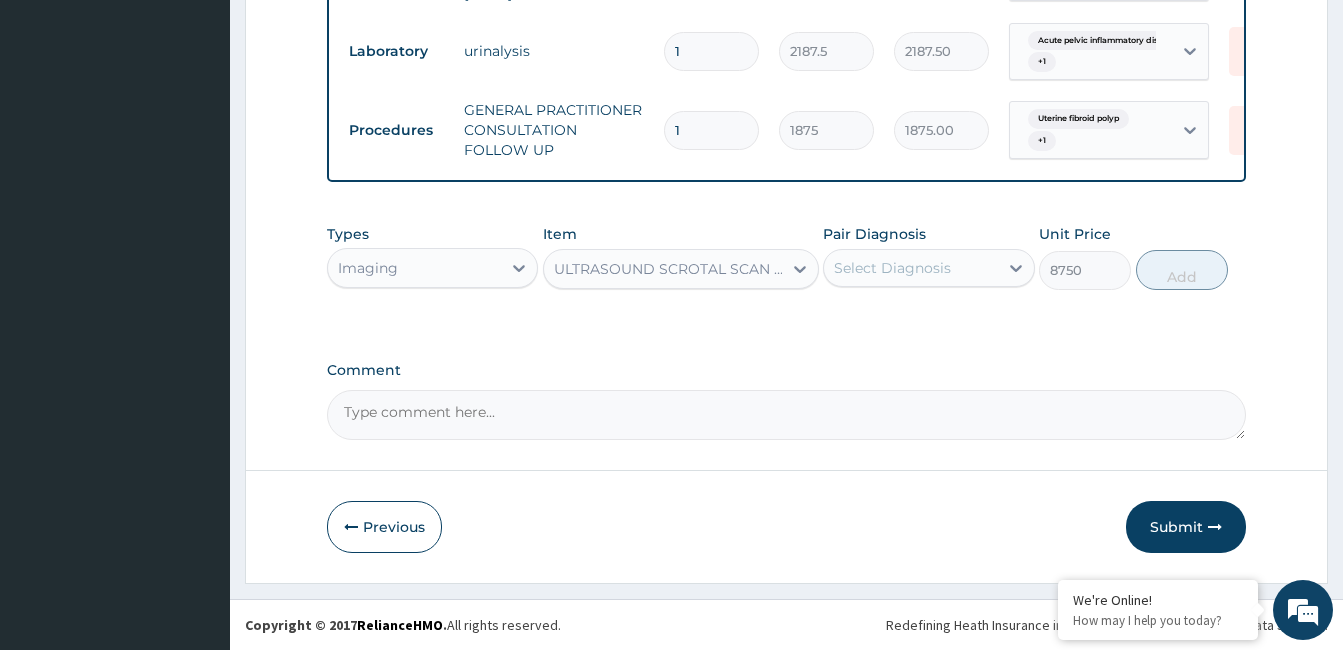 click on "ULTRASOUND SCROTAL SCAN WITHOUT DOPPLER" at bounding box center (669, 269) 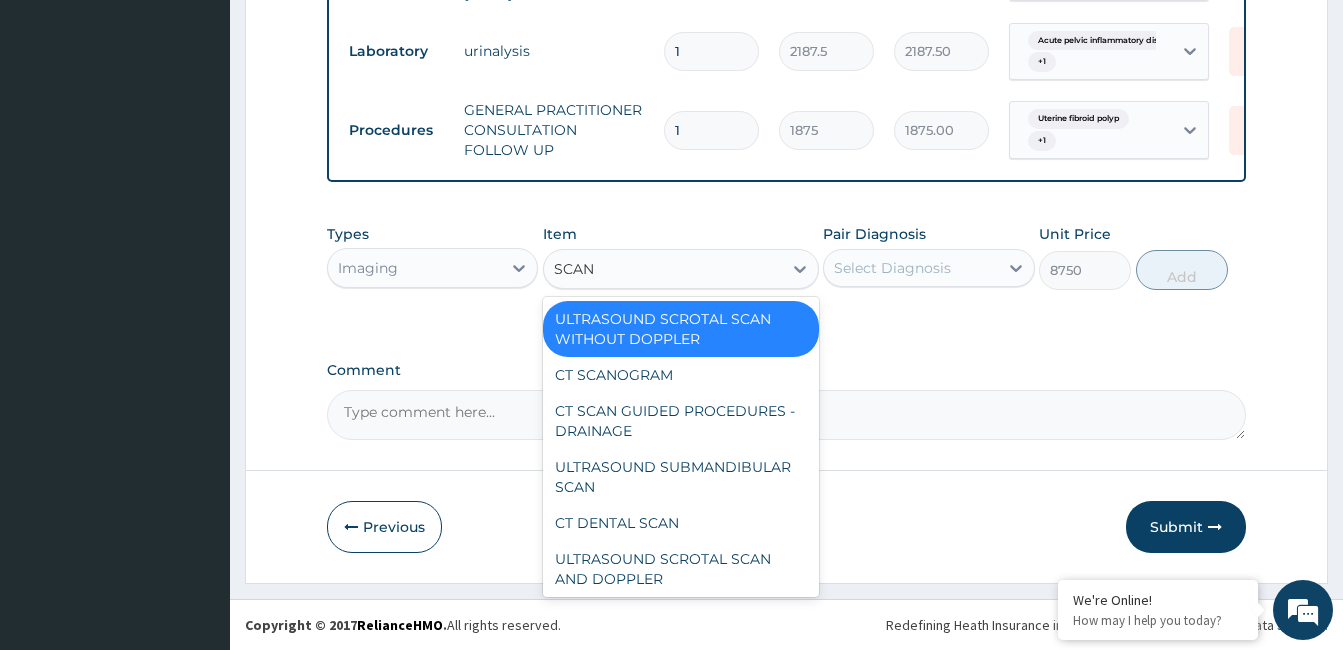type on "SCAN" 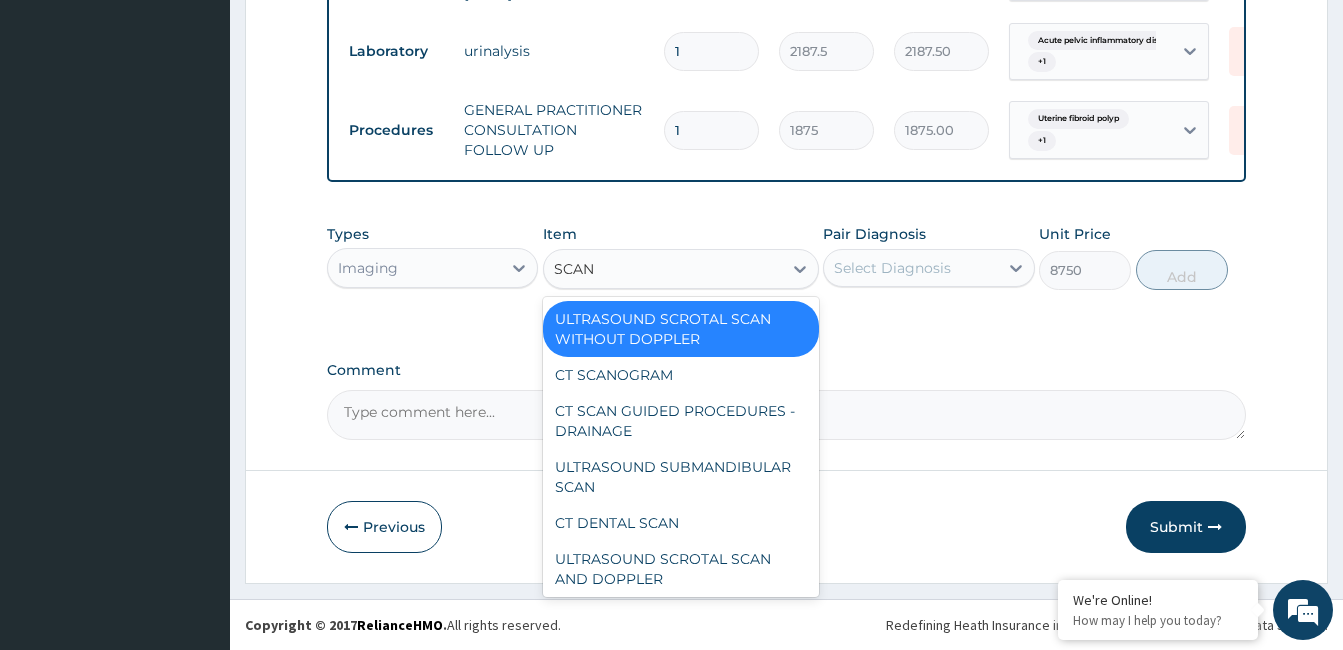 type 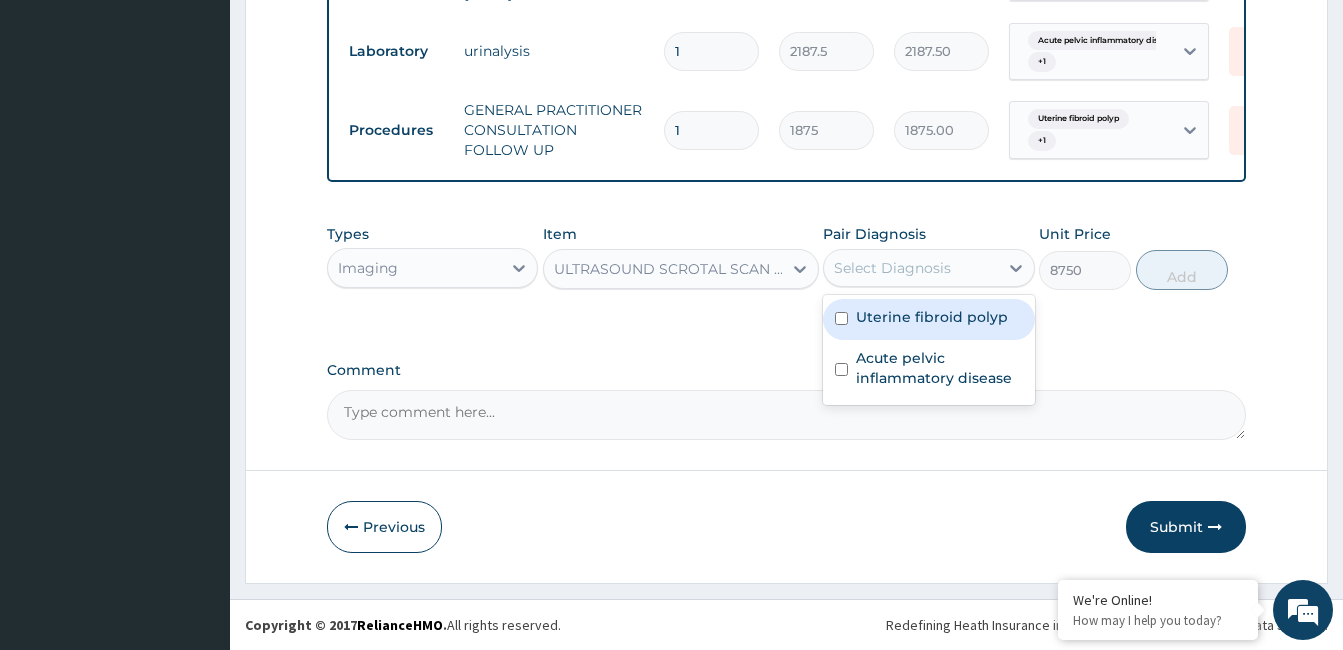 drag, startPoint x: 930, startPoint y: 270, endPoint x: 937, endPoint y: 326, distance: 56.435802 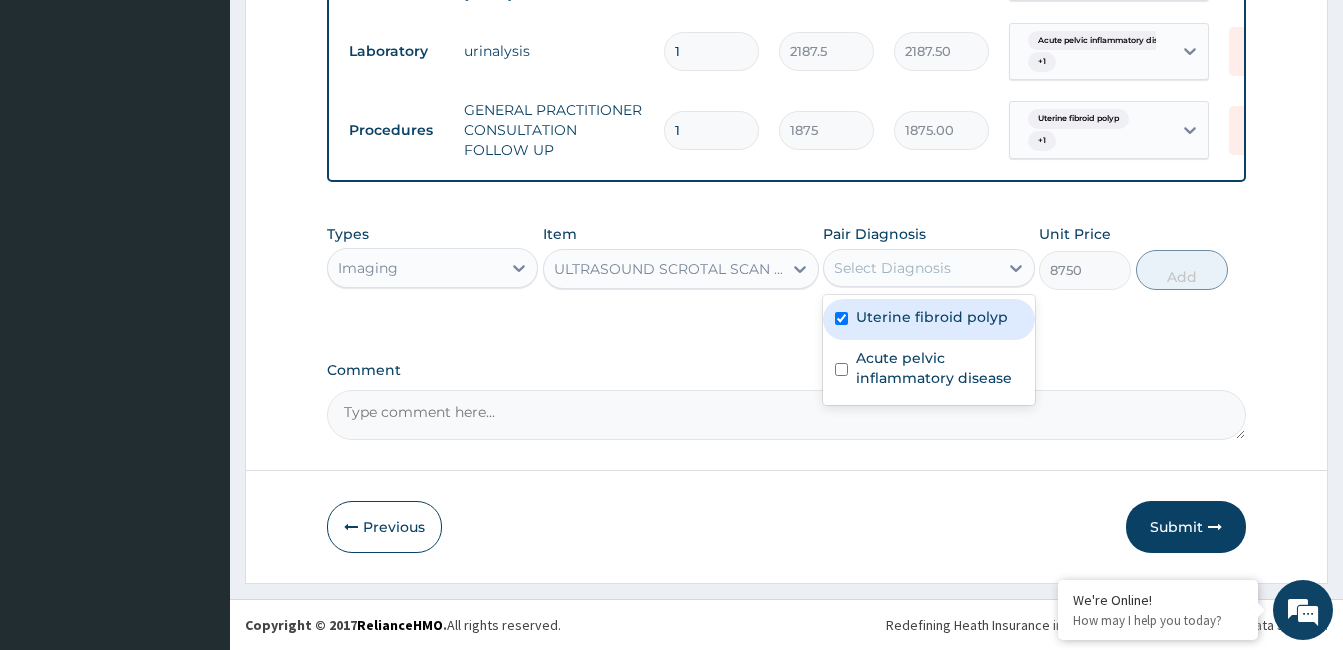 checkbox on "true" 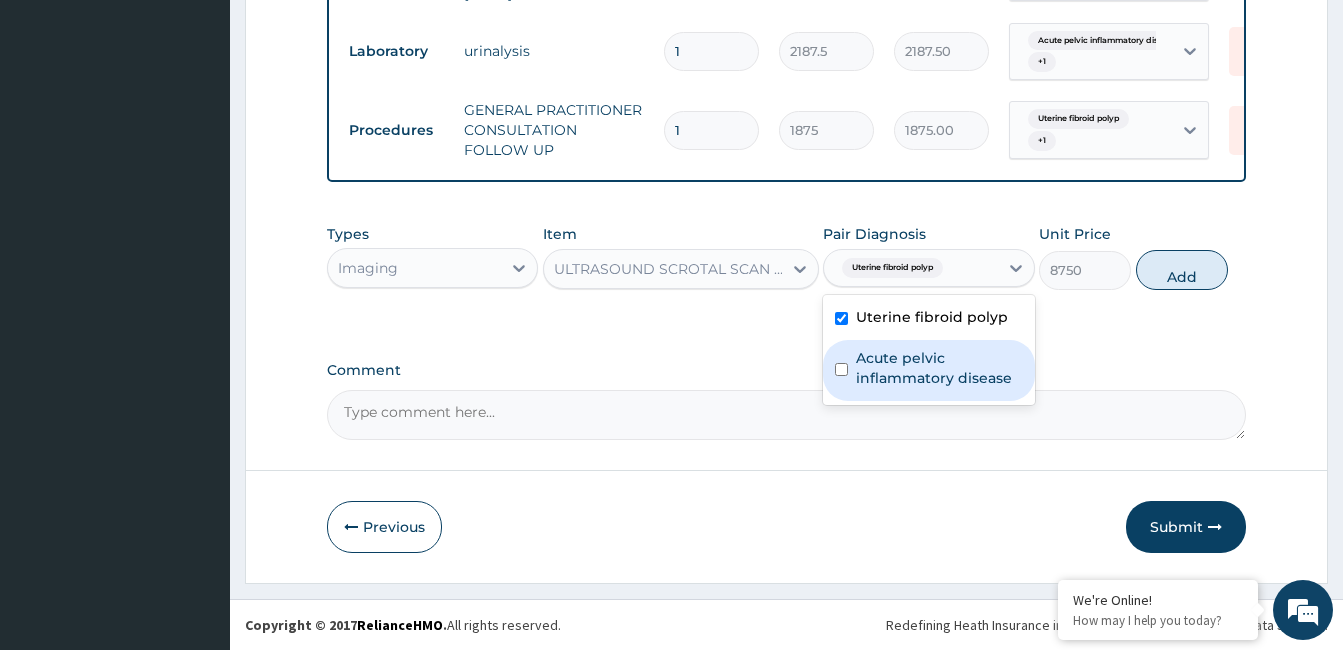 click on "Acute pelvic inflammatory disease" at bounding box center [939, 368] 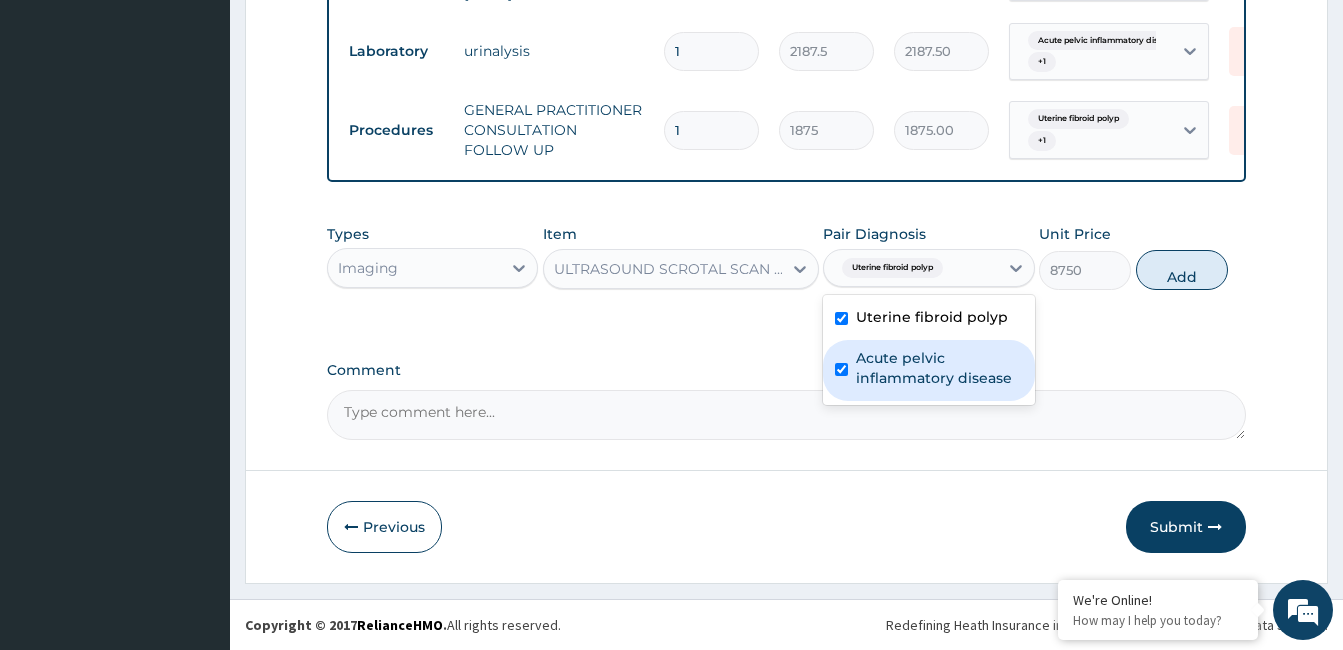 checkbox on "true" 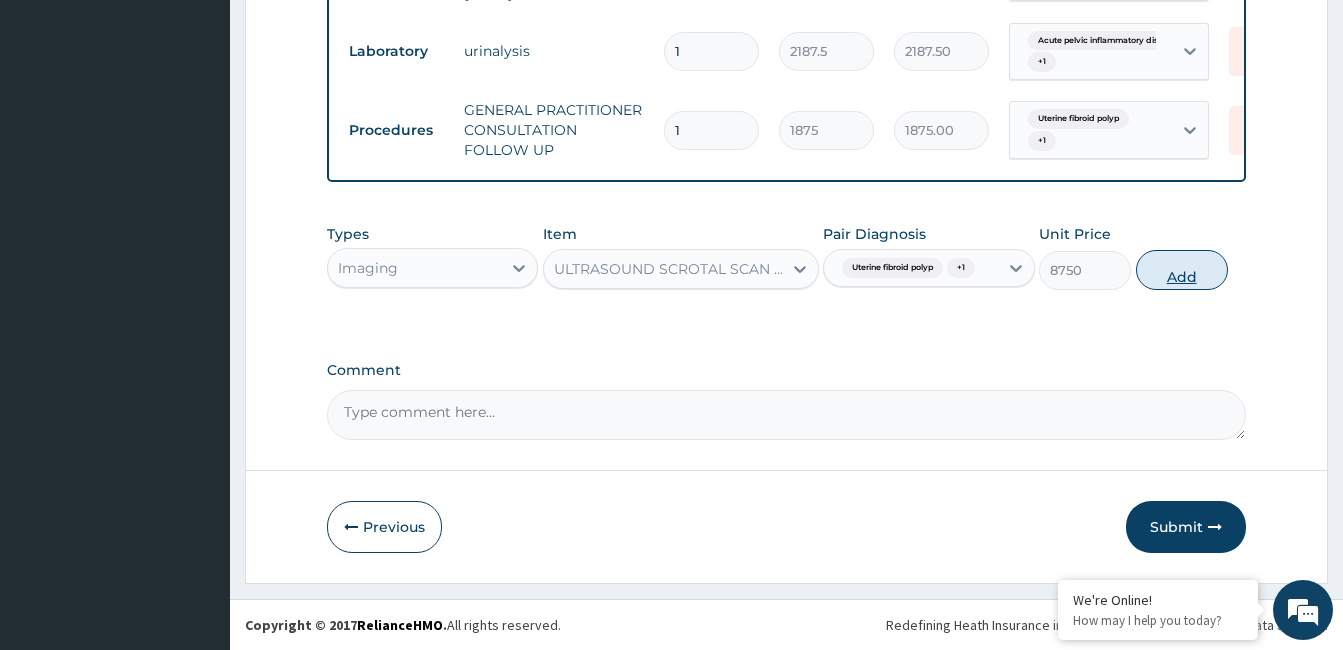 click on "Add" at bounding box center [1182, 270] 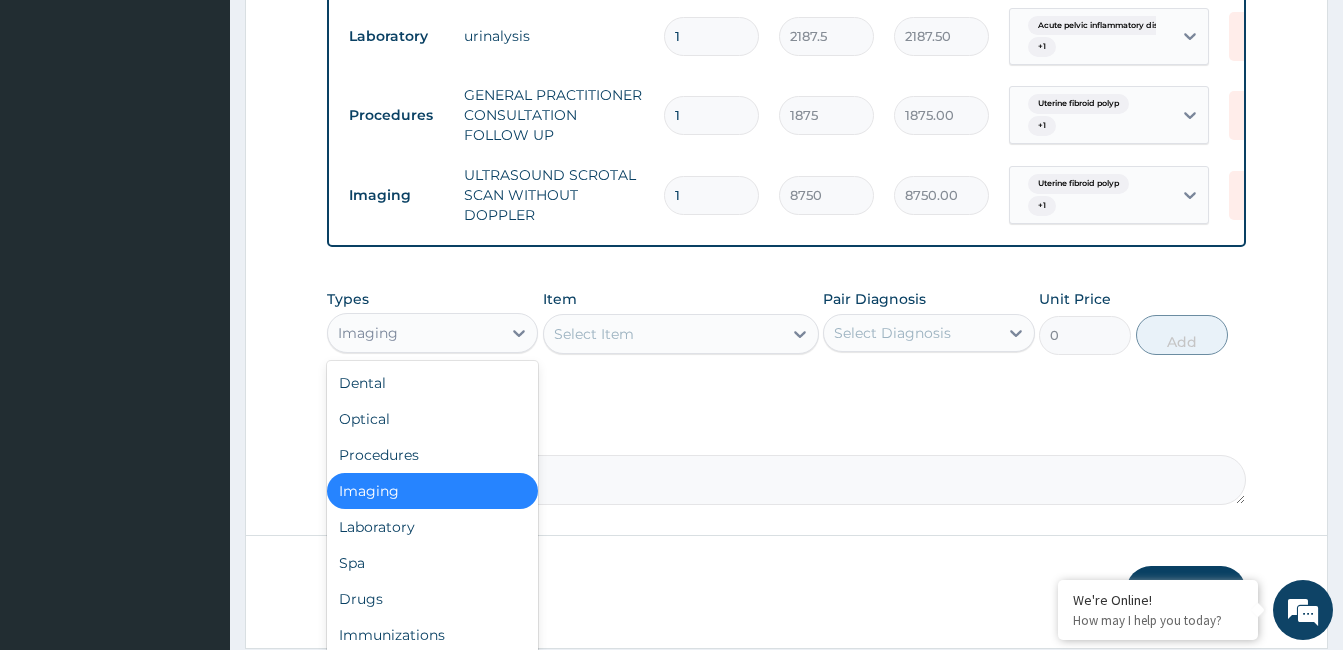 click on "Imaging" at bounding box center (414, 333) 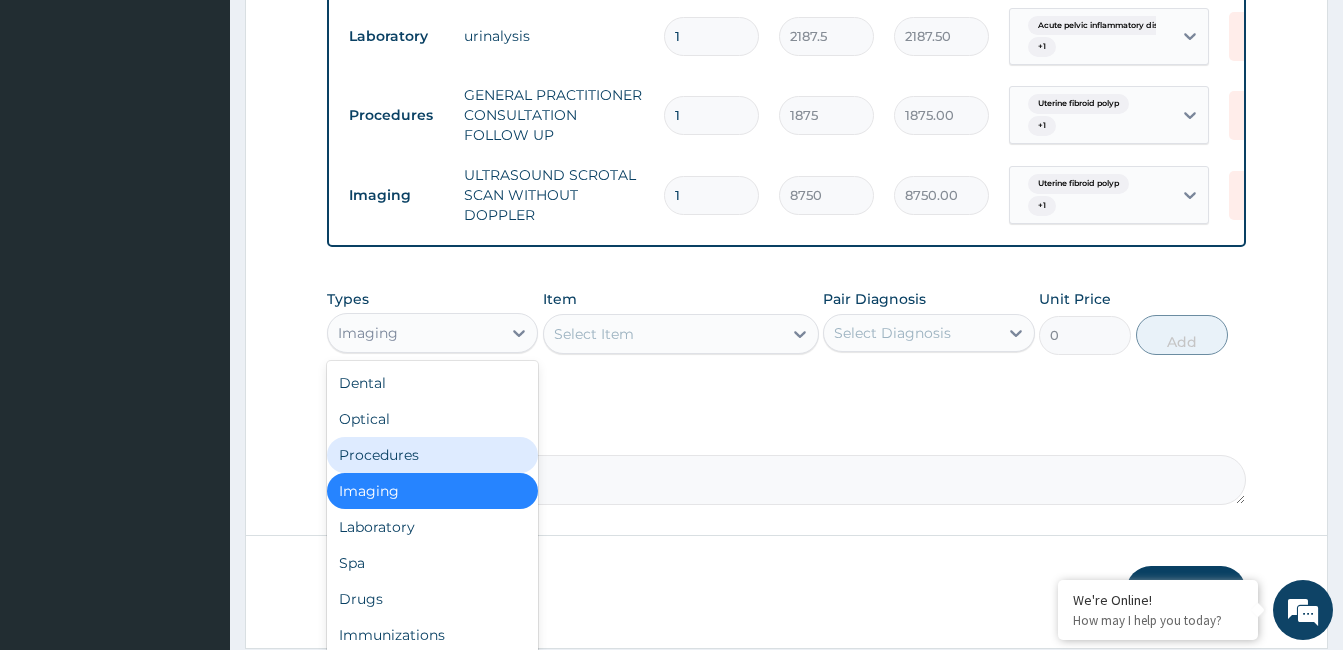 click on "Procedures" at bounding box center [432, 455] 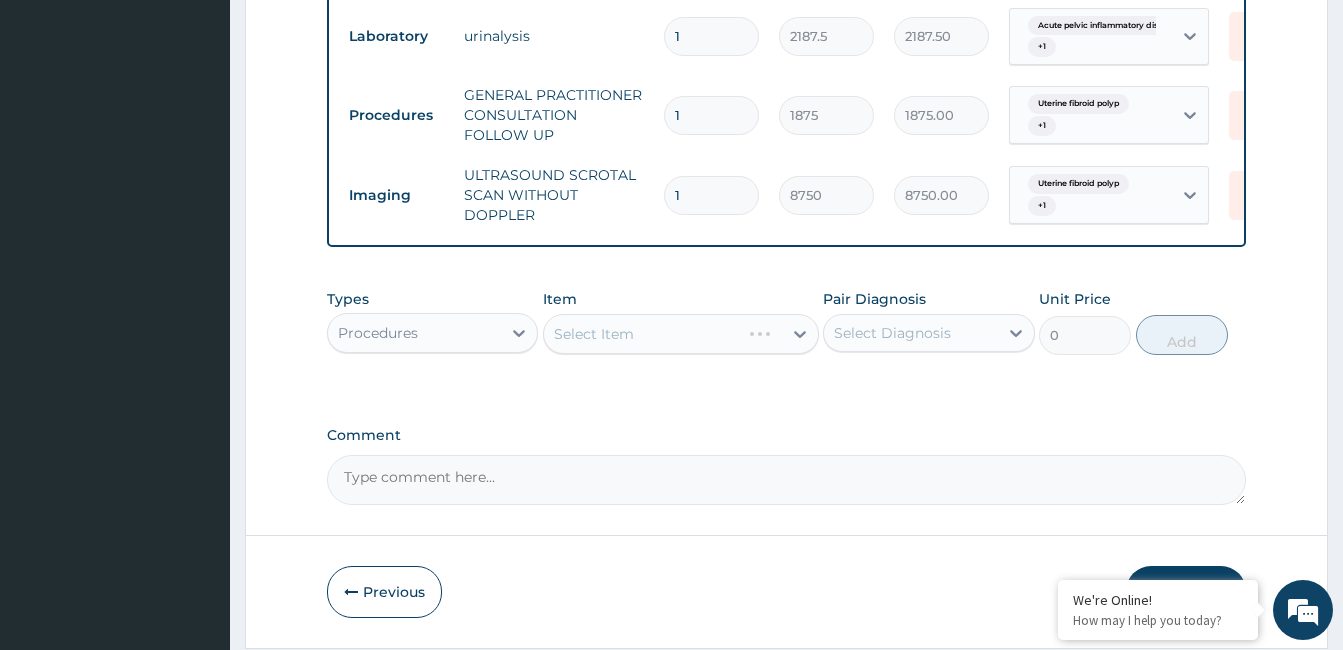 scroll, scrollTop: 960, scrollLeft: 0, axis: vertical 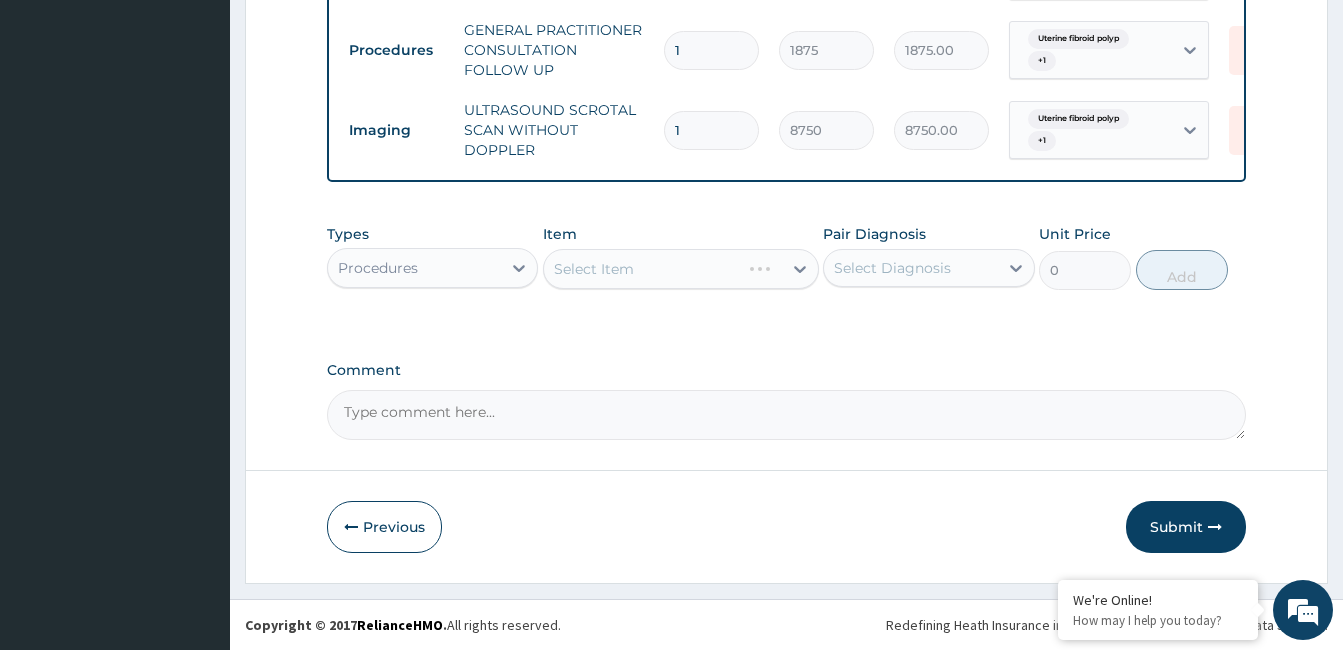 click on "Select Item" at bounding box center (681, 269) 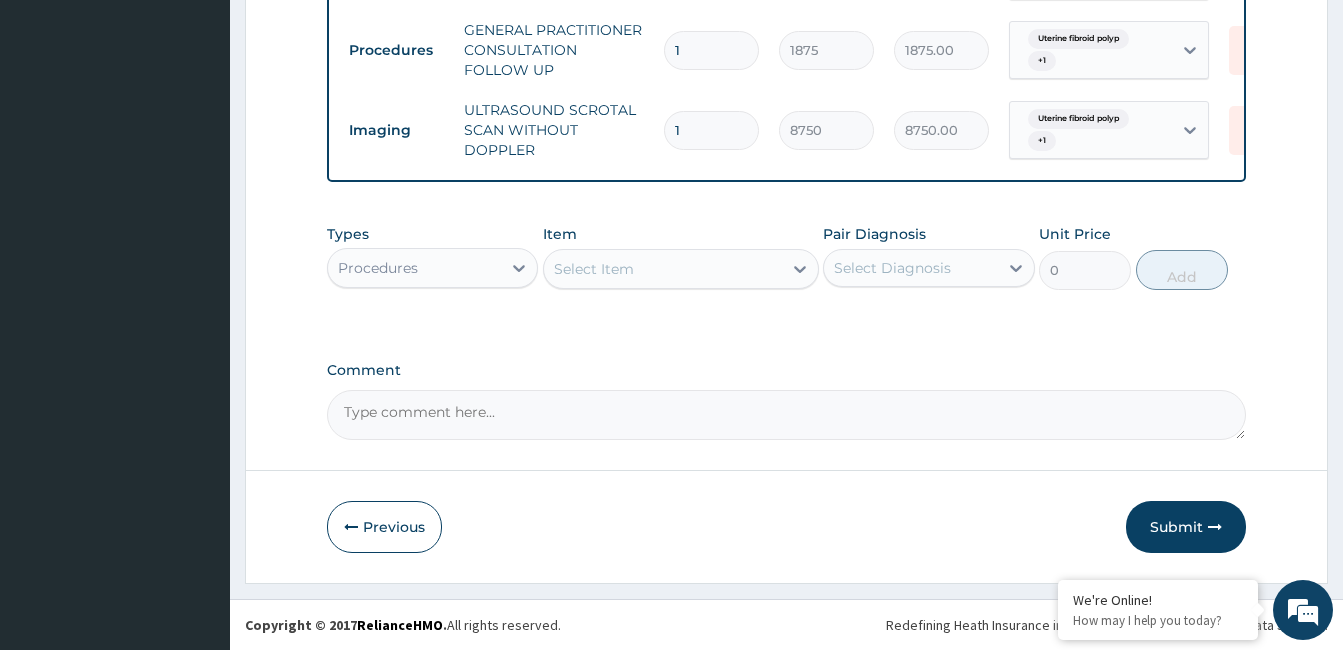 click on "Select Item" at bounding box center [663, 269] 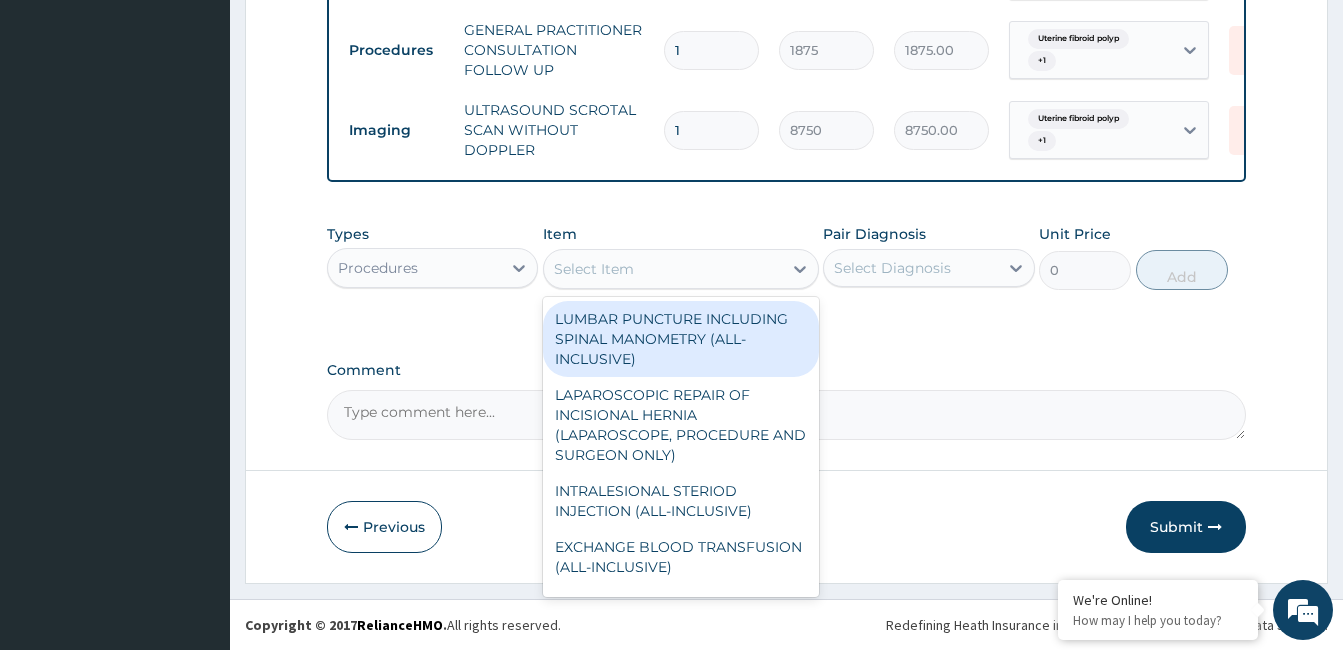 click on "Select Item" at bounding box center [663, 269] 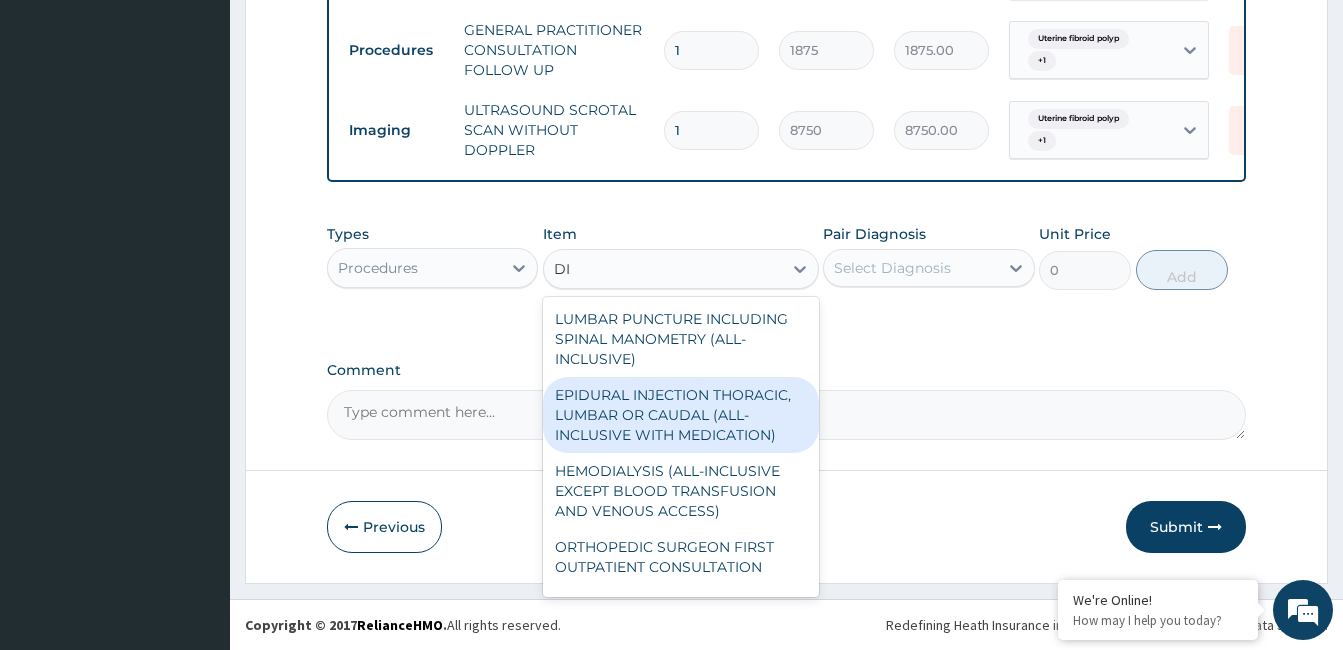 type on "D" 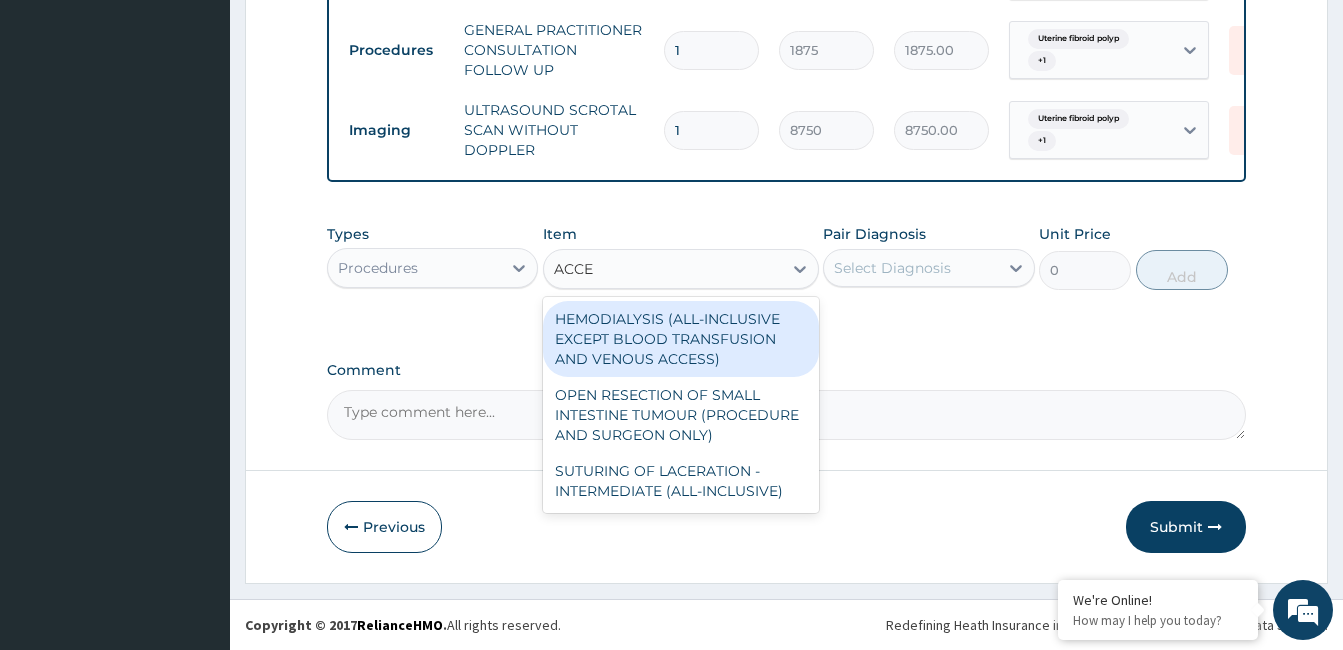 type on "ACCE" 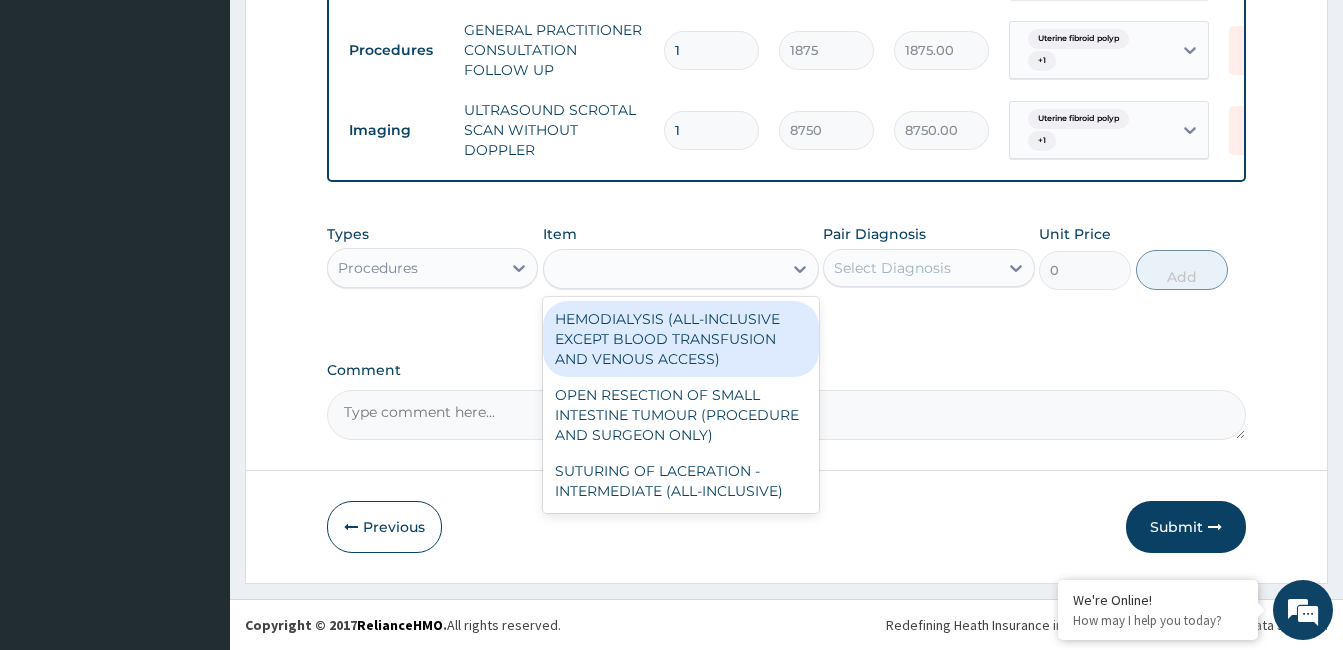 click on "Procedures" at bounding box center (414, 268) 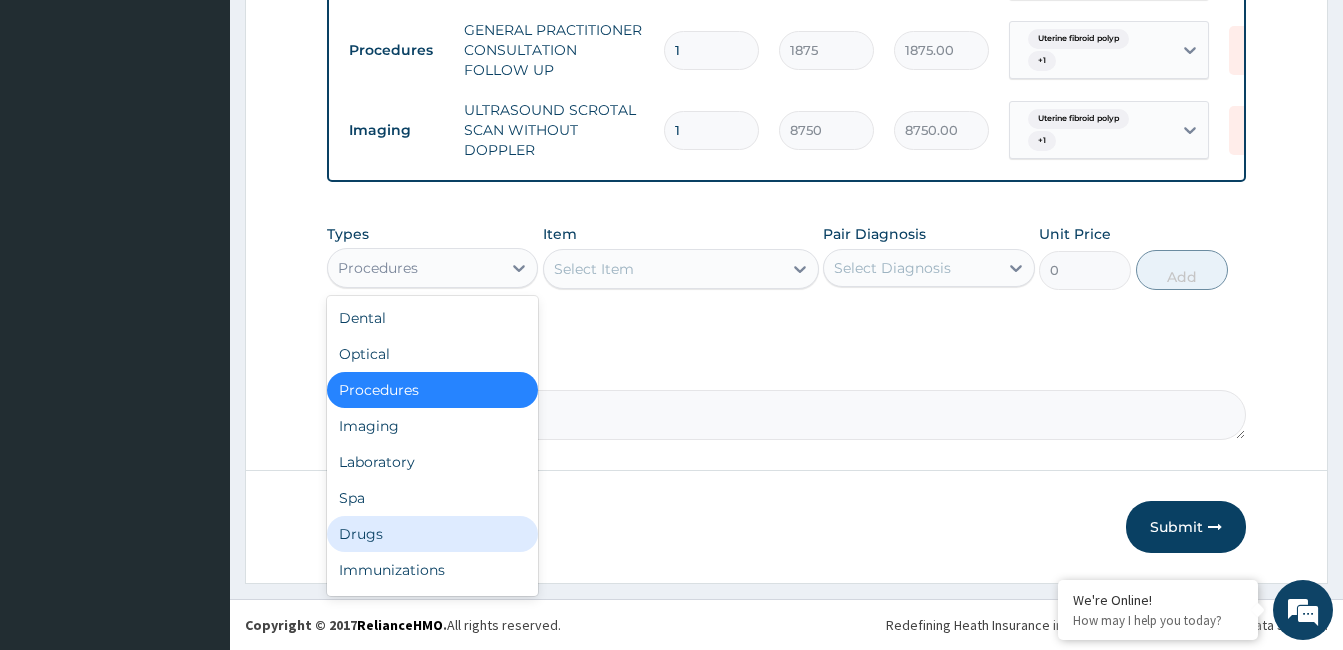 click on "Drugs" at bounding box center (432, 534) 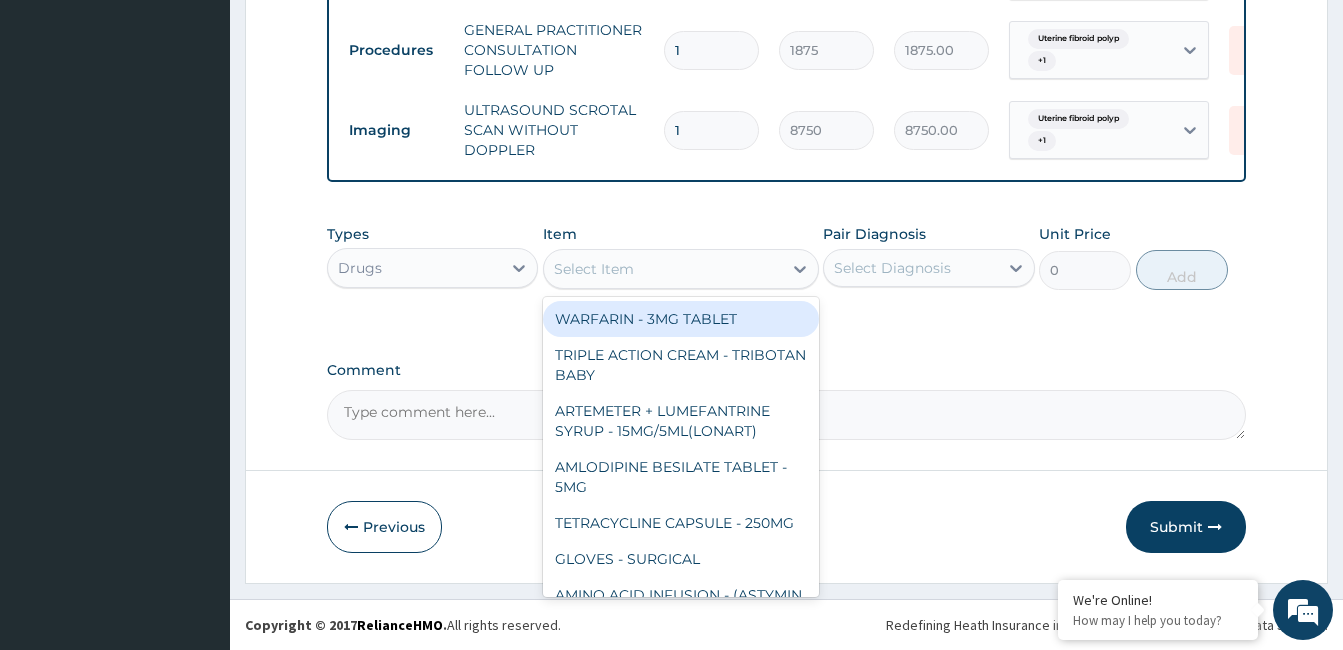 click 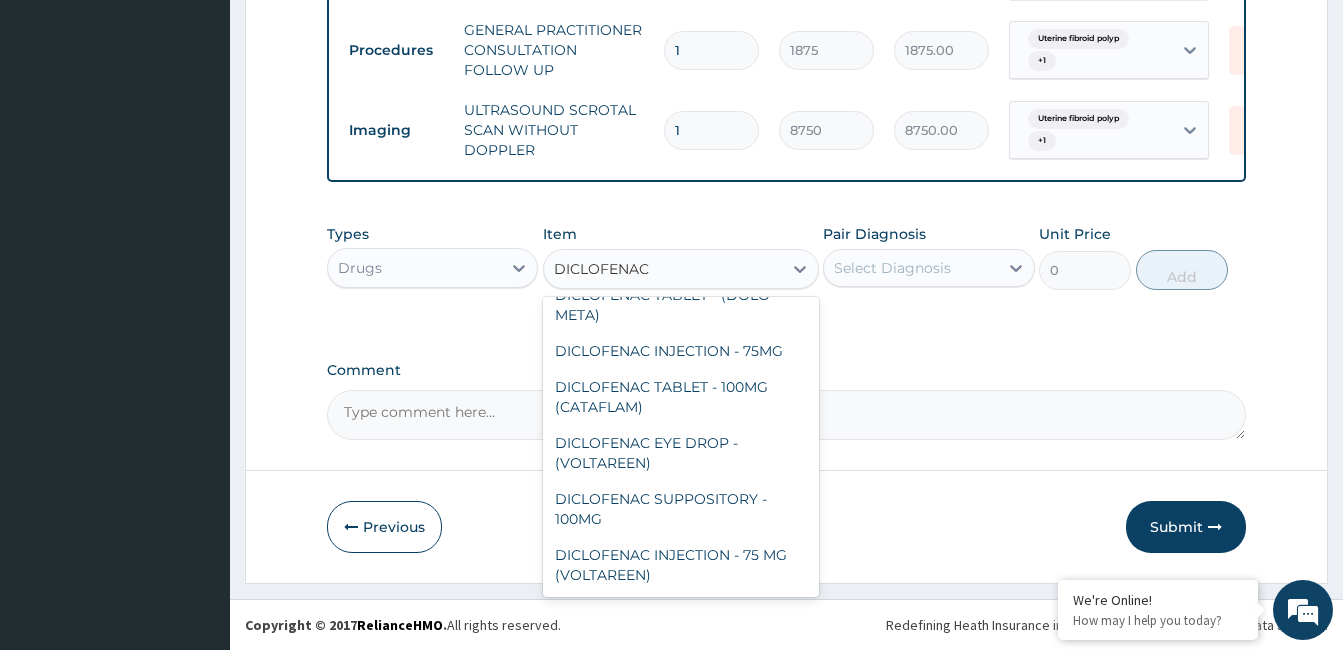 scroll, scrollTop: 0, scrollLeft: 0, axis: both 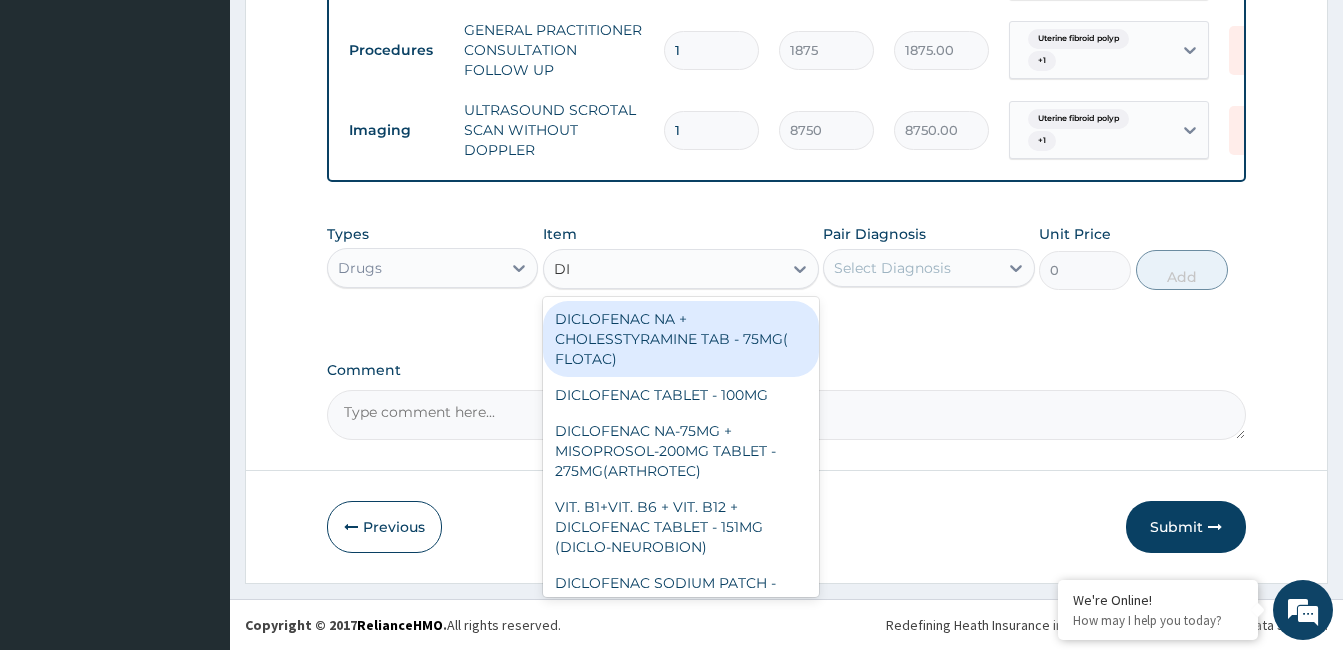 type on "D" 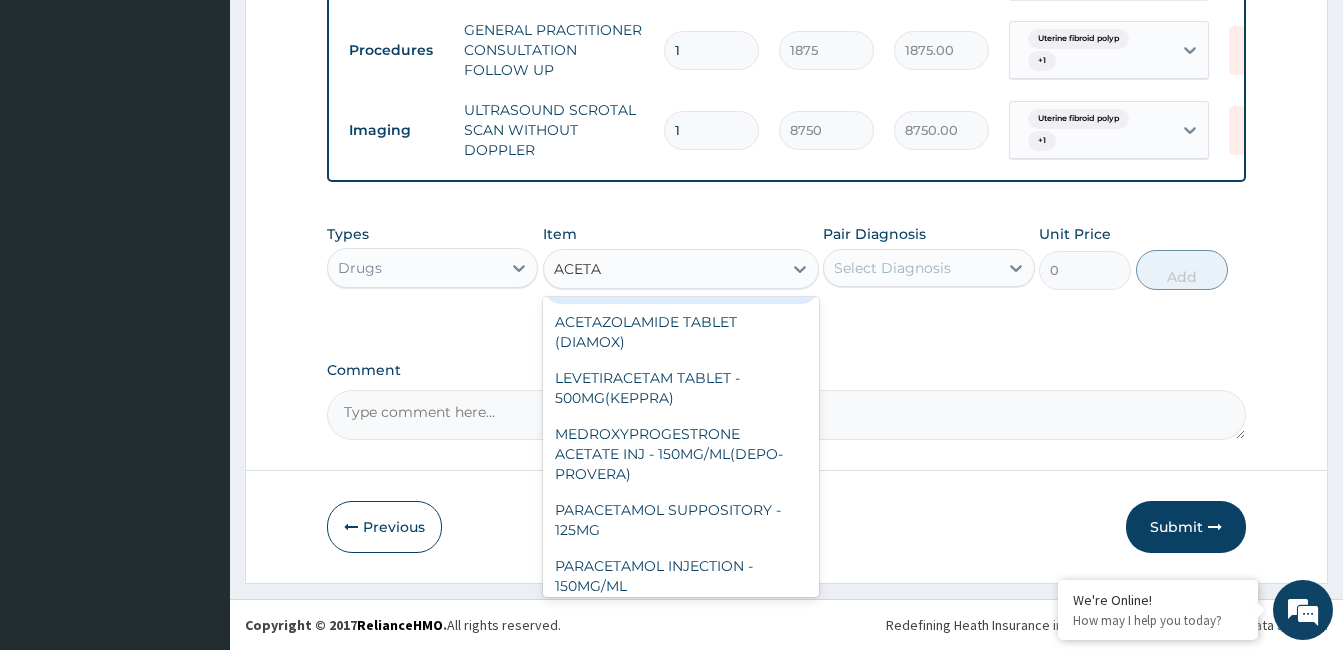 scroll, scrollTop: 0, scrollLeft: 0, axis: both 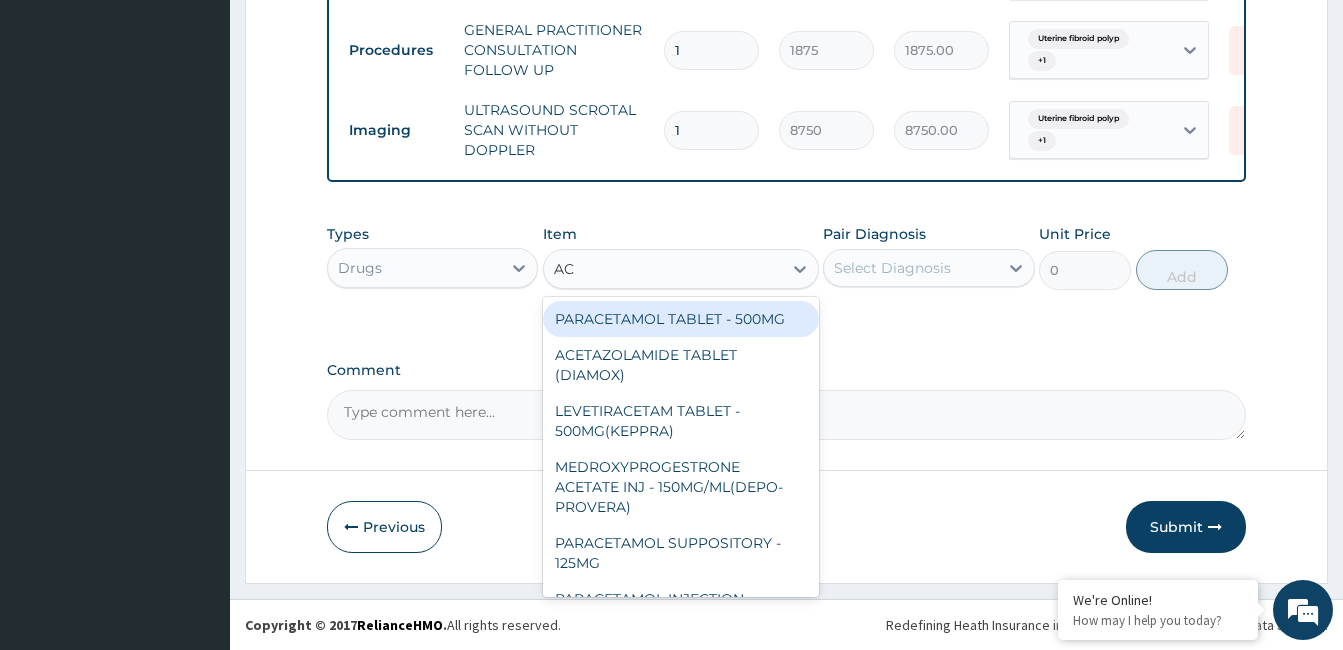 type on "A" 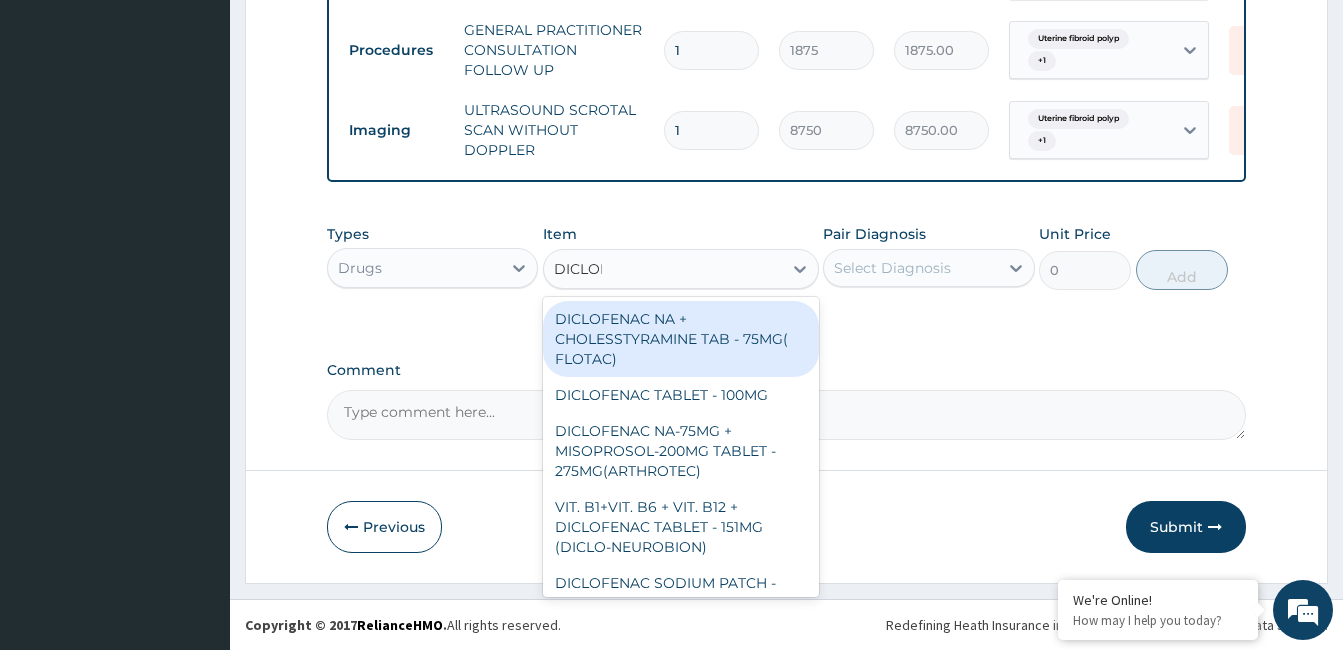 type on "DICLOFE" 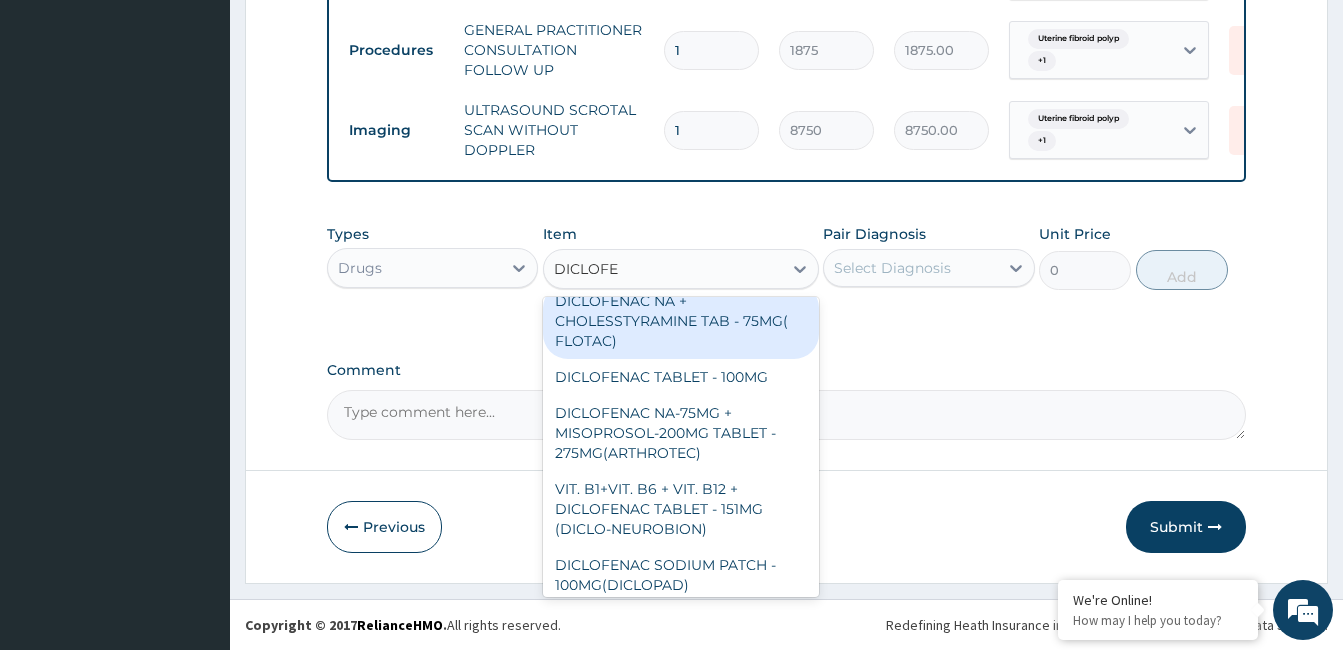 scroll, scrollTop: 36, scrollLeft: 0, axis: vertical 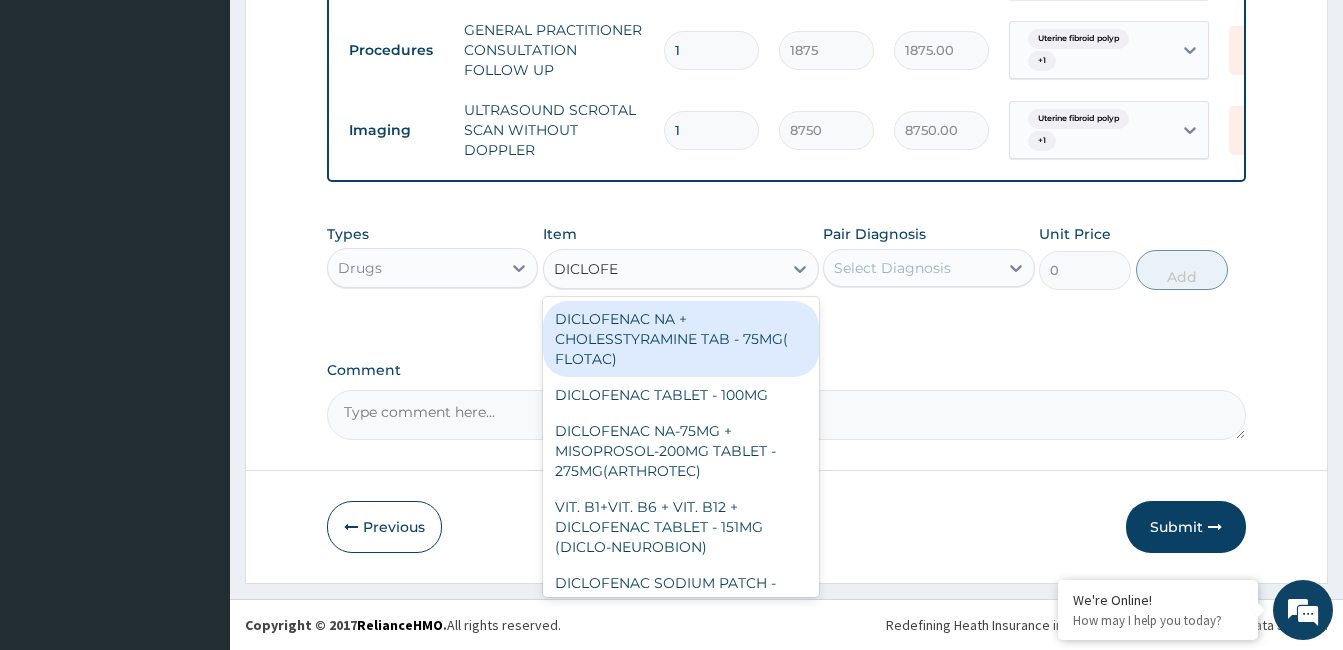 click on "DICLOFENAC NA + CHOLESSTYRAMINE TAB - 75MG( FLOTAC)" at bounding box center (681, 339) 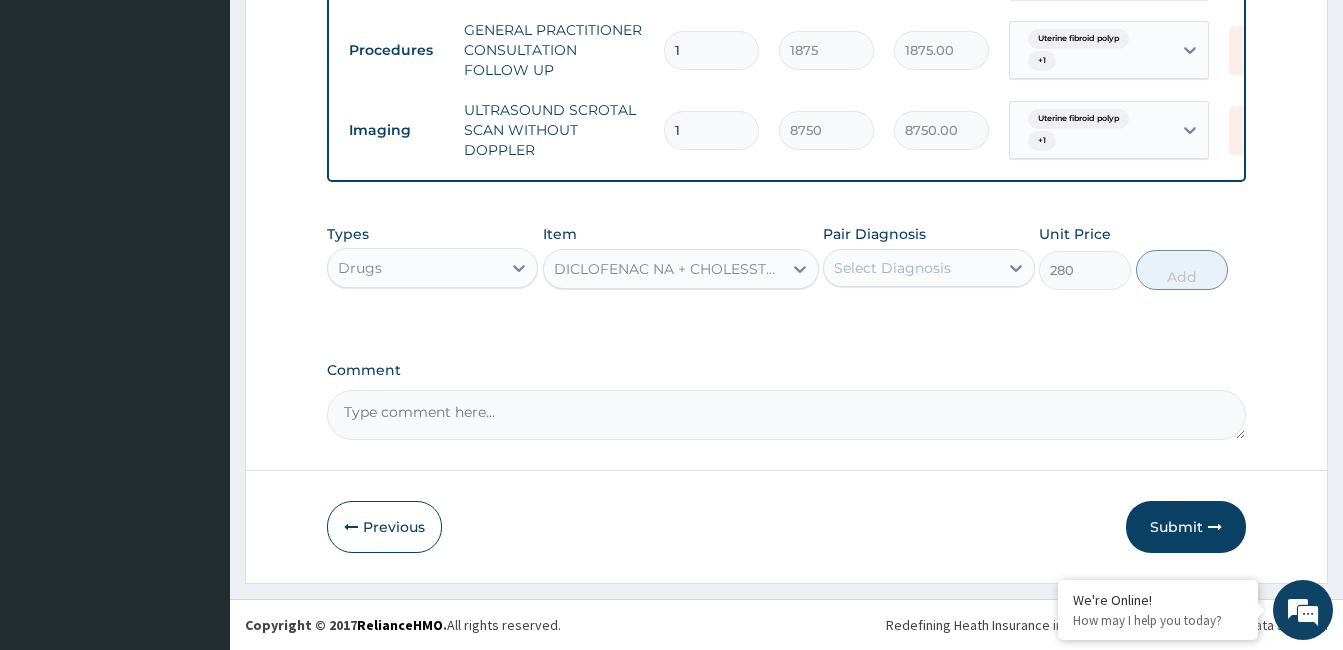 click on "Select Diagnosis" at bounding box center [892, 268] 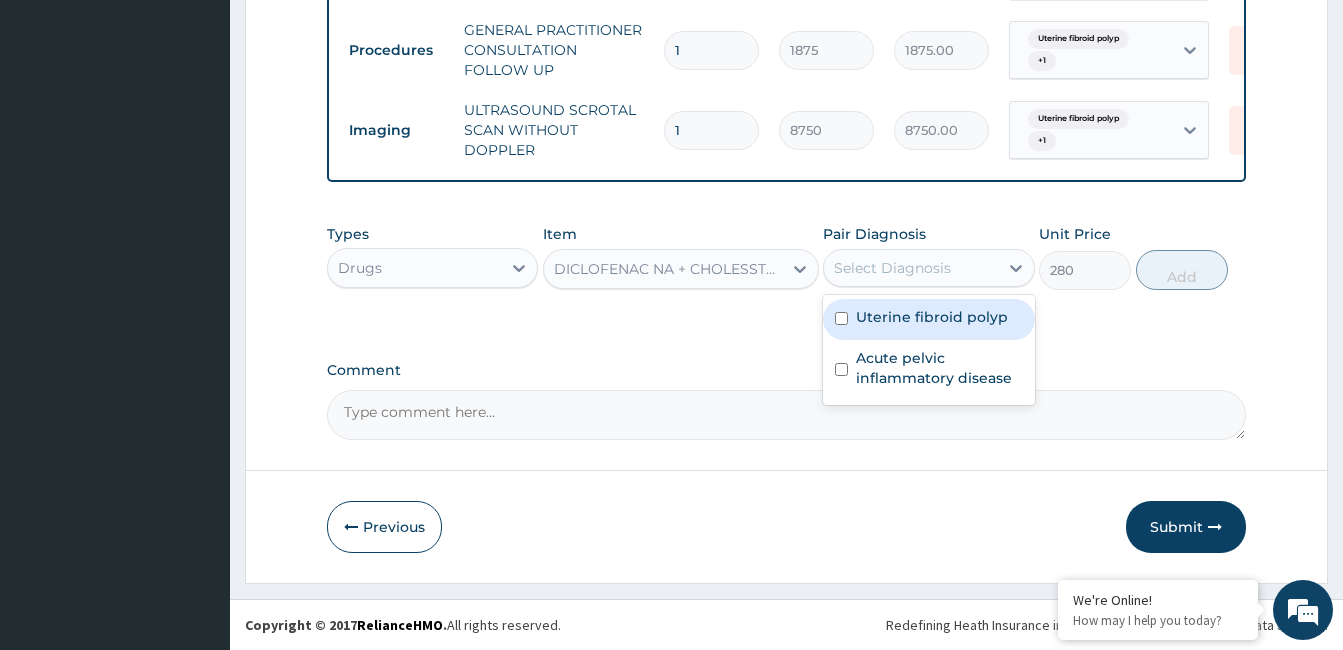 click on "Uterine fibroid polyp" at bounding box center [932, 317] 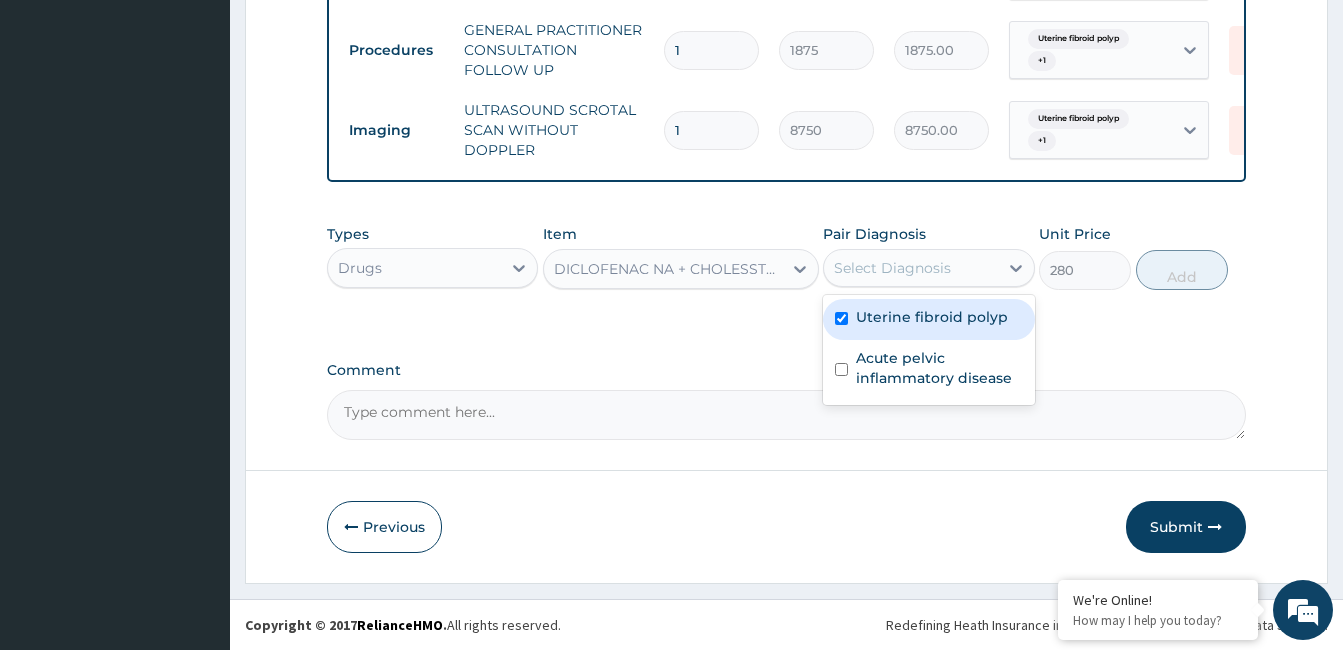 checkbox on "true" 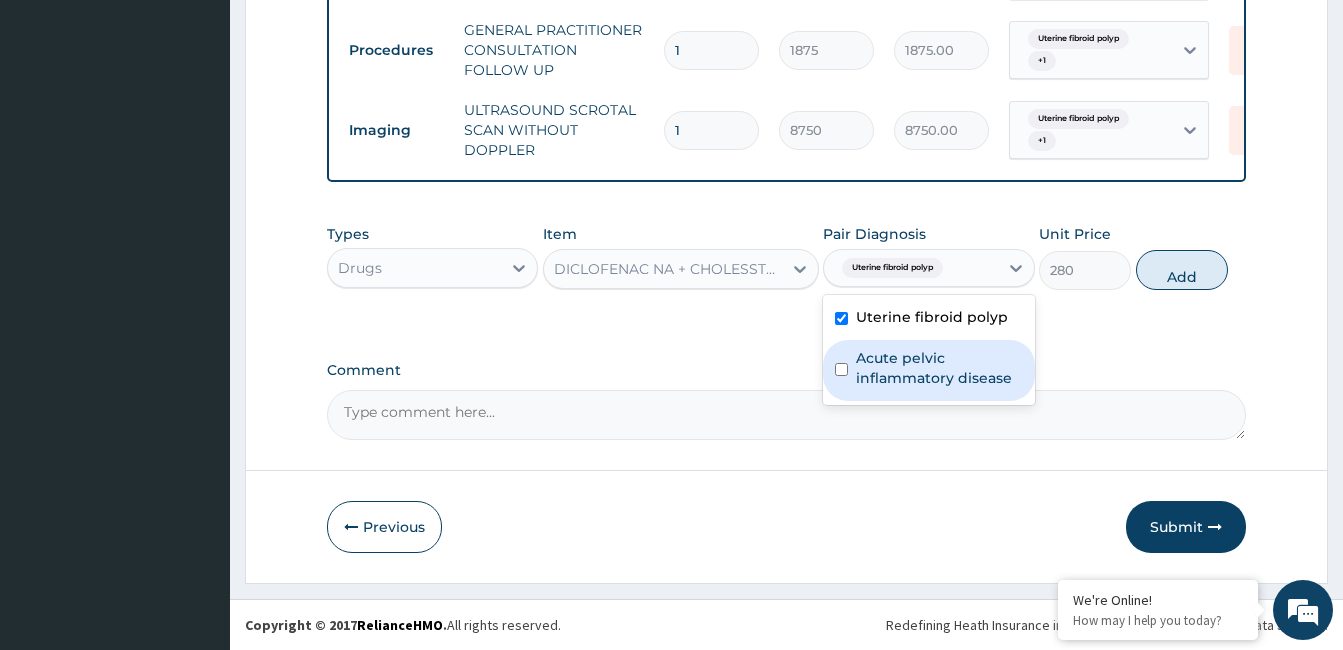 click on "Acute pelvic inflammatory disease" at bounding box center [939, 368] 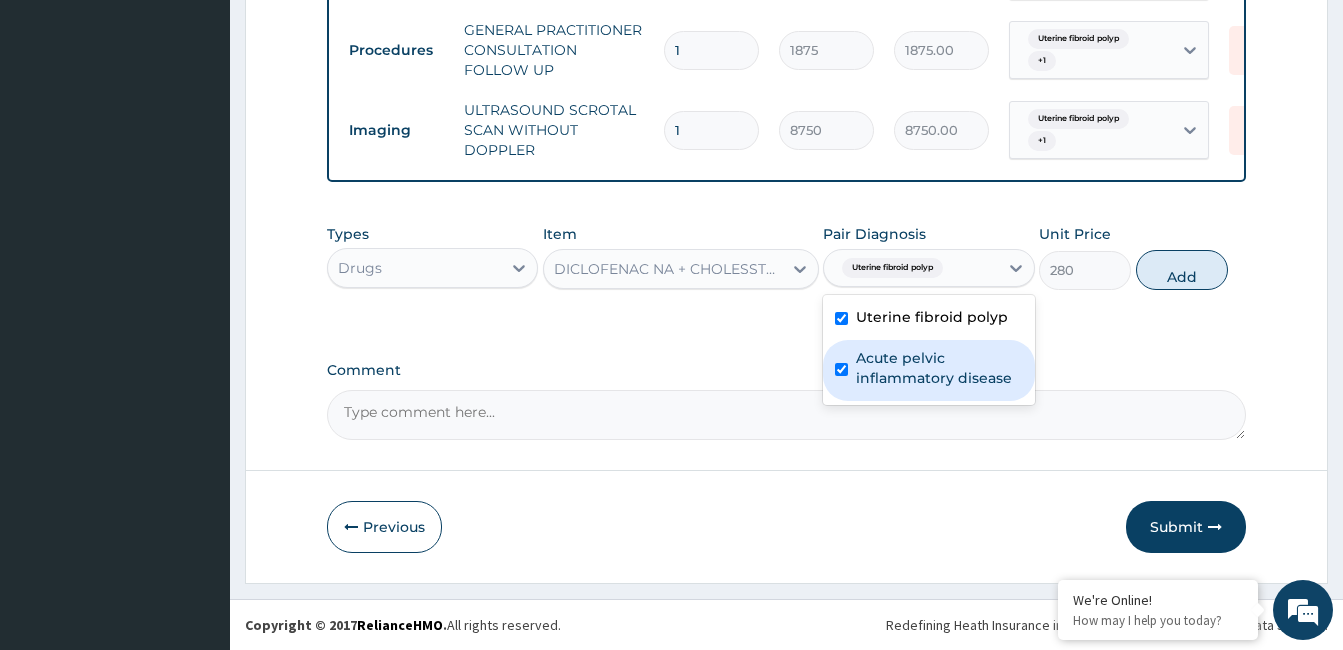 checkbox on "true" 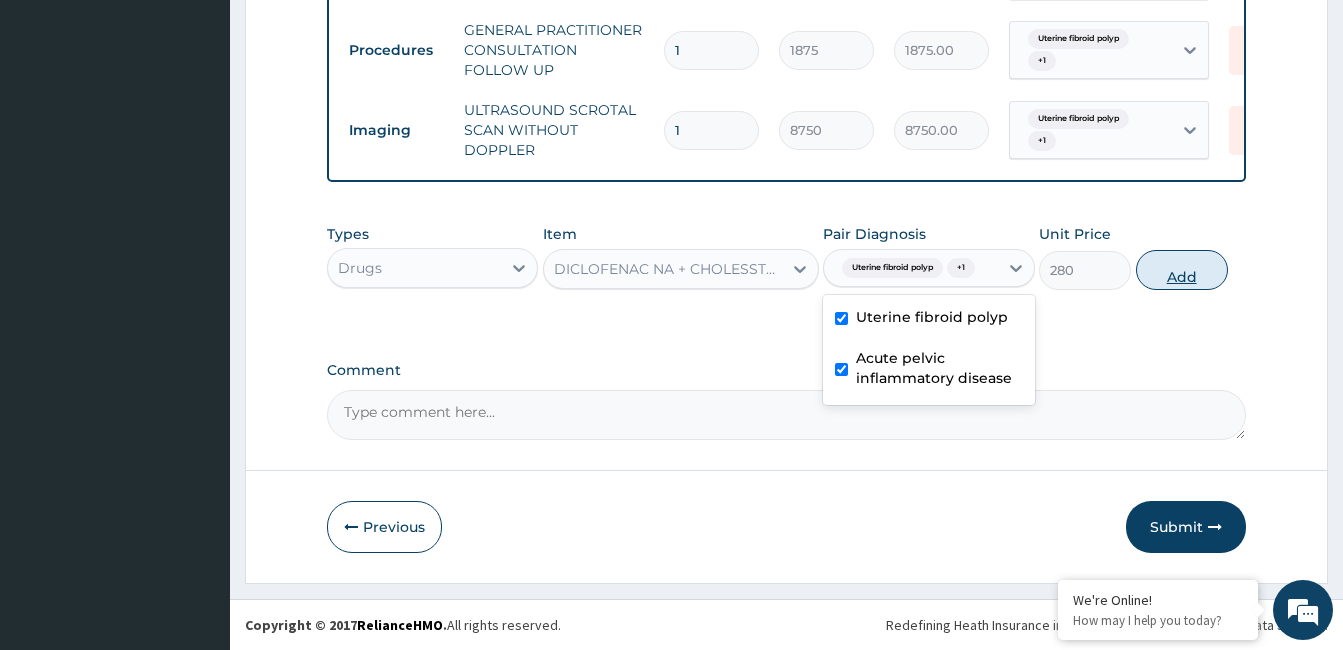 click on "Add" at bounding box center (1182, 270) 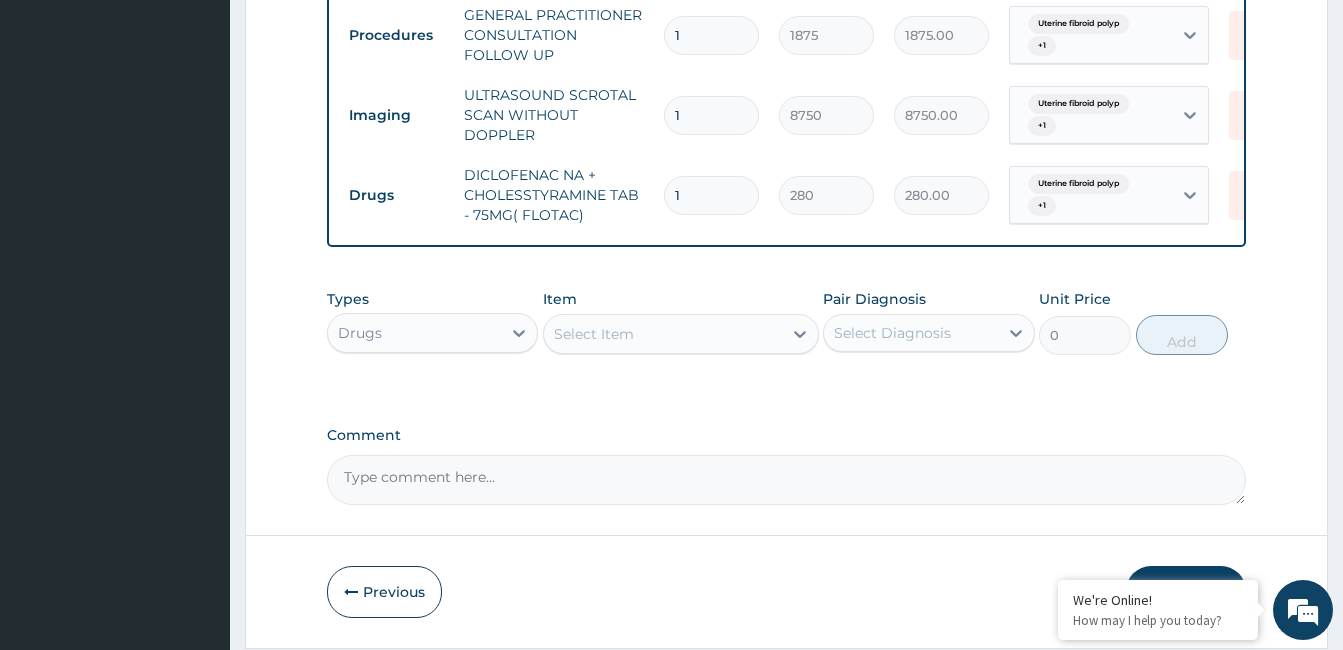 type on "10" 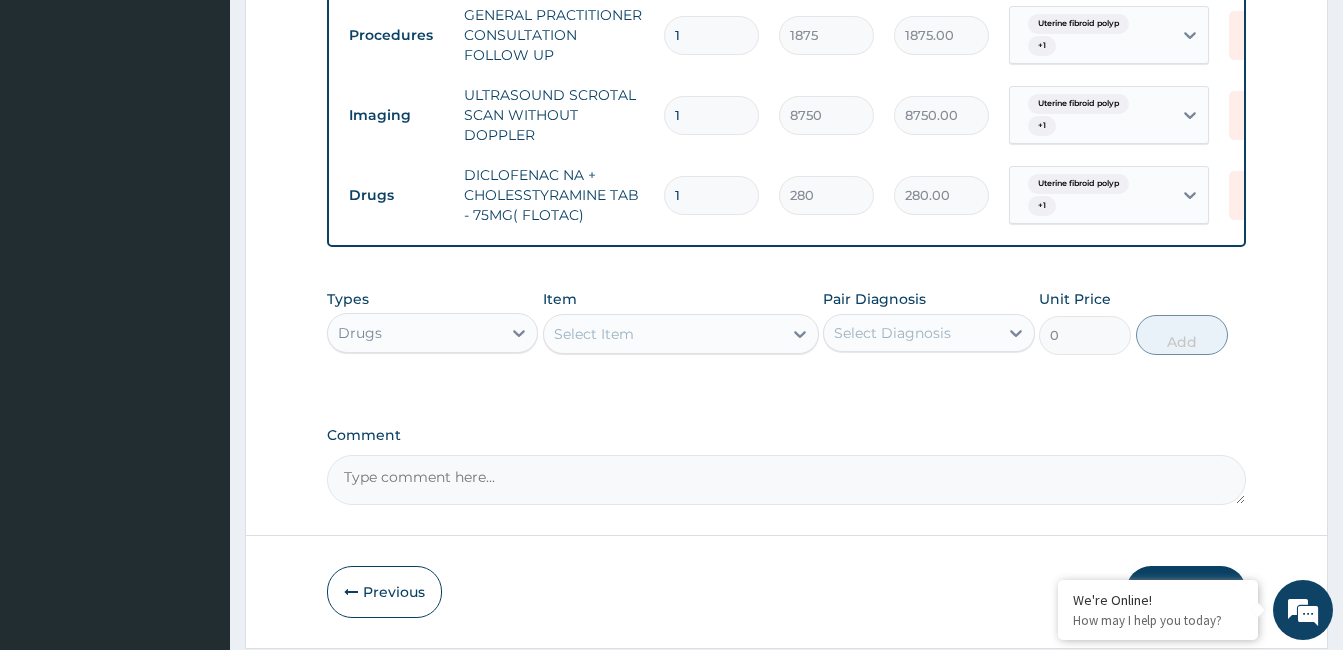 type on "2800.00" 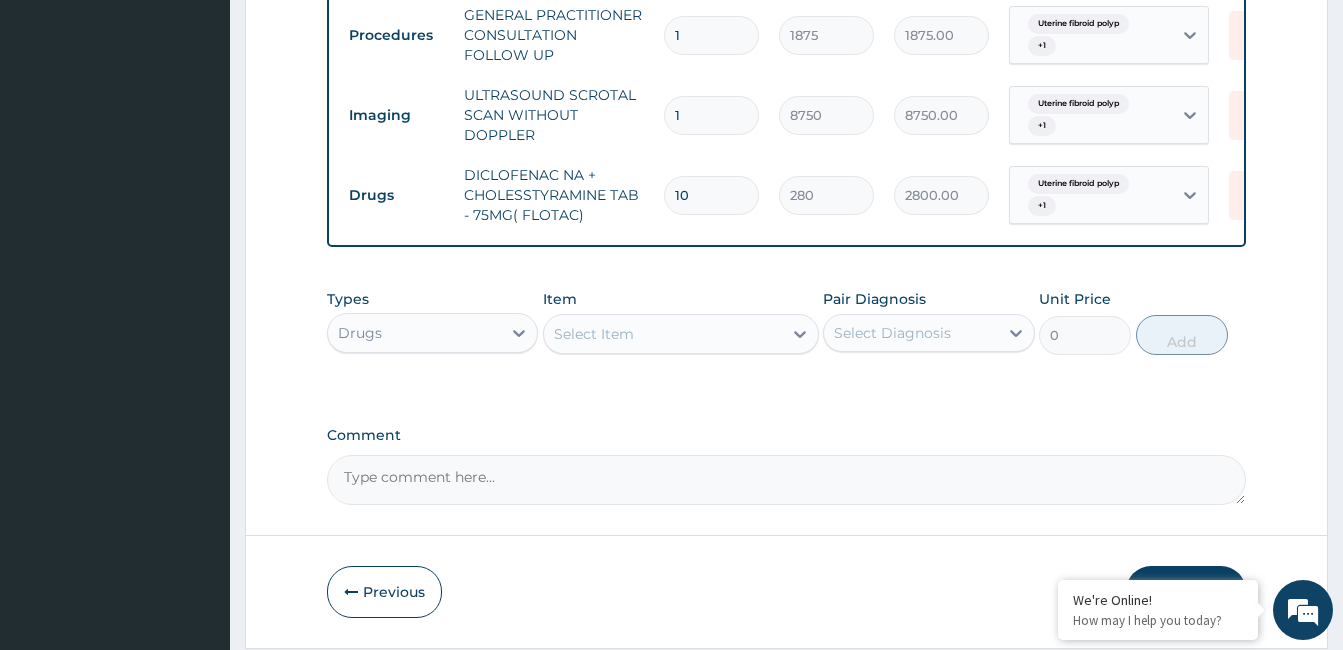type on "10" 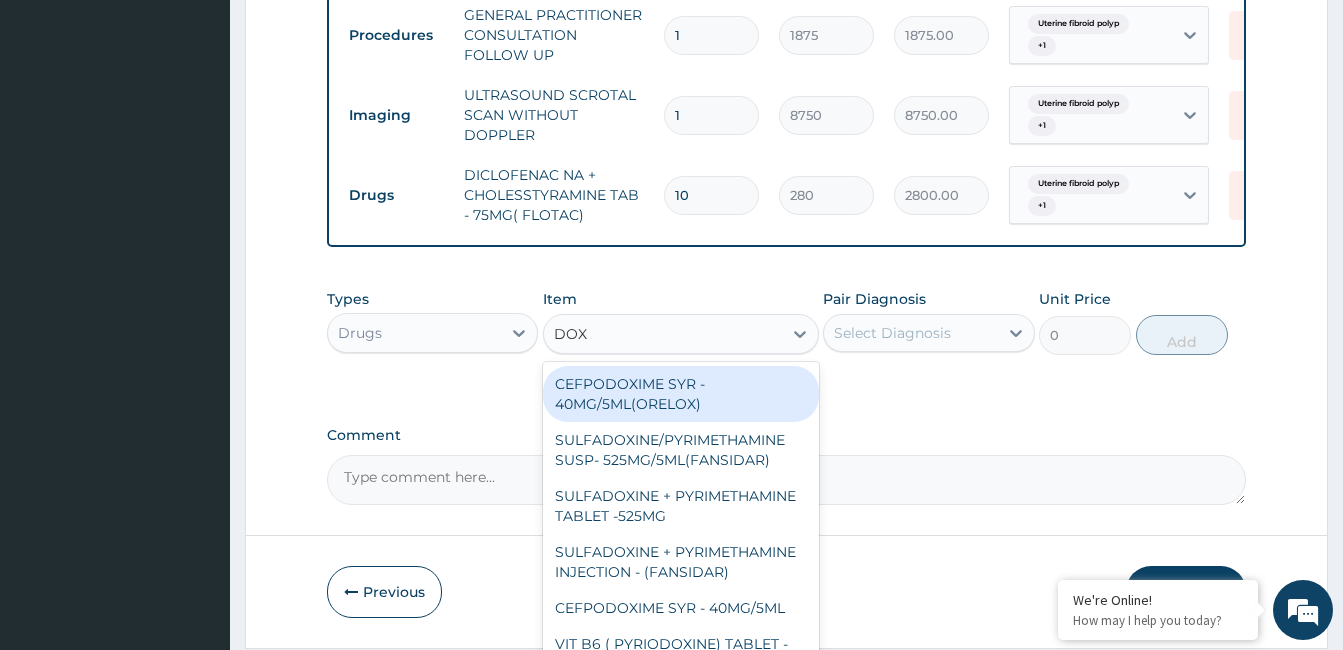 type on "DOXY" 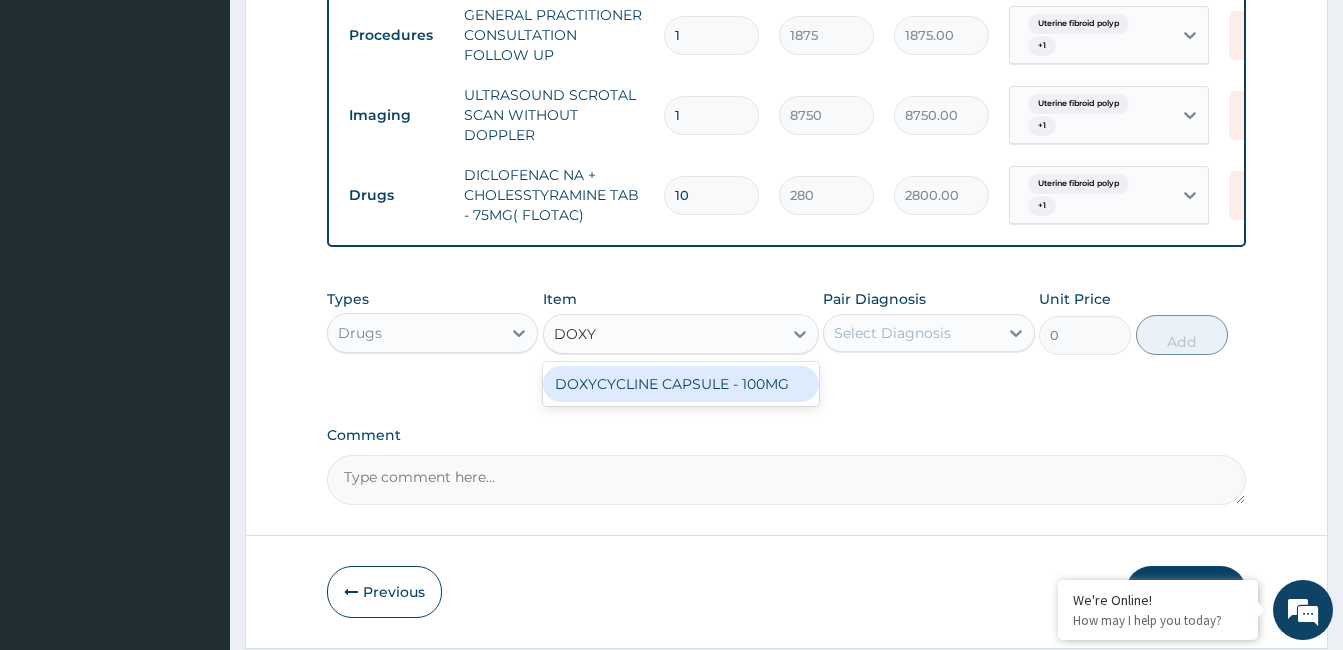 click on "DOXYCYCLINE CAPSULE - 100MG" at bounding box center (681, 384) 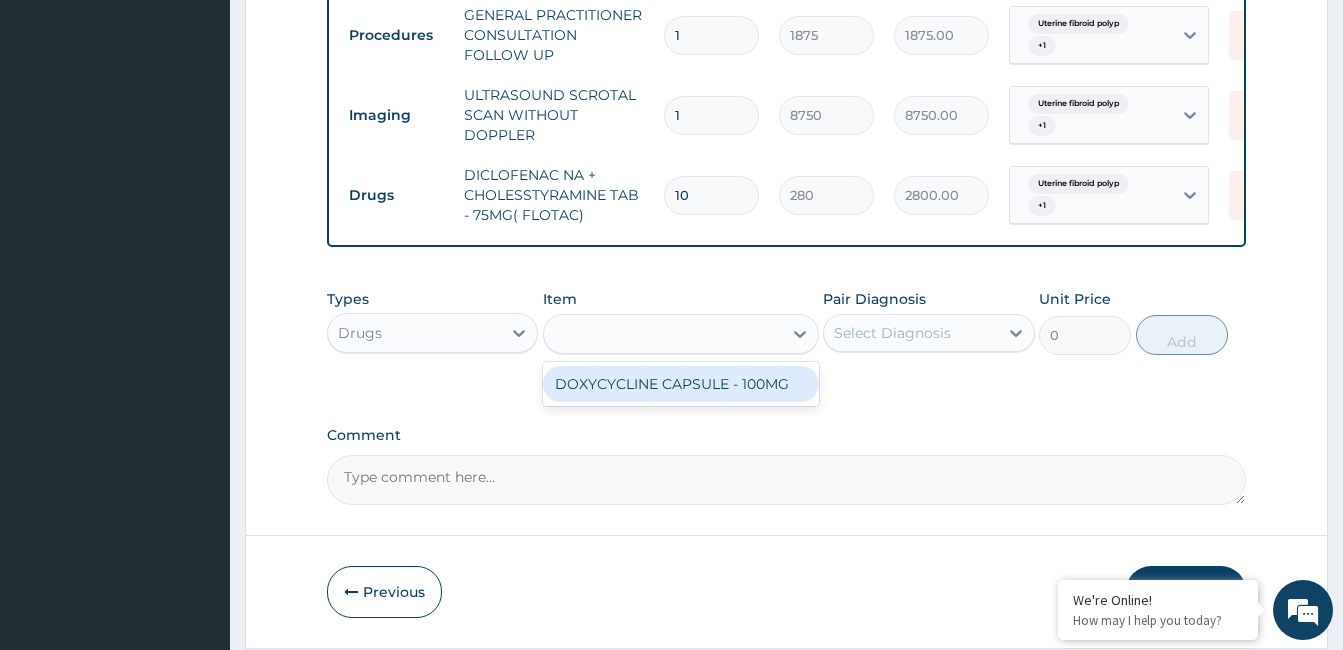 type on "64.39999999999999" 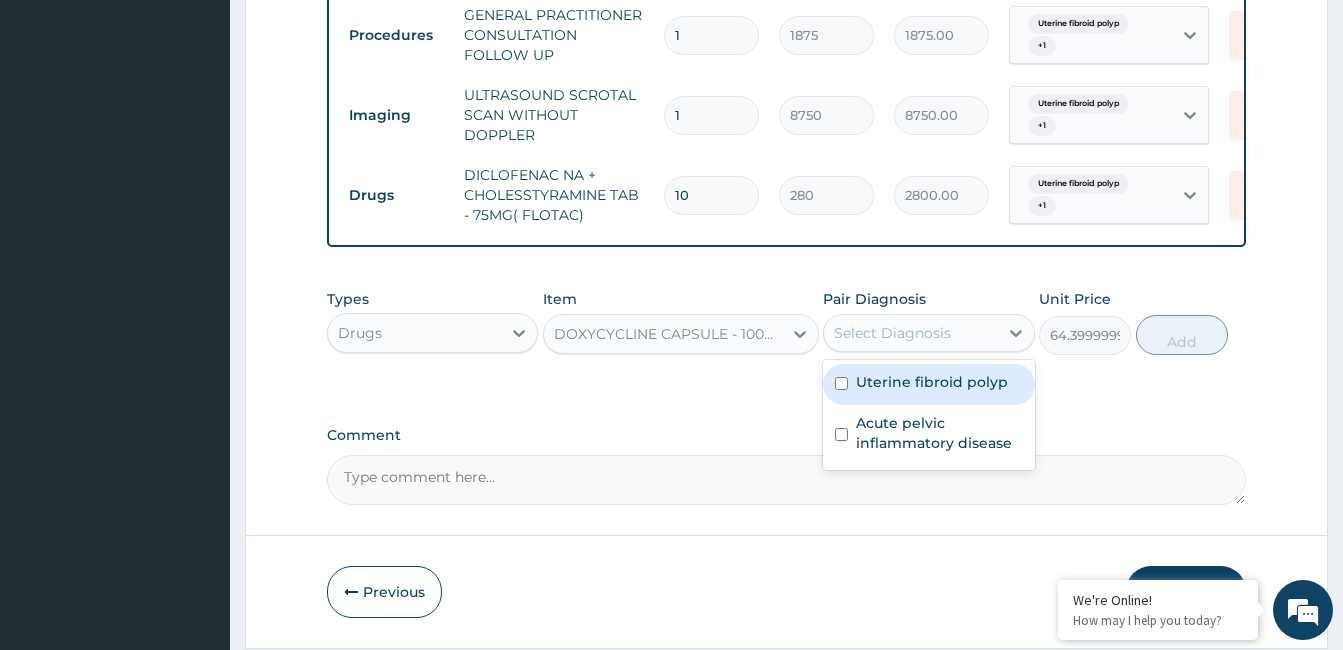 click on "Select Diagnosis" at bounding box center (892, 333) 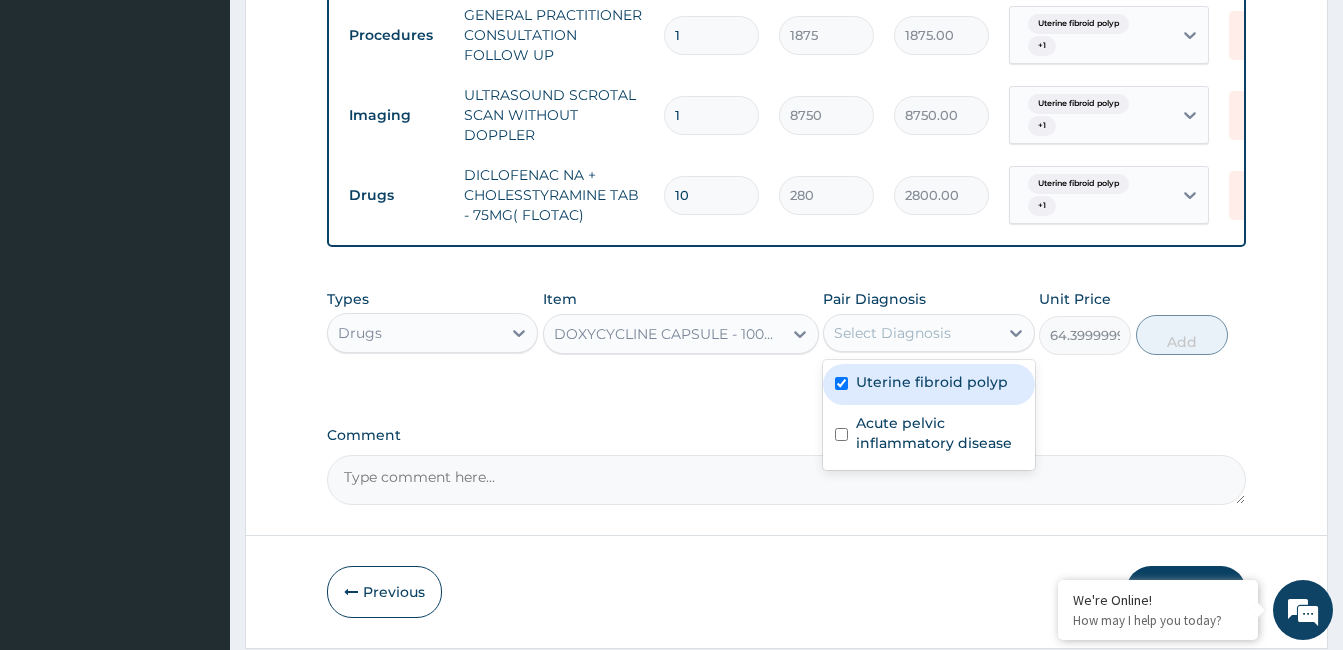 checkbox on "true" 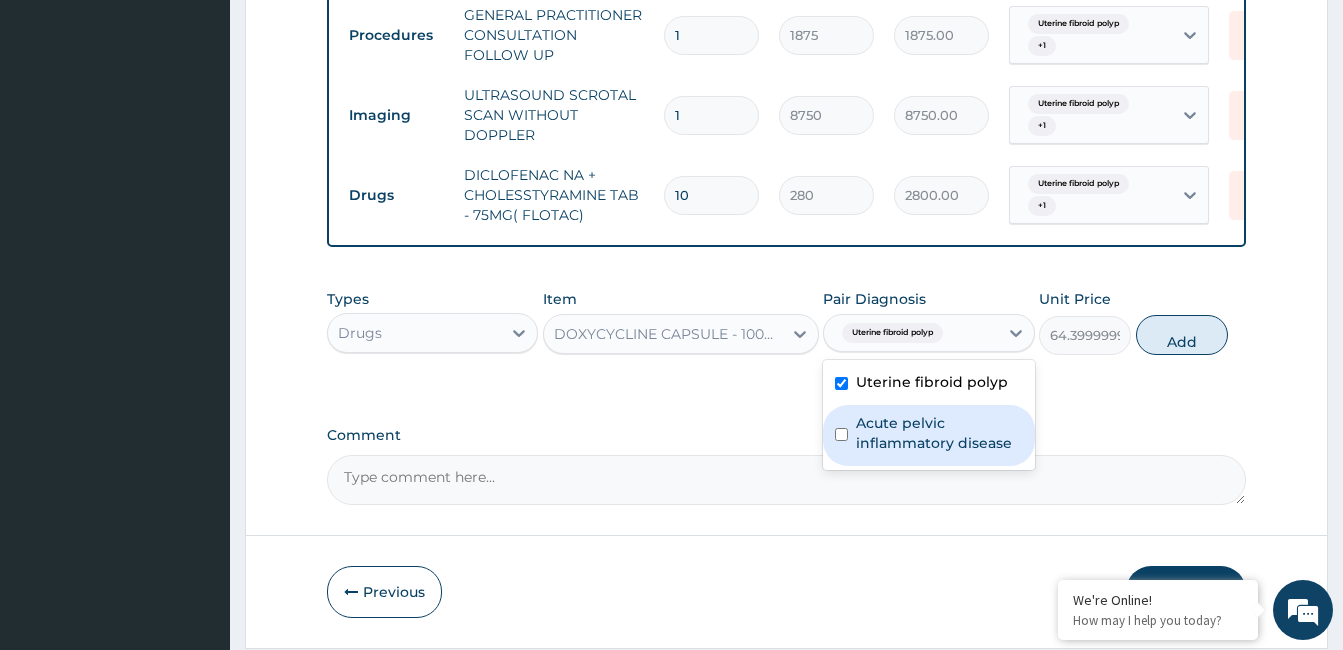 click on "Acute pelvic inflammatory disease" at bounding box center (939, 433) 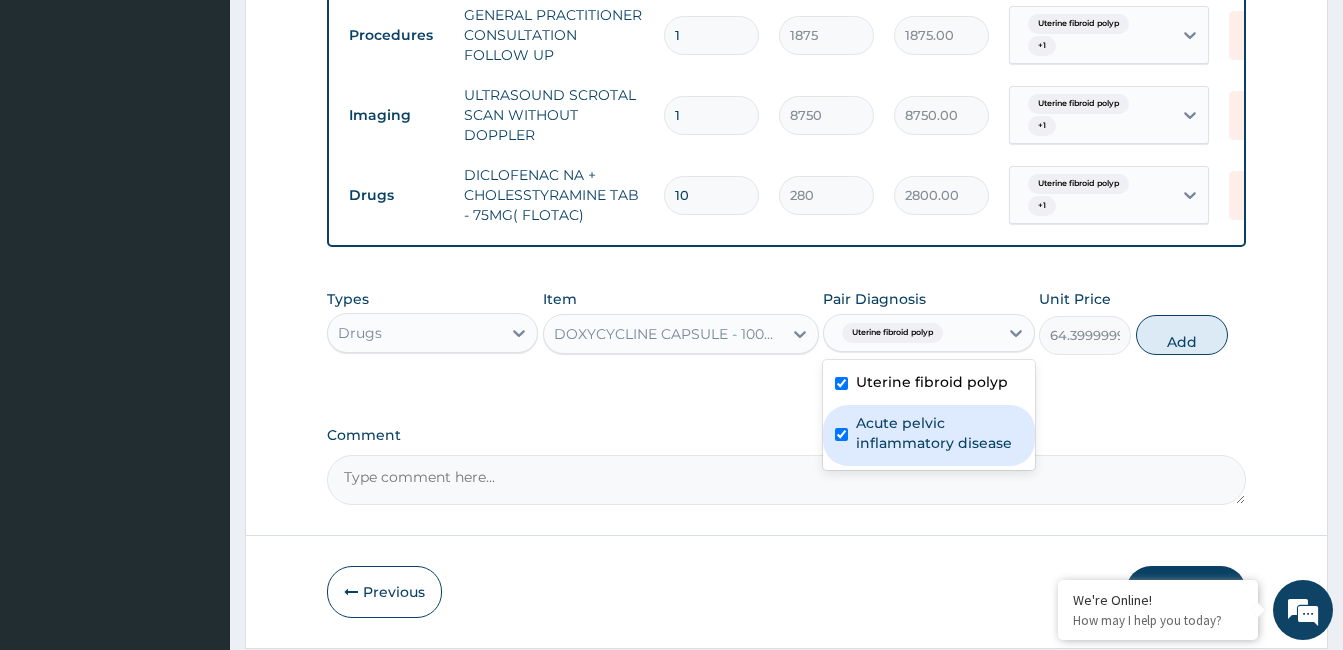 checkbox on "true" 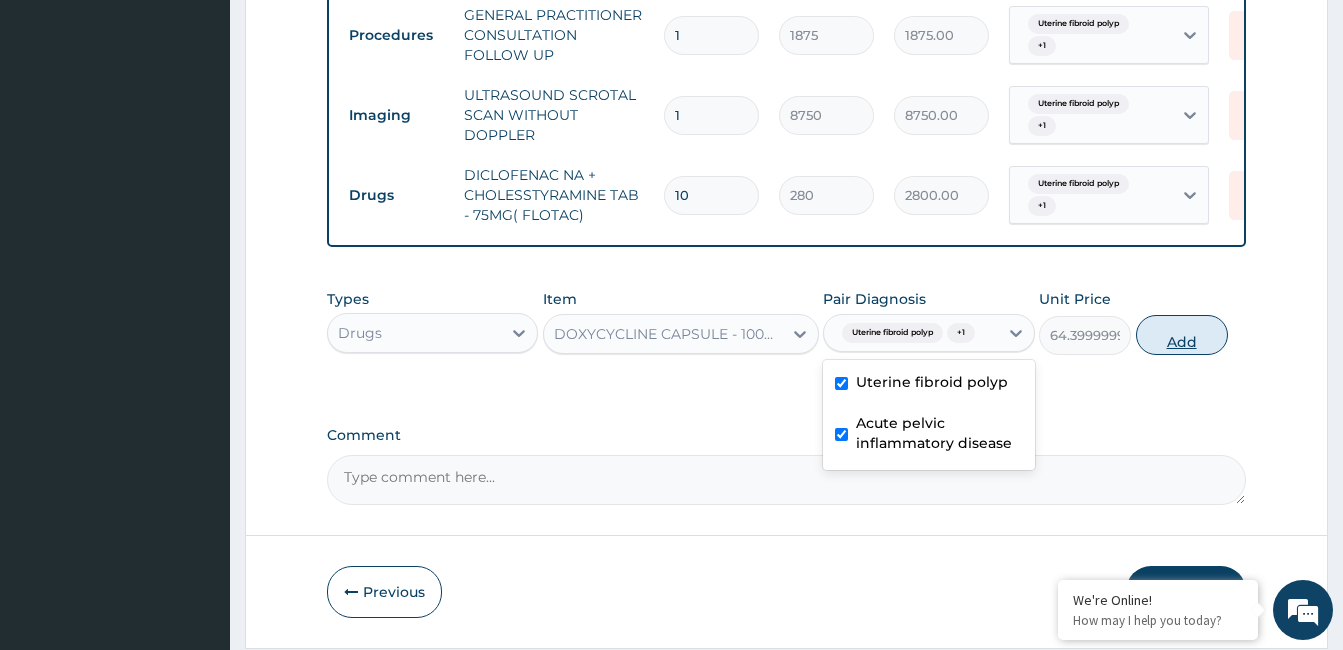 click on "Add" at bounding box center [1182, 335] 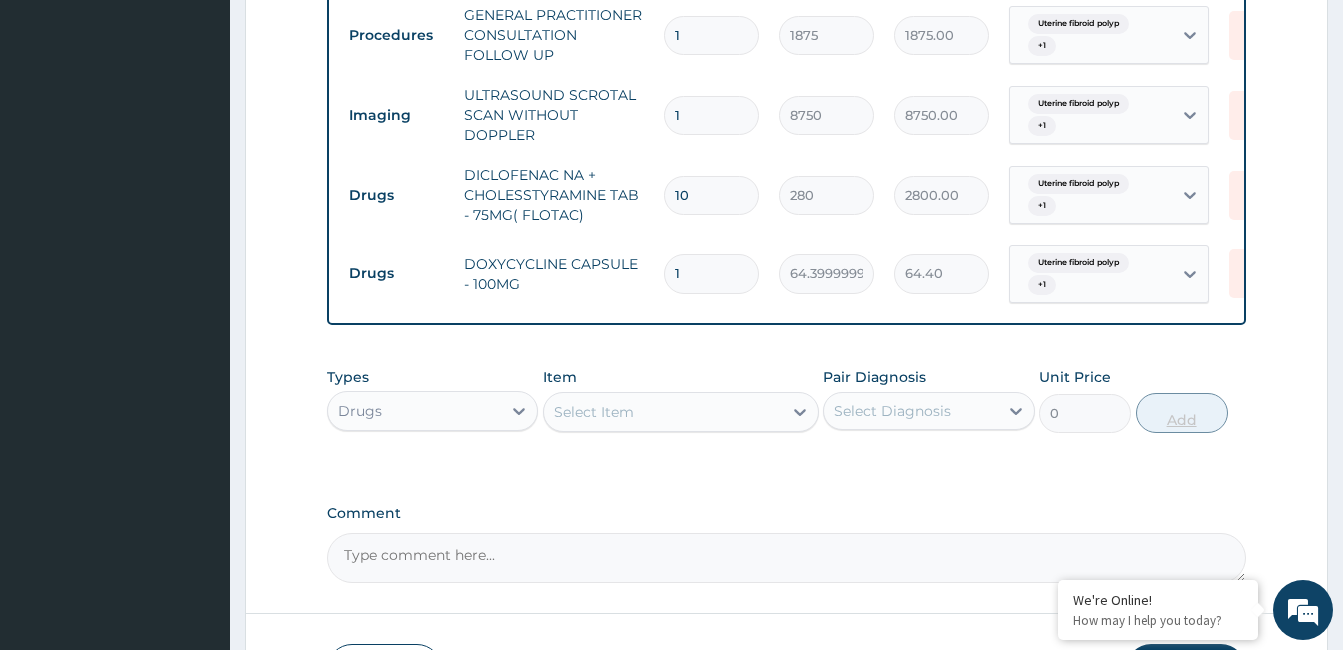 type on "10" 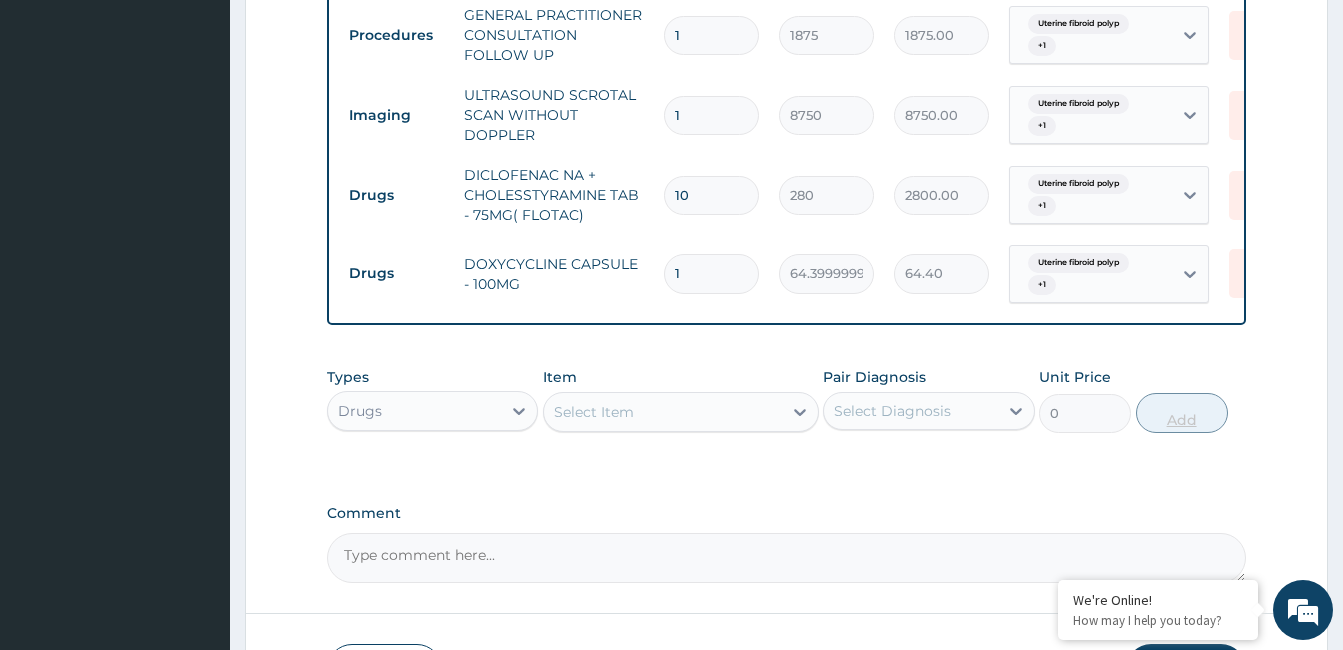 type on "644.00" 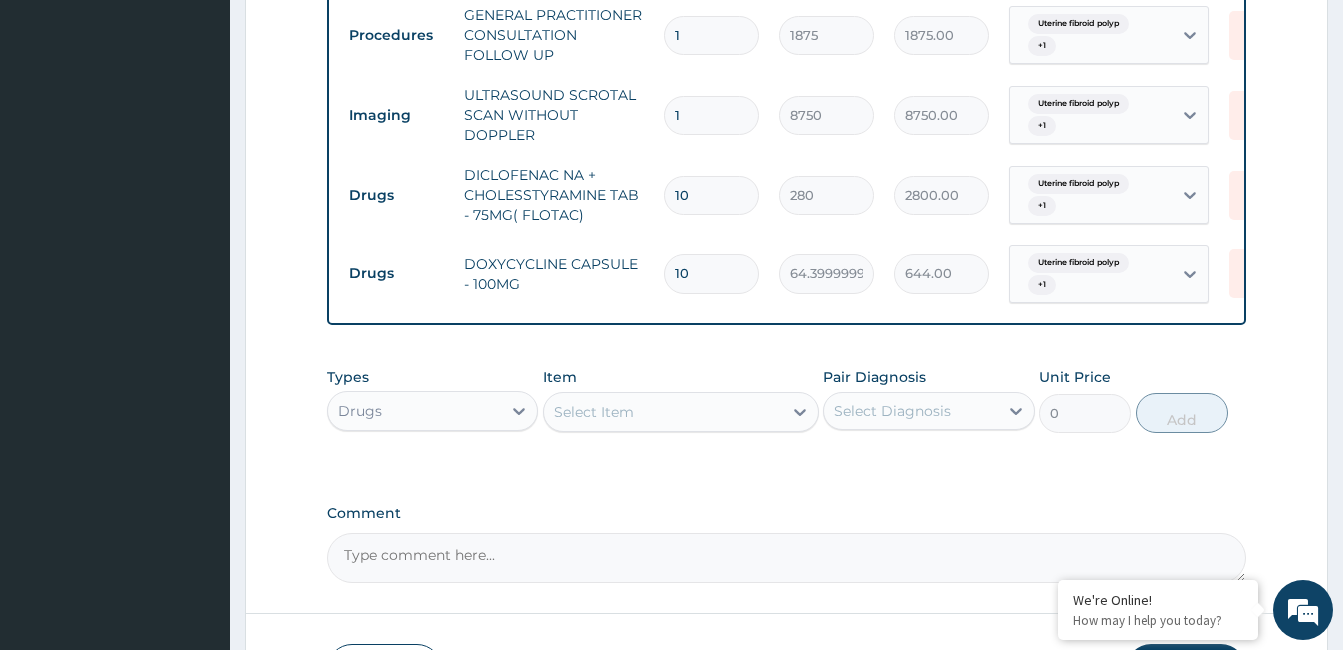 type on "10" 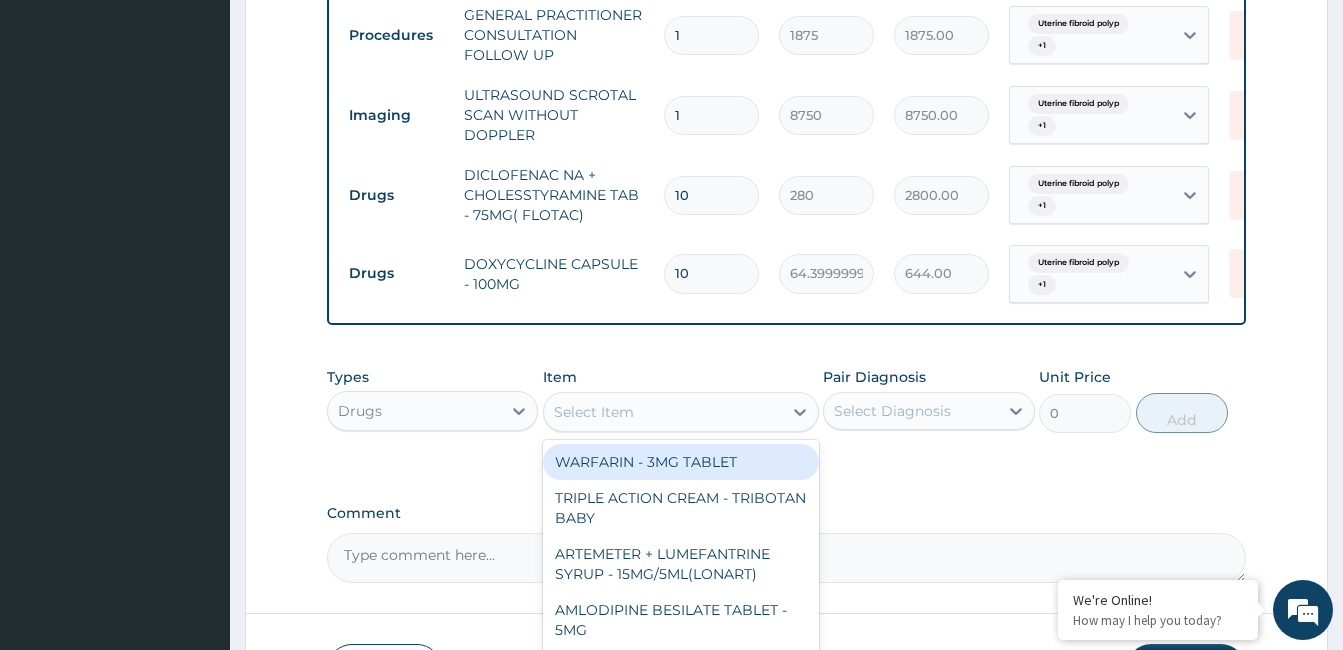 click on "Select Item" at bounding box center [663, 412] 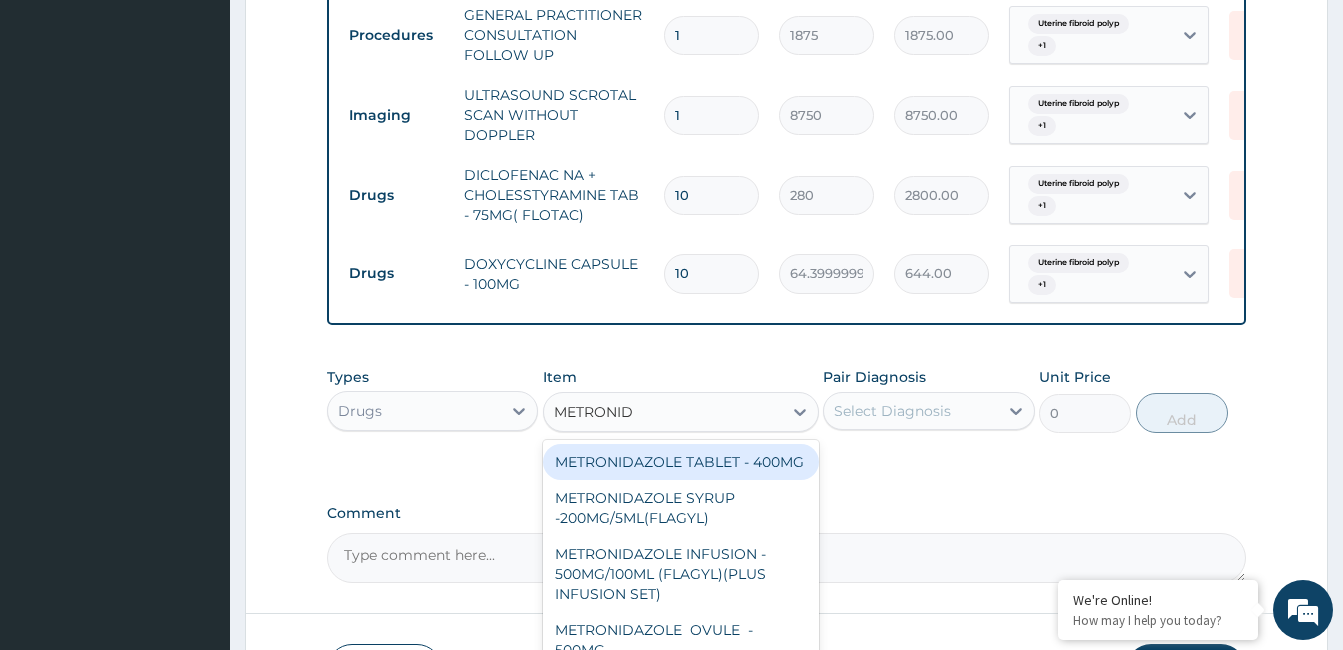 type on "METRONIDA" 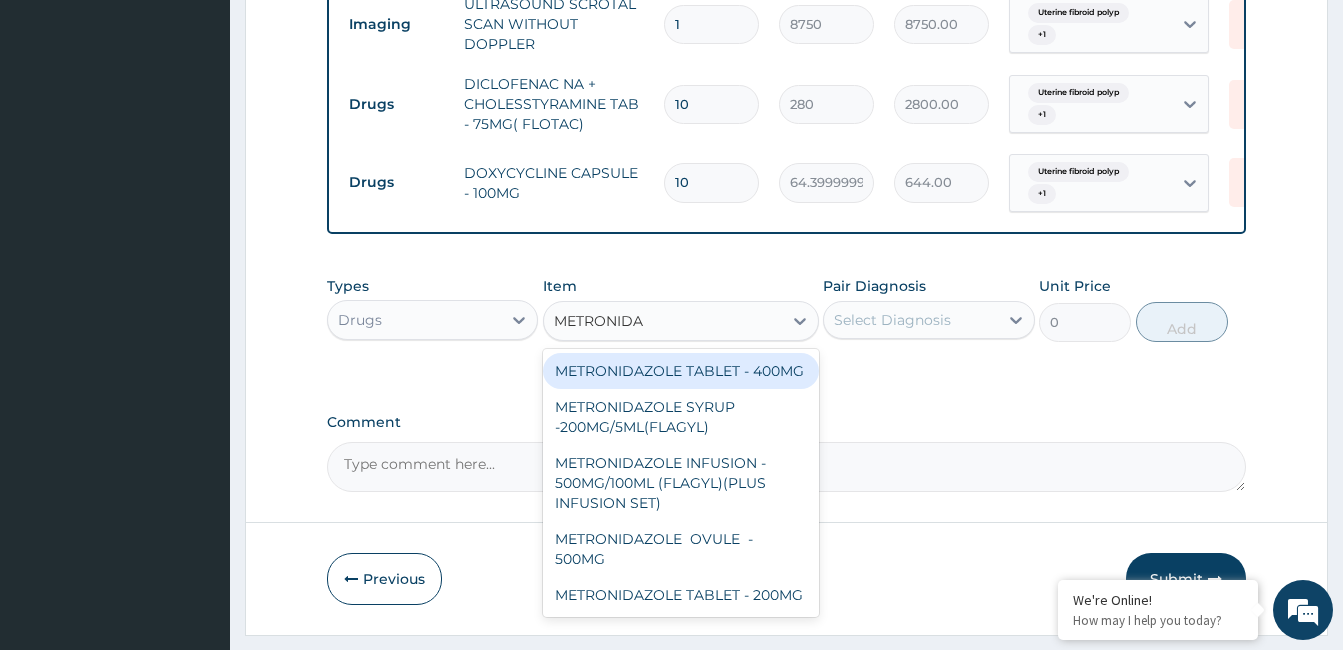 scroll, scrollTop: 1118, scrollLeft: 0, axis: vertical 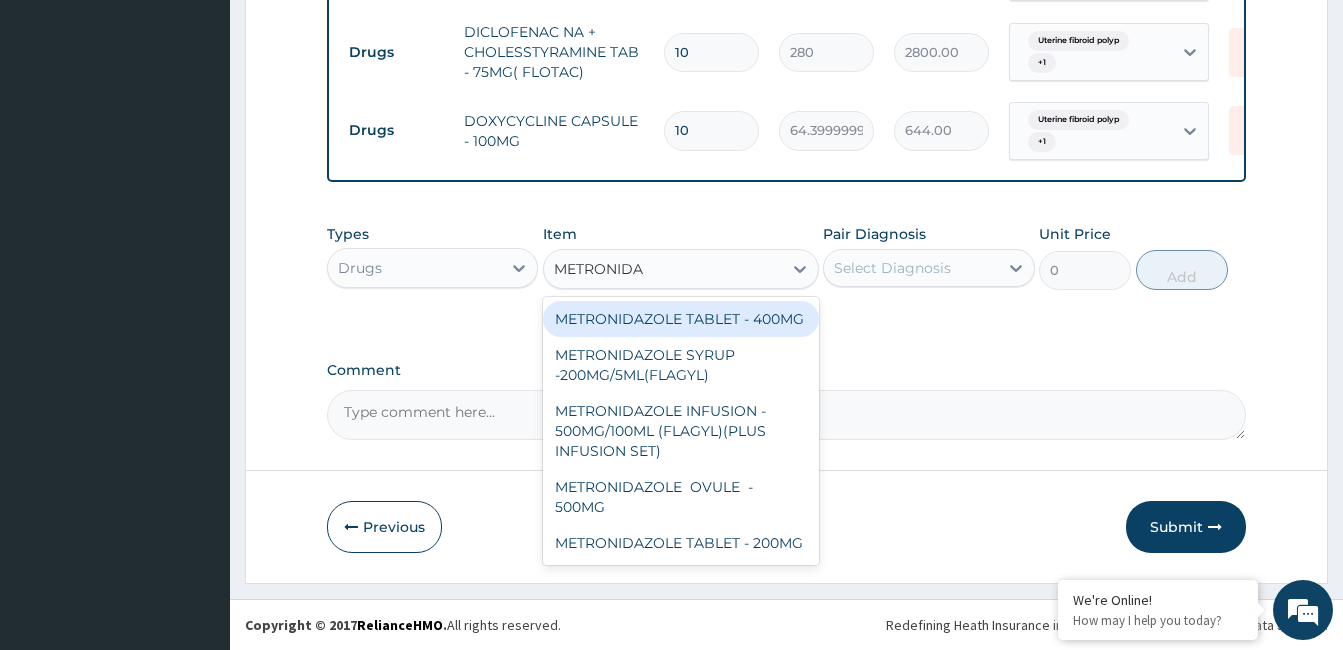 click on "METRONIDAZOLE TABLET - 400MG" at bounding box center [681, 319] 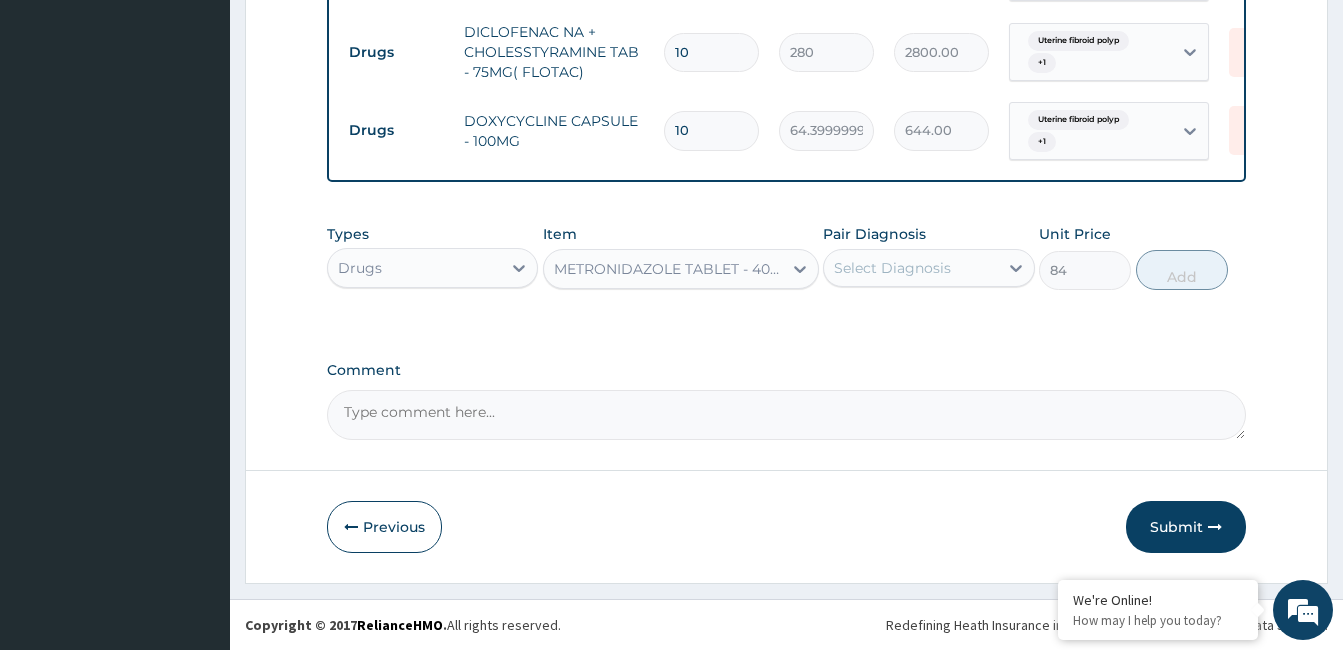 click on "Select Diagnosis" at bounding box center [892, 268] 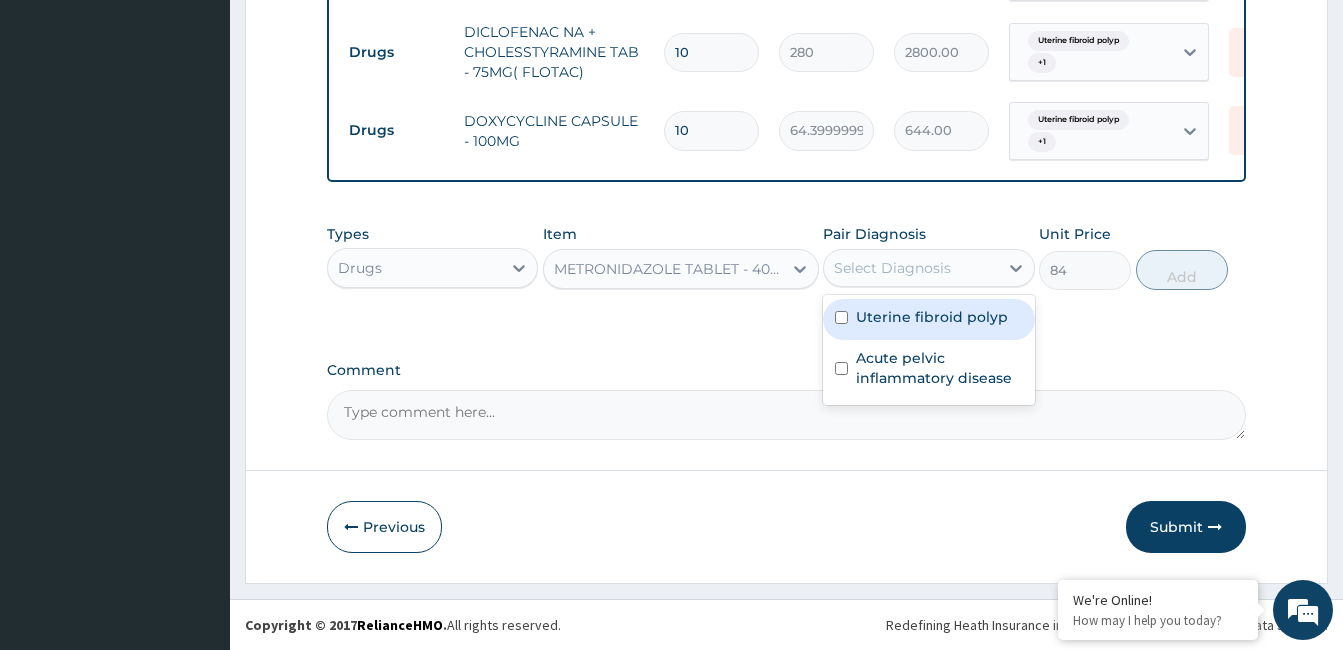 click on "Uterine fibroid polyp" at bounding box center (932, 317) 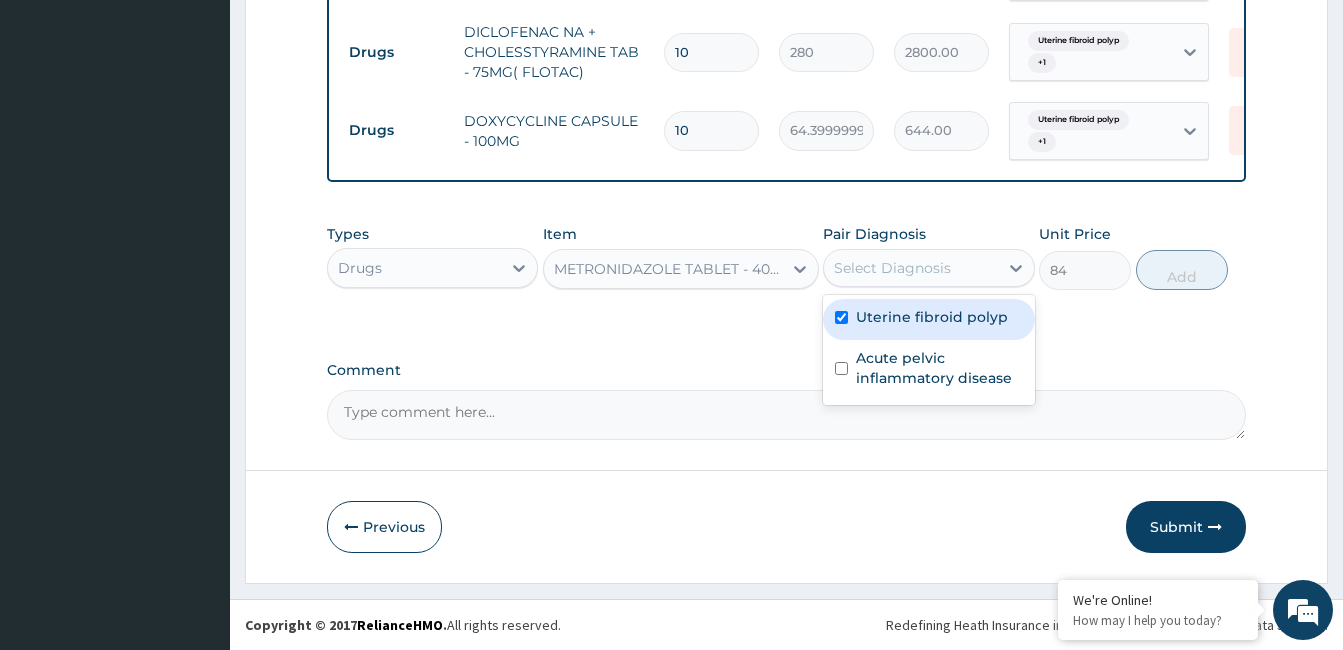 checkbox on "true" 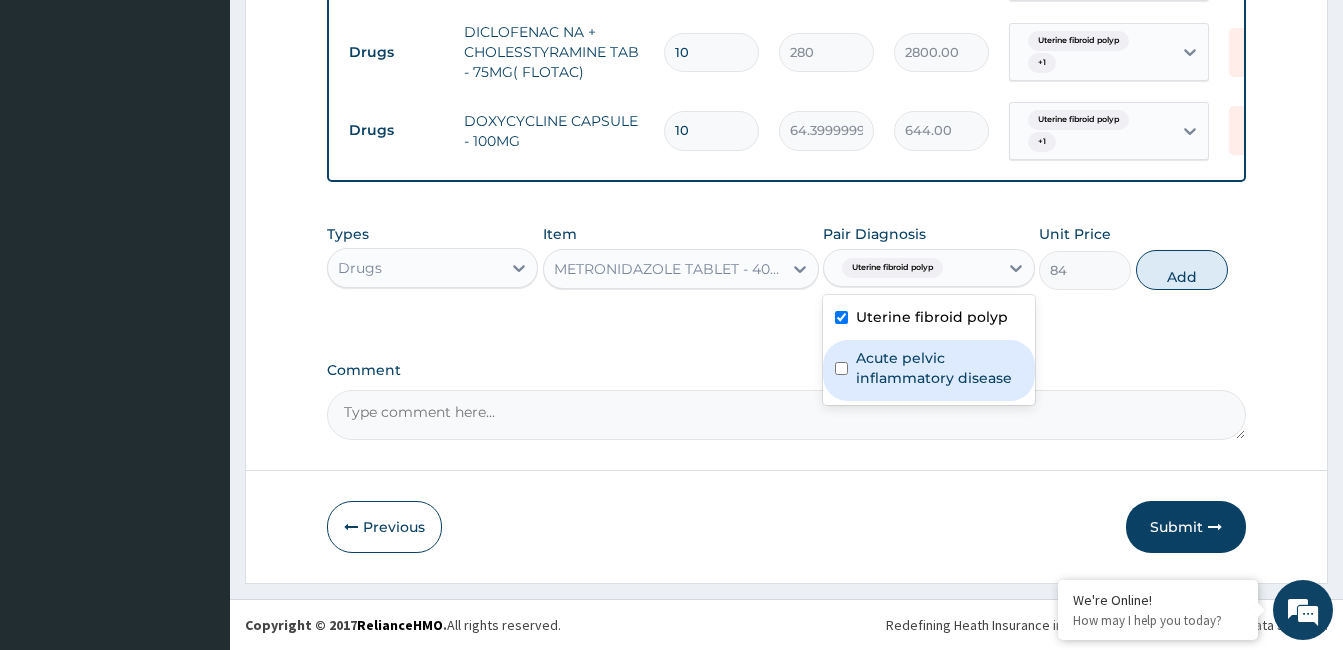 click on "Acute pelvic inflammatory disease" at bounding box center [939, 368] 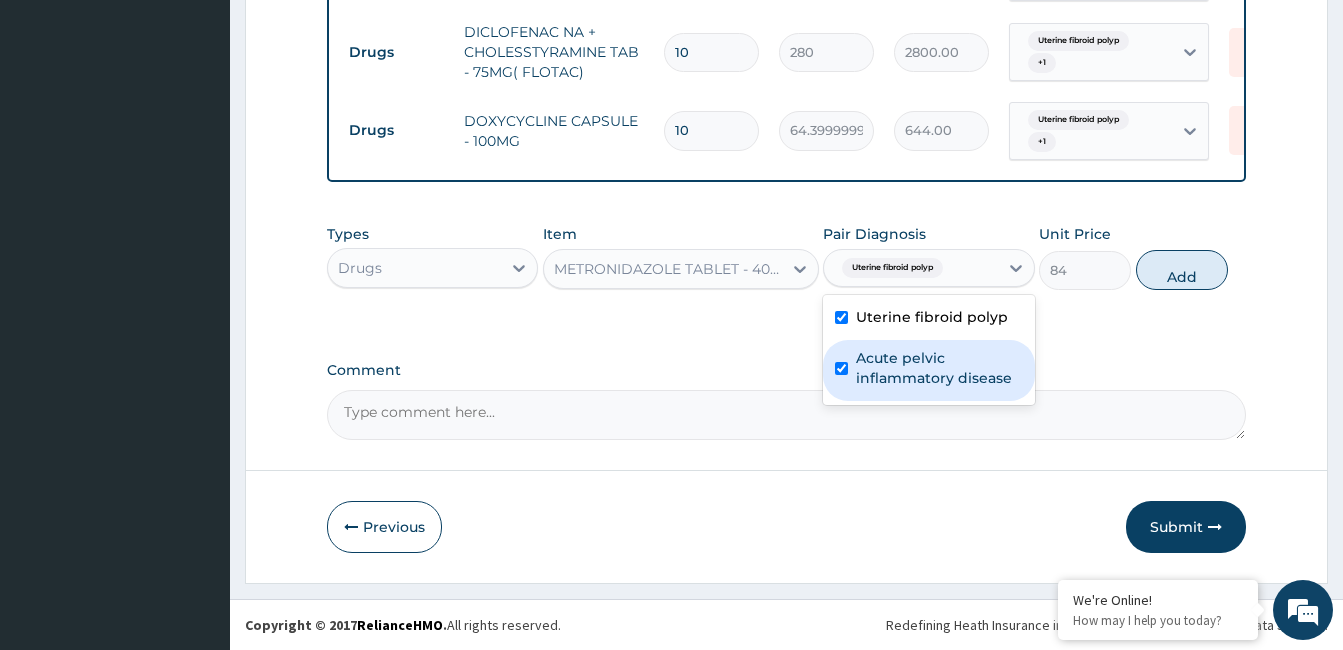 checkbox on "true" 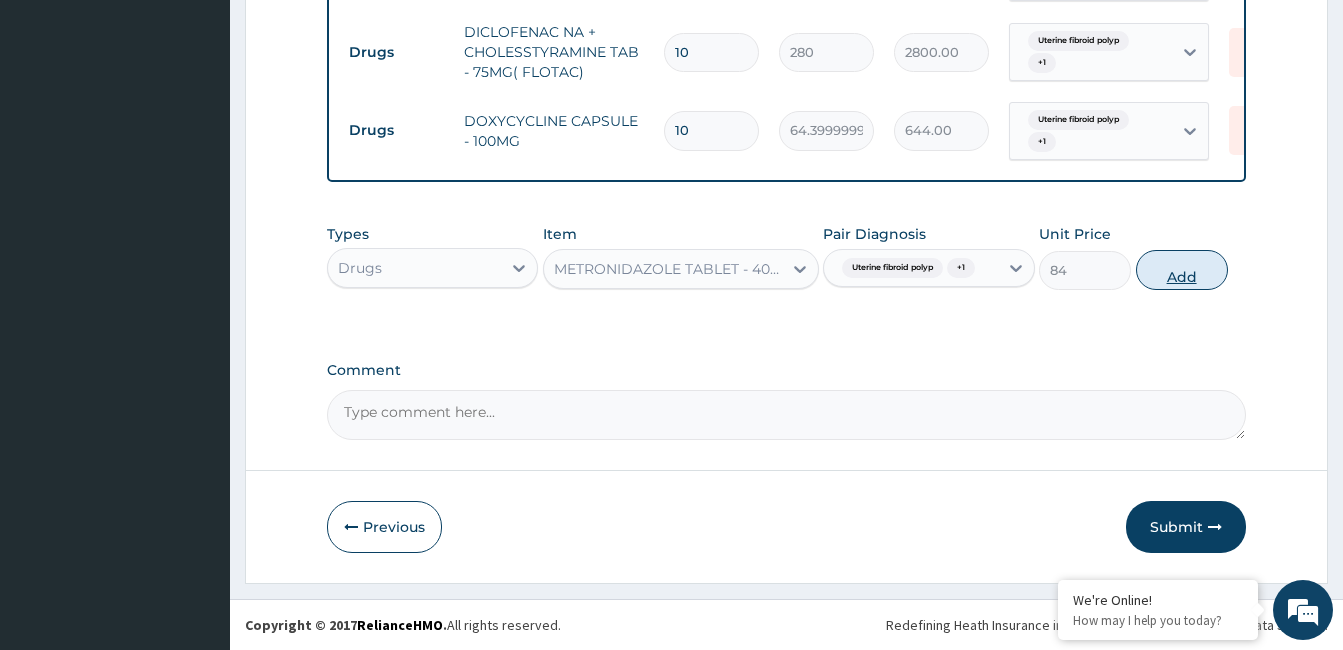 click on "Add" at bounding box center [1182, 270] 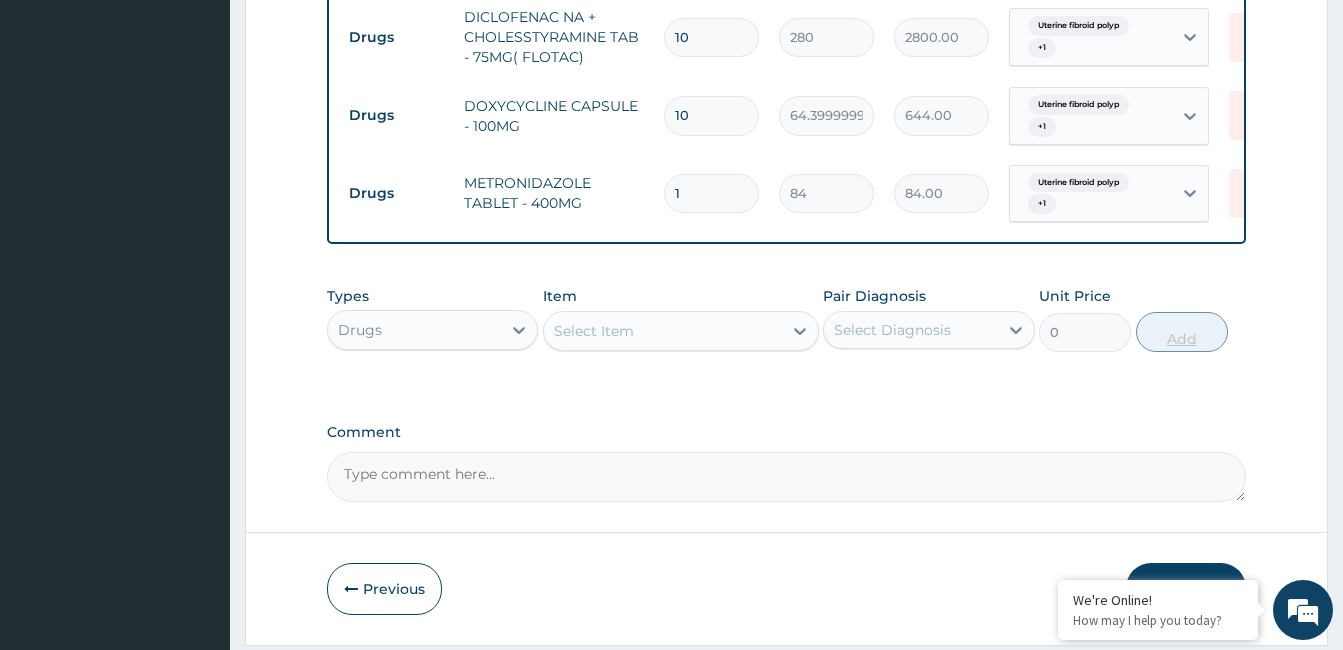 type 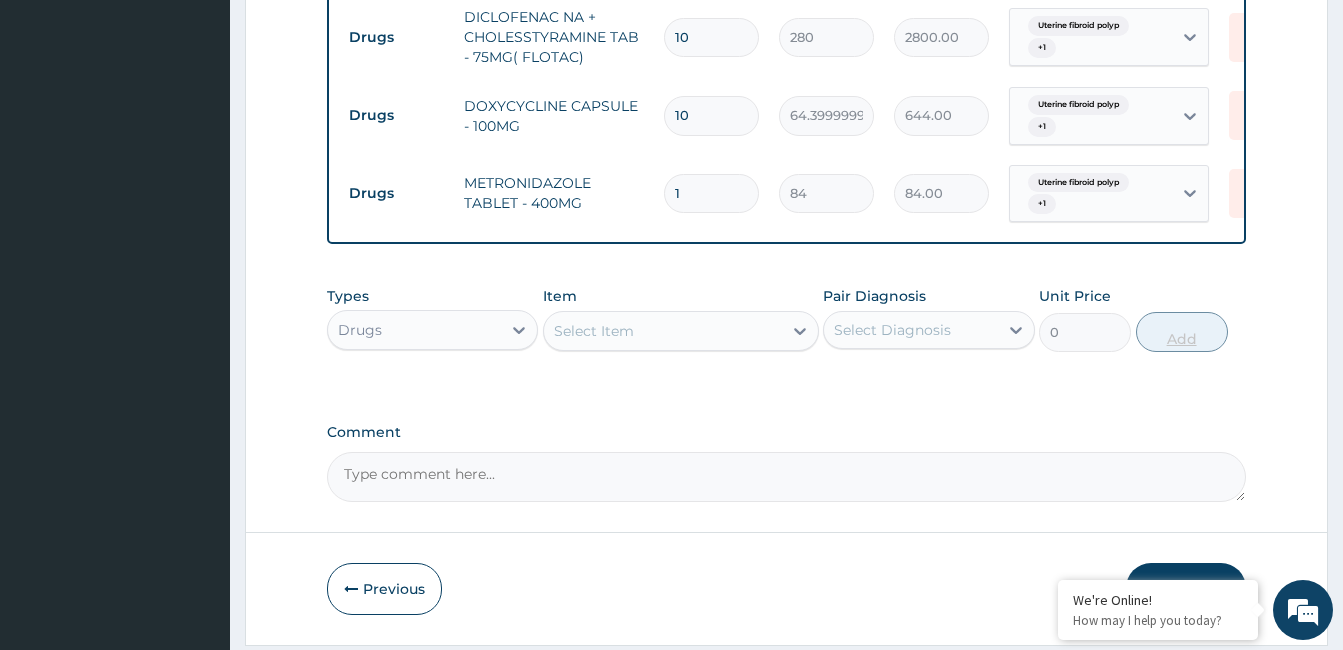type on "0.00" 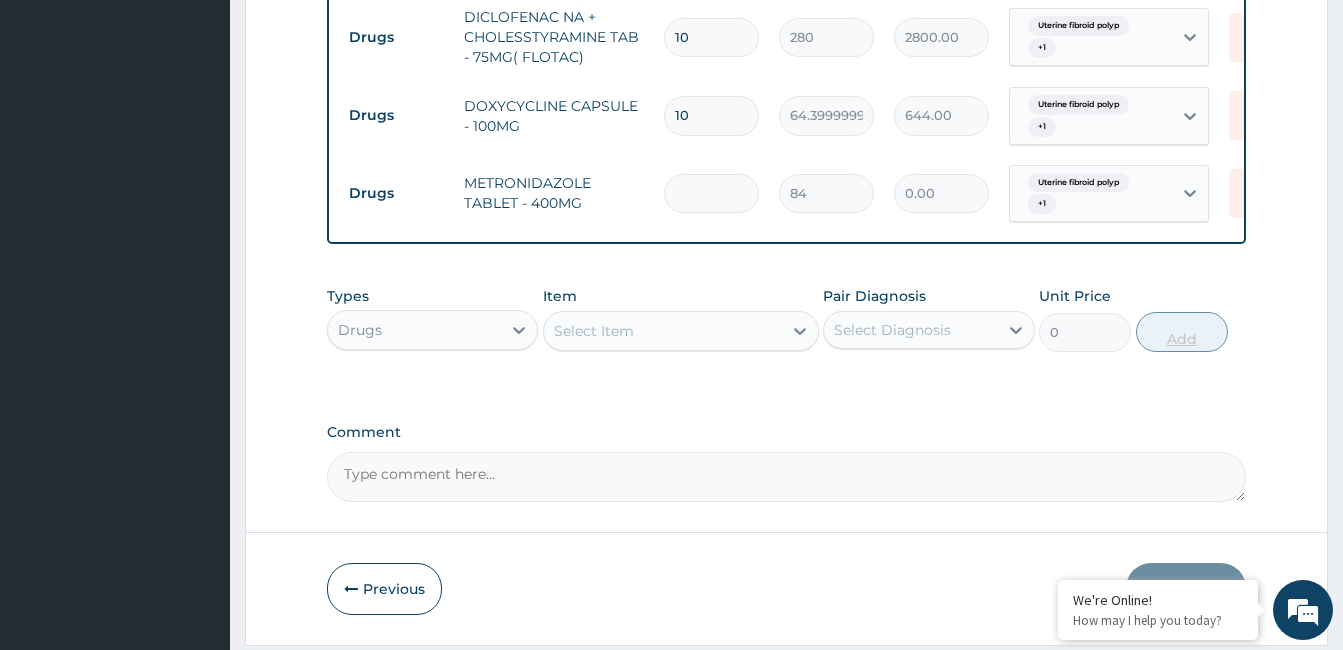 type on "2" 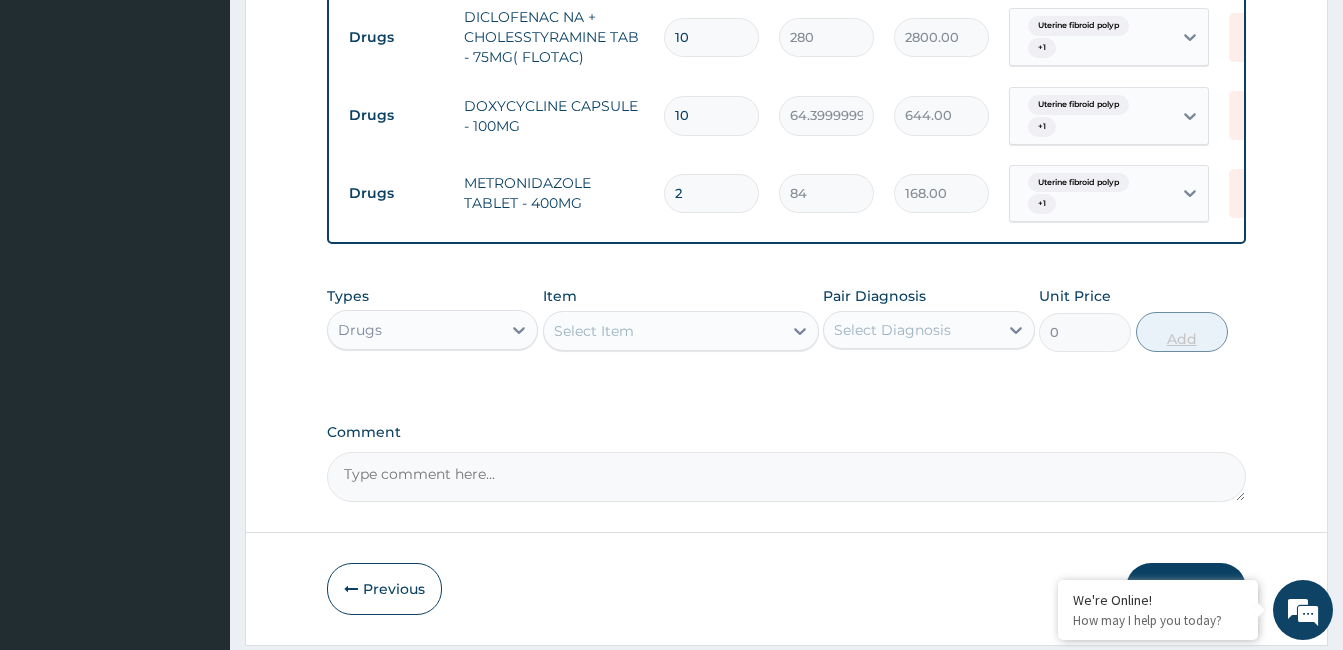 type on "20" 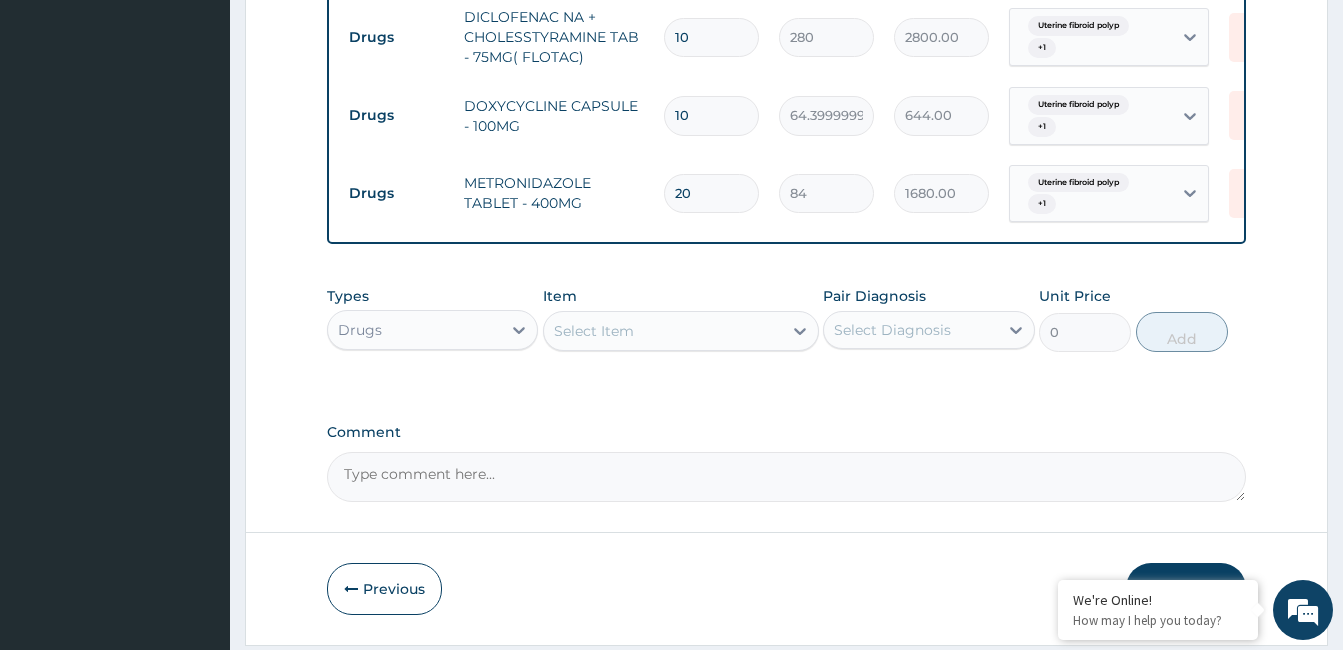 type on "20" 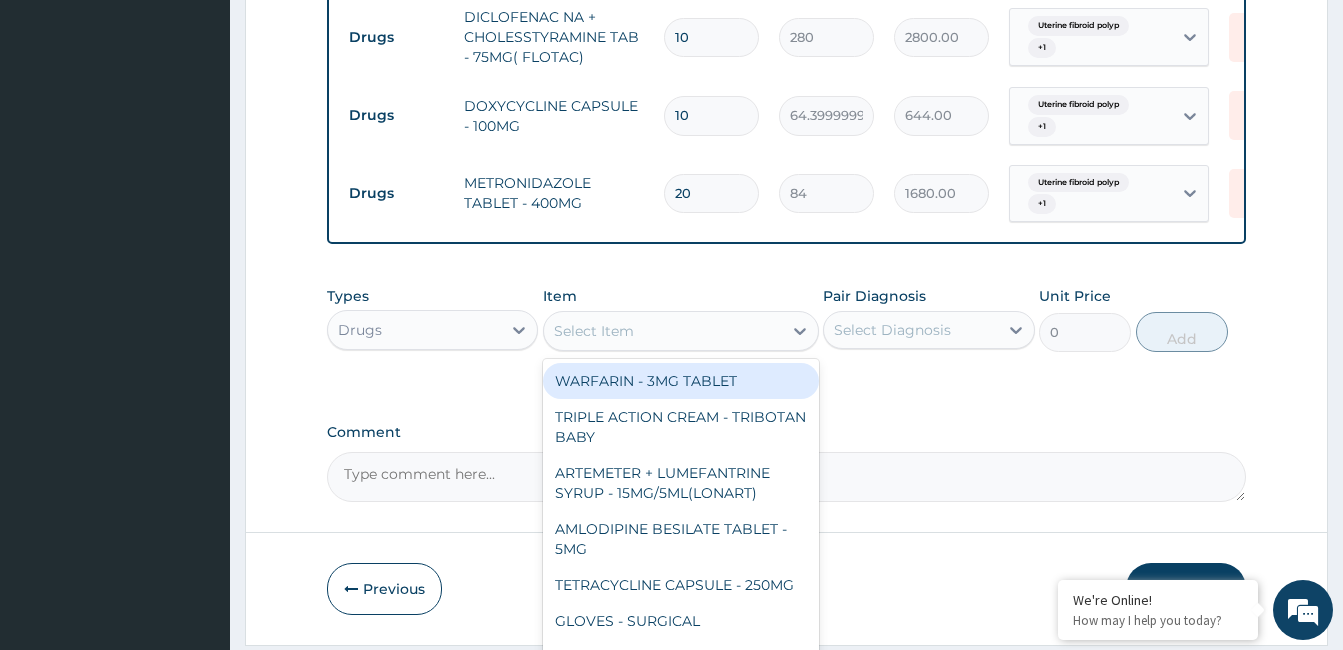 click on "Select Item" at bounding box center (663, 331) 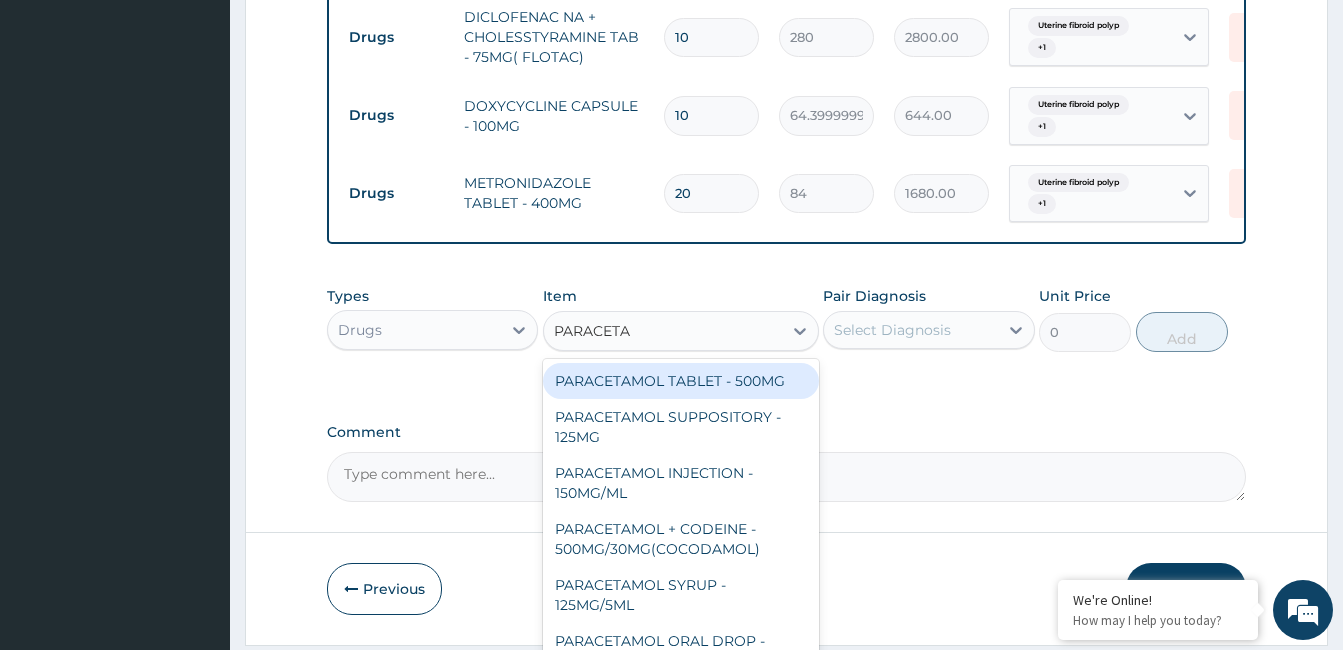 type on "PARACETAM" 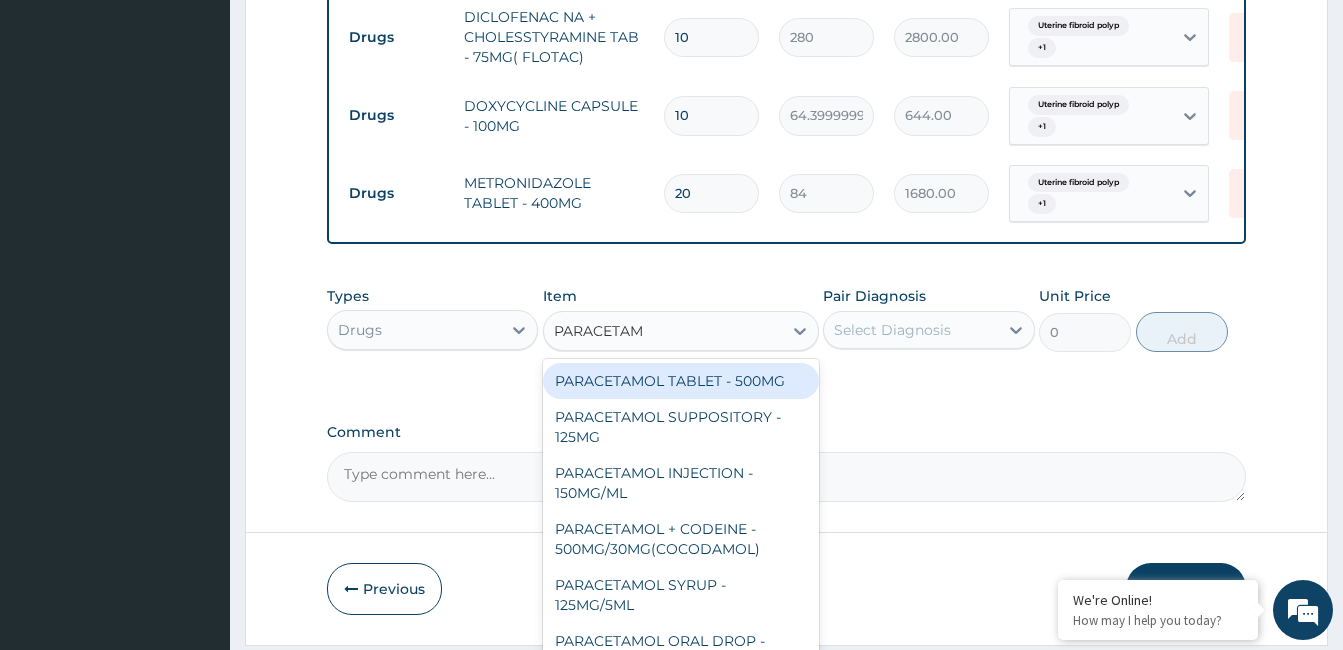 click on "PARACETAMOL TABLET - 500MG" at bounding box center (681, 381) 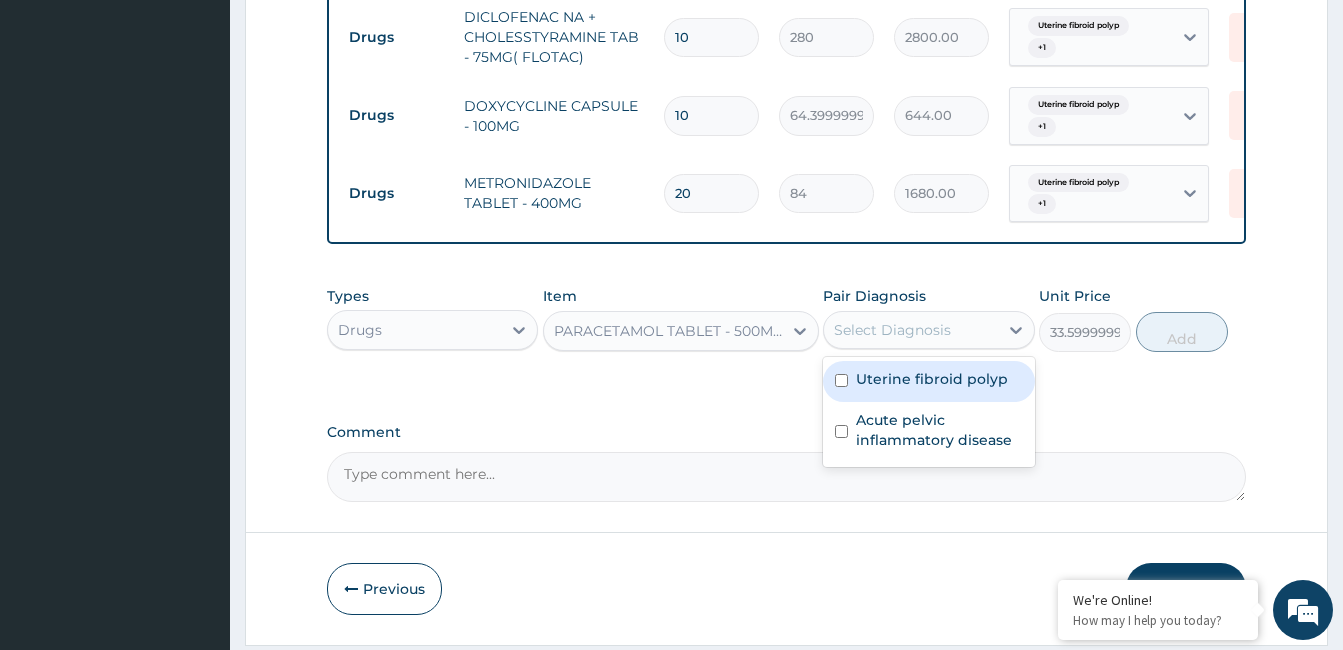 click on "Select Diagnosis" at bounding box center [892, 330] 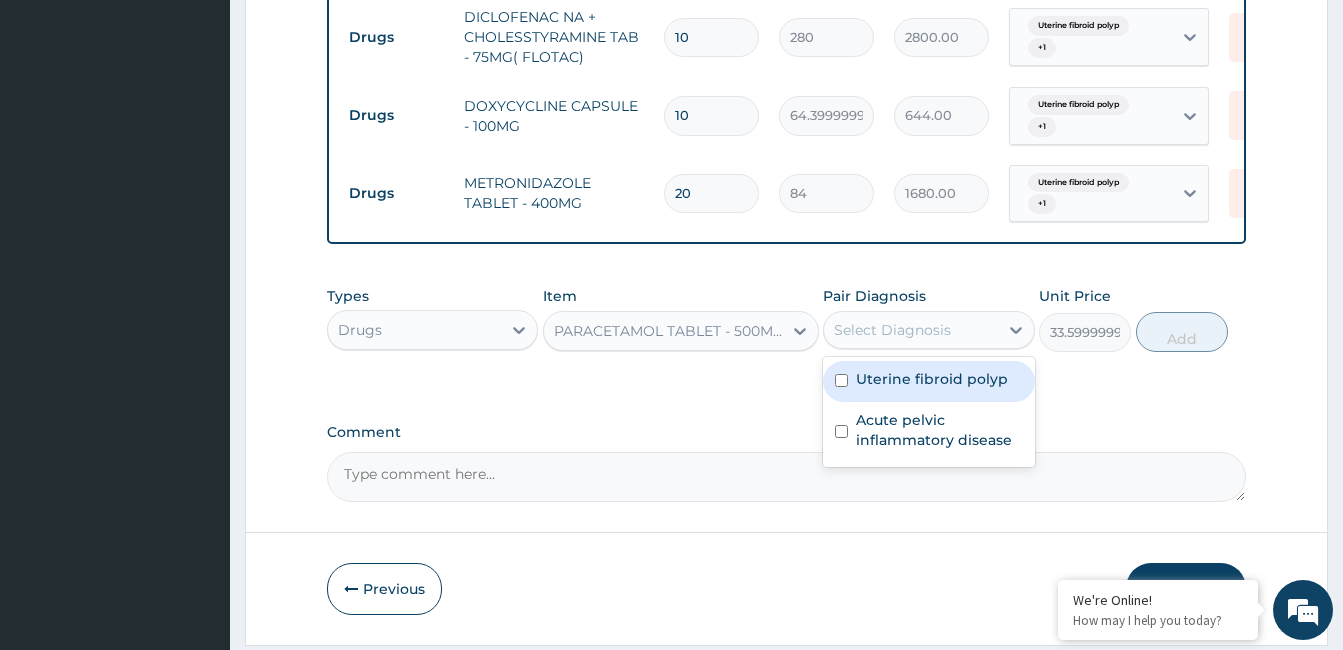 click on "Uterine fibroid polyp" at bounding box center (928, 381) 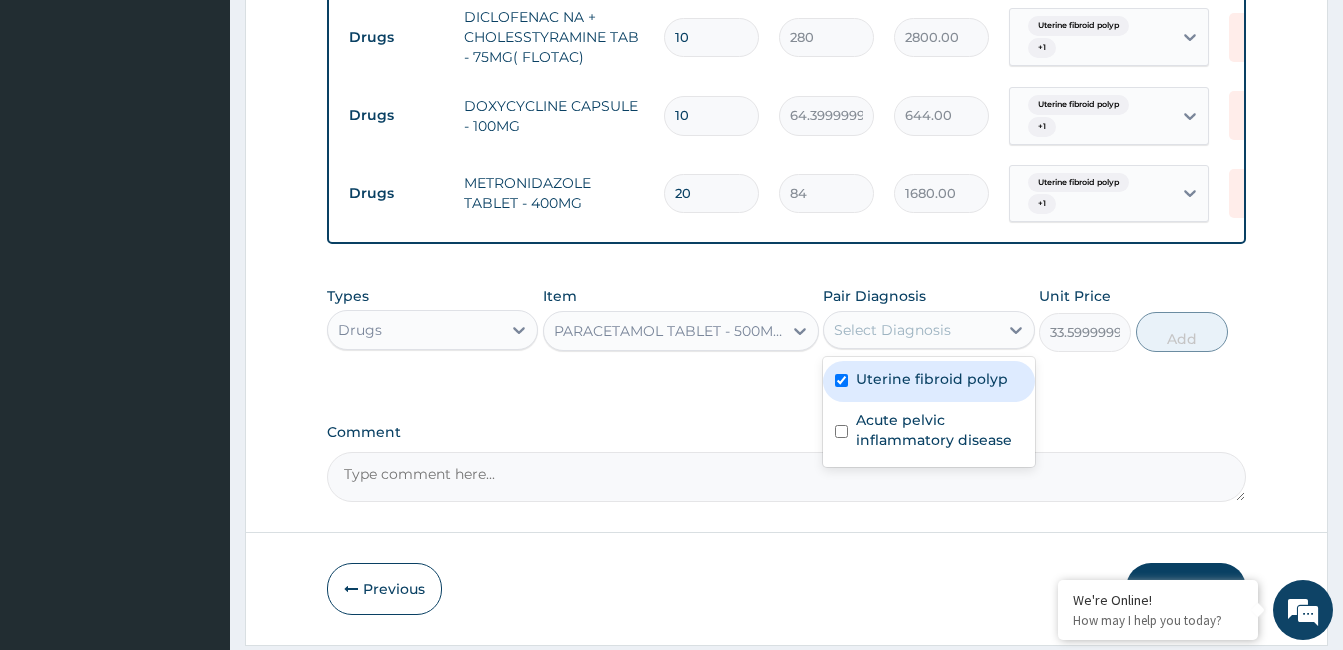 checkbox on "true" 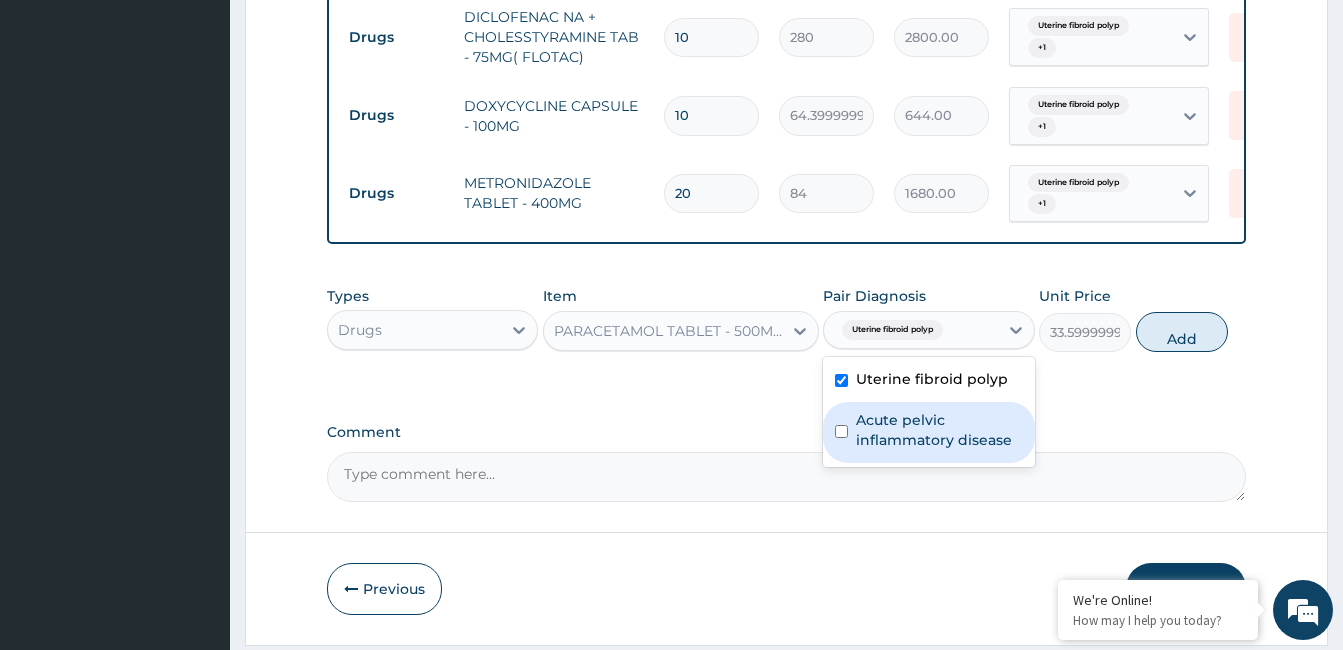click on "Acute pelvic inflammatory disease" at bounding box center (939, 430) 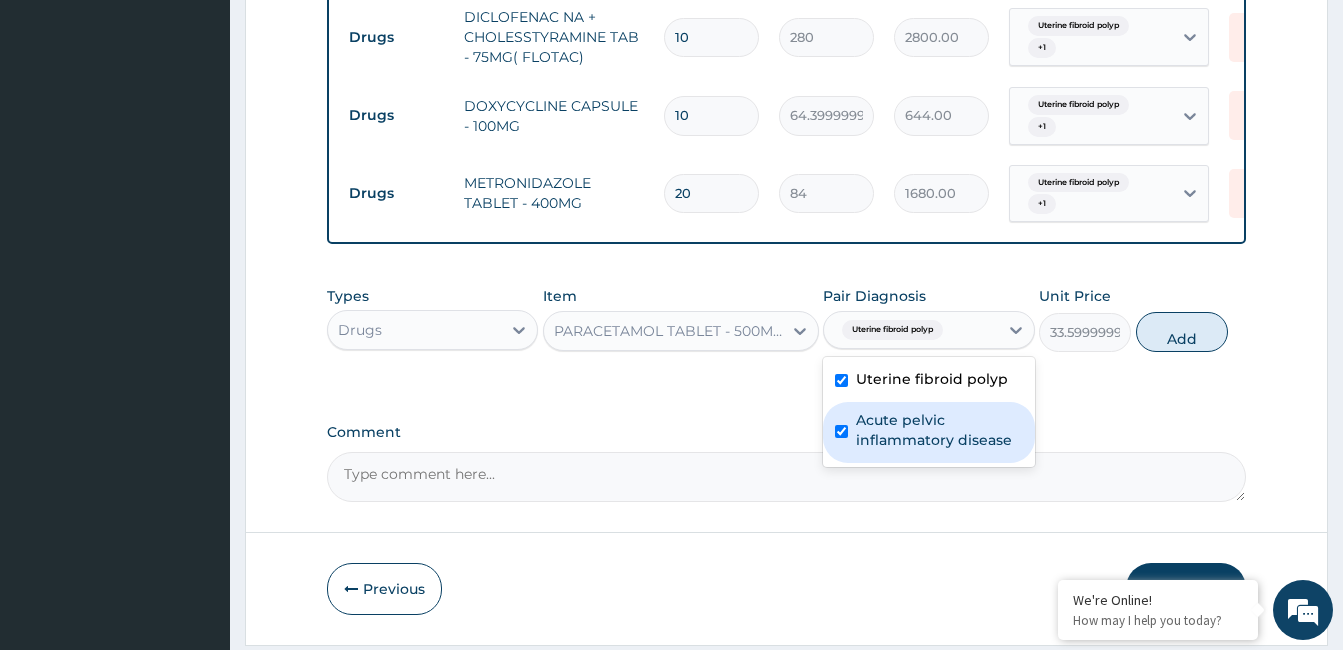checkbox on "true" 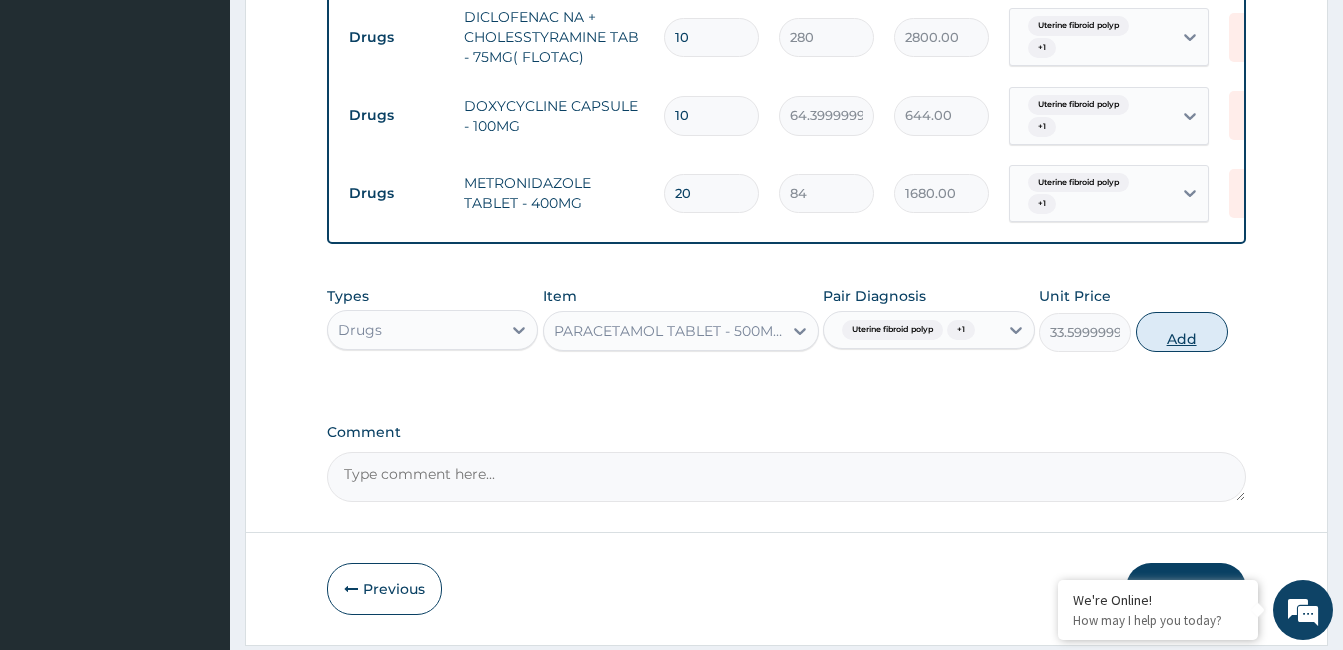 click on "Add" at bounding box center (1182, 332) 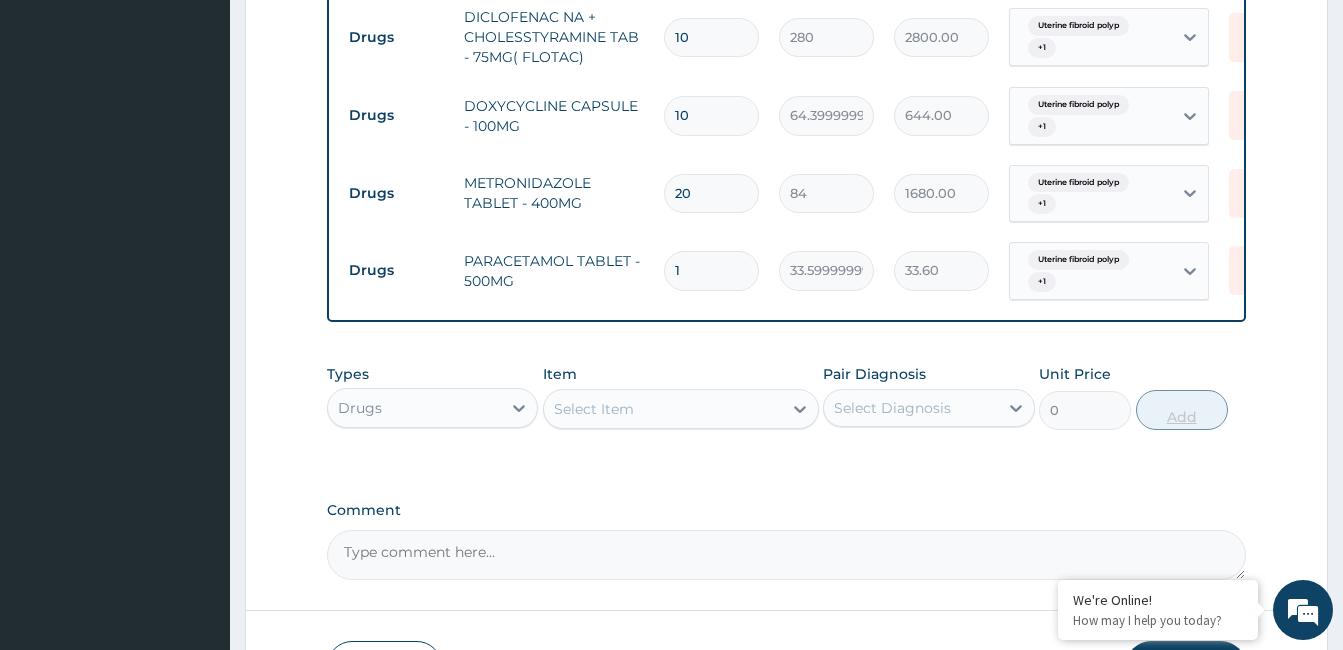 type on "18" 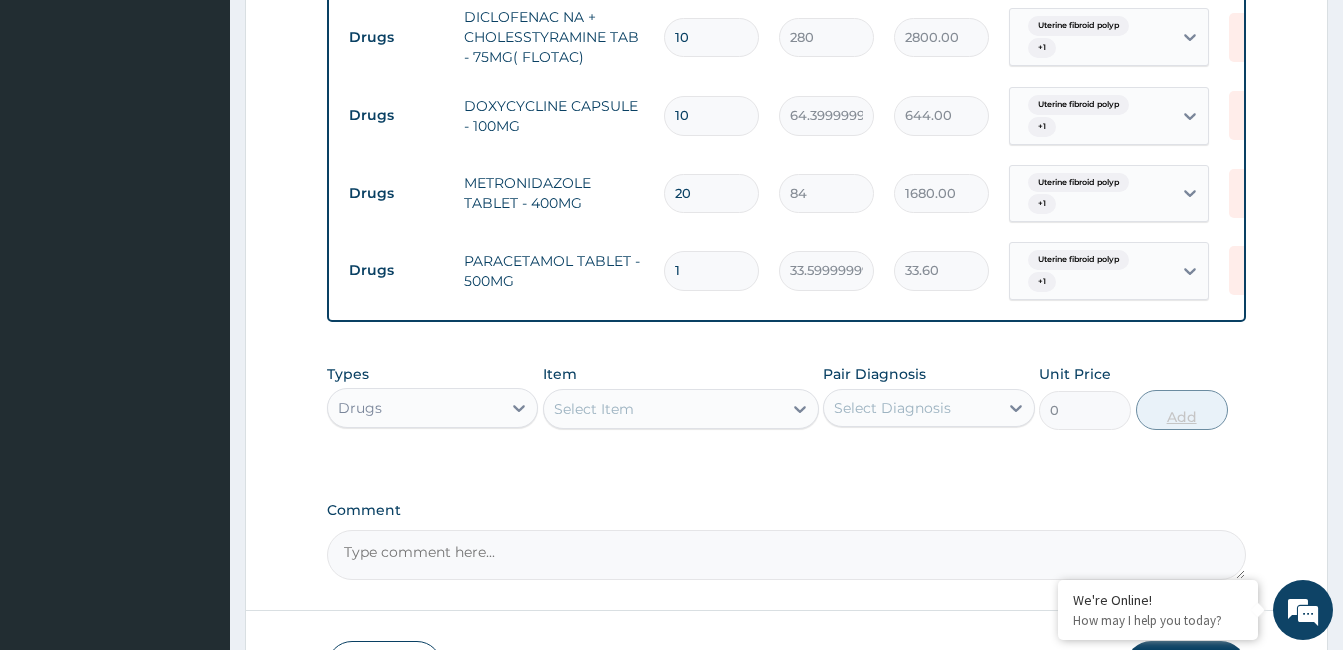 type on "604.80" 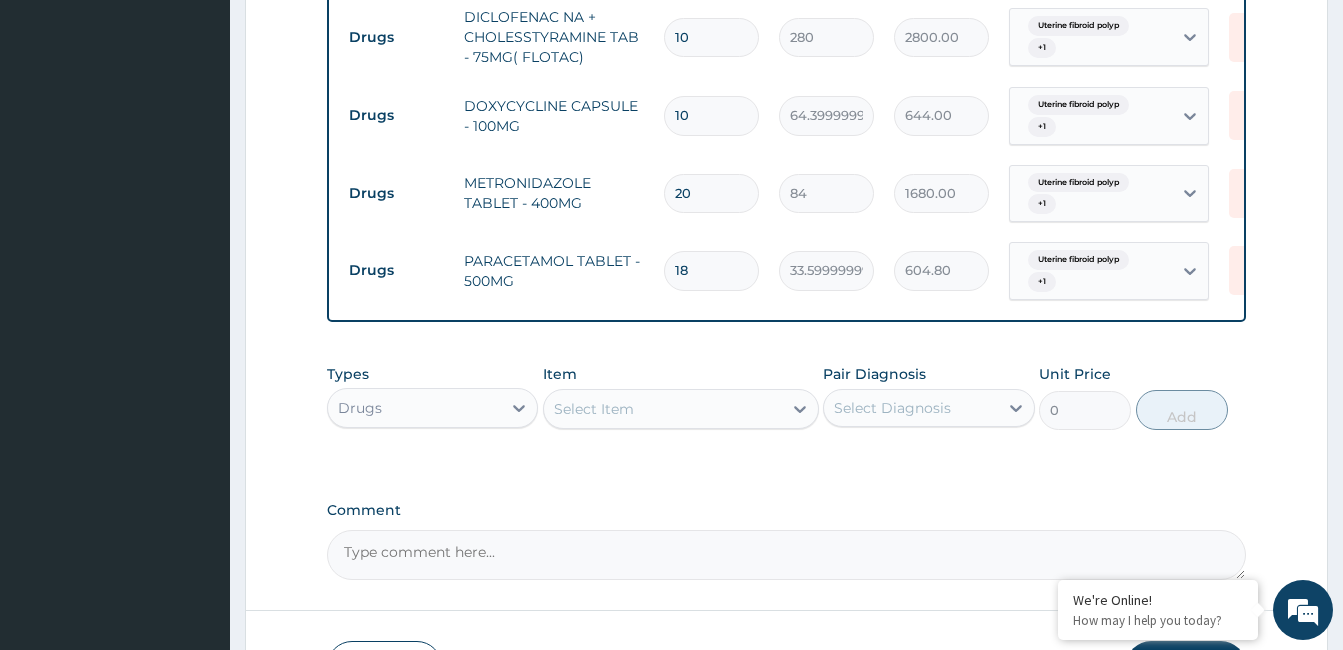 type on "18" 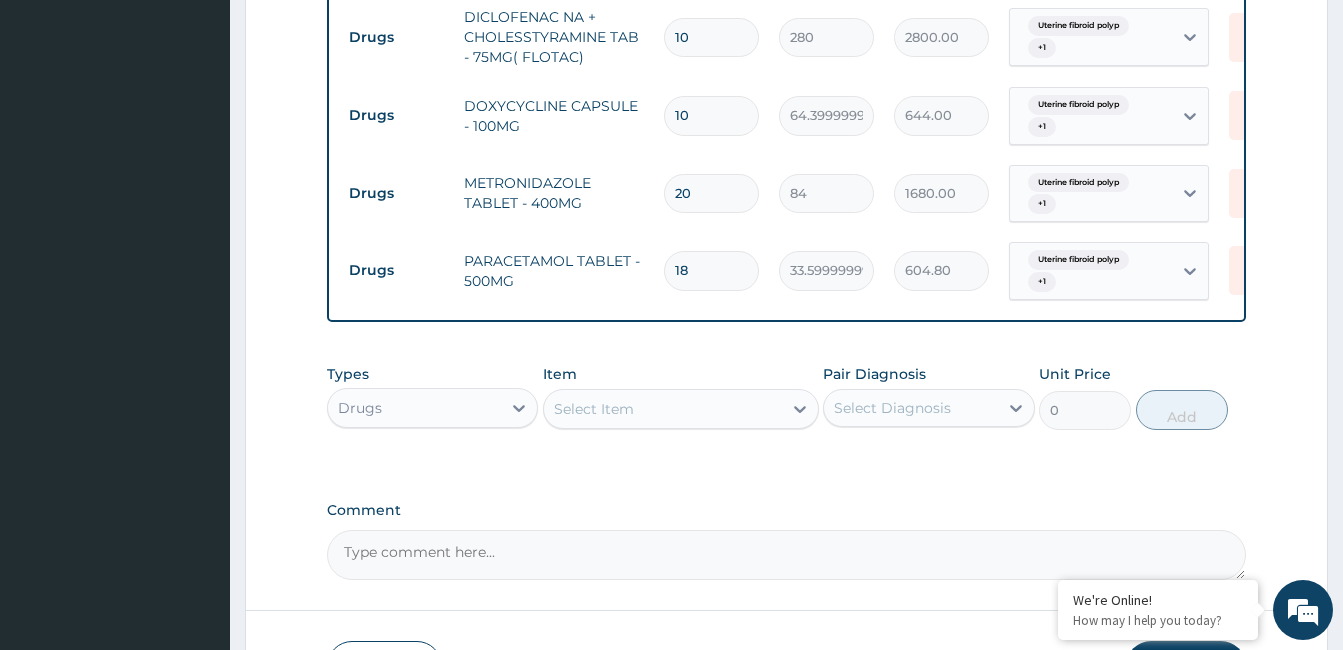 click on "Pair Diagnosis Select Diagnosis" at bounding box center [928, 397] 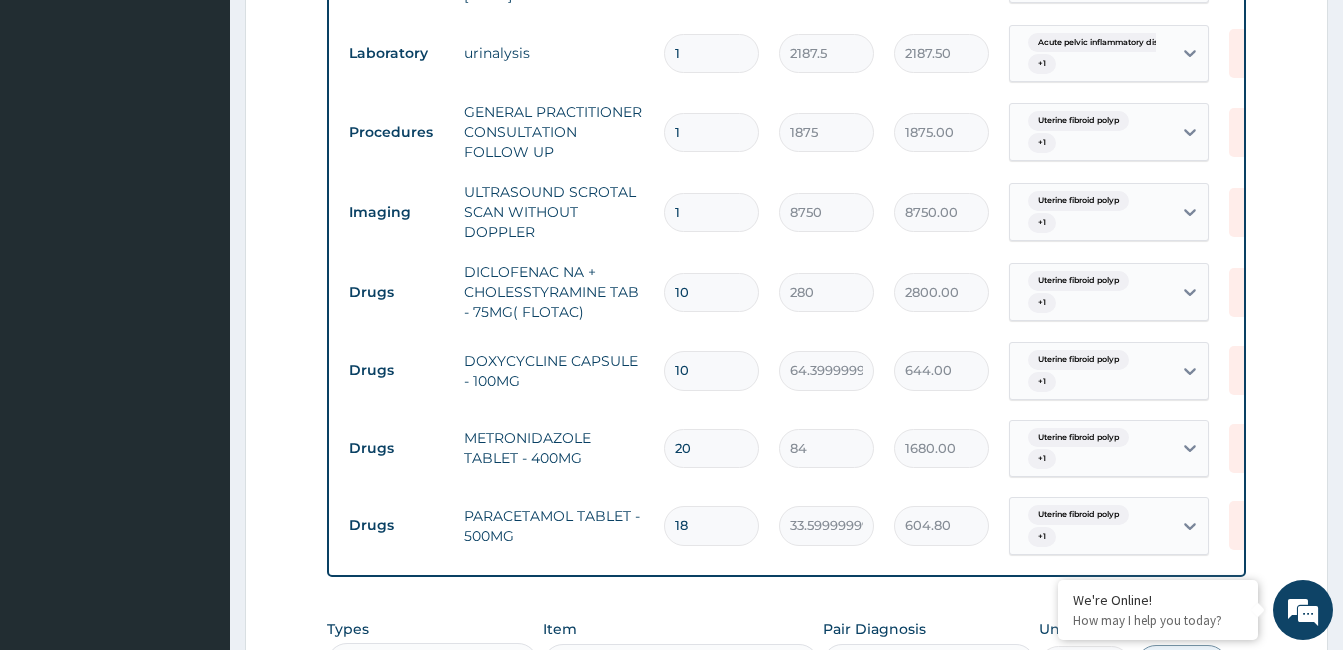 scroll, scrollTop: 781, scrollLeft: 0, axis: vertical 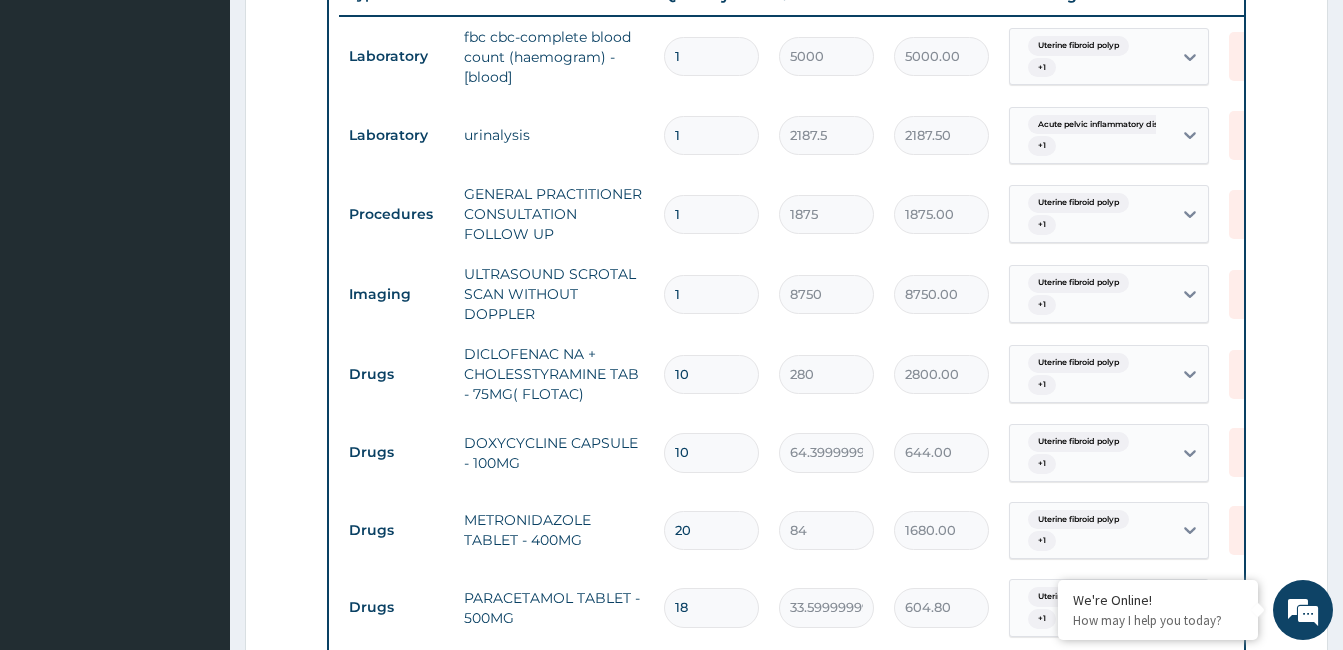 drag, startPoint x: 1339, startPoint y: 353, endPoint x: 1361, endPoint y: 372, distance: 29.068884 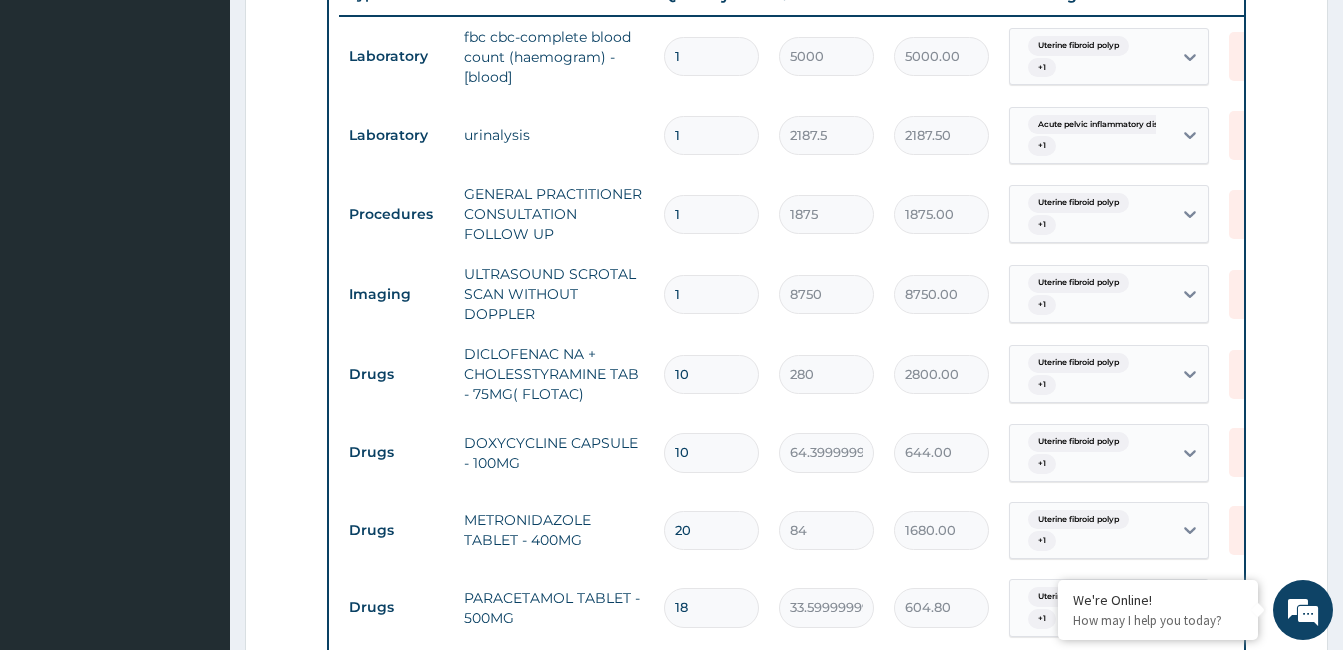 click on "R EL
Toggle navigation
MIYETTI HOSPITAL MIYETTI HOSPITAL - [EMAIL] Member since  [DATE] at [TIME]   Profile Sign out" at bounding box center (671, 173) 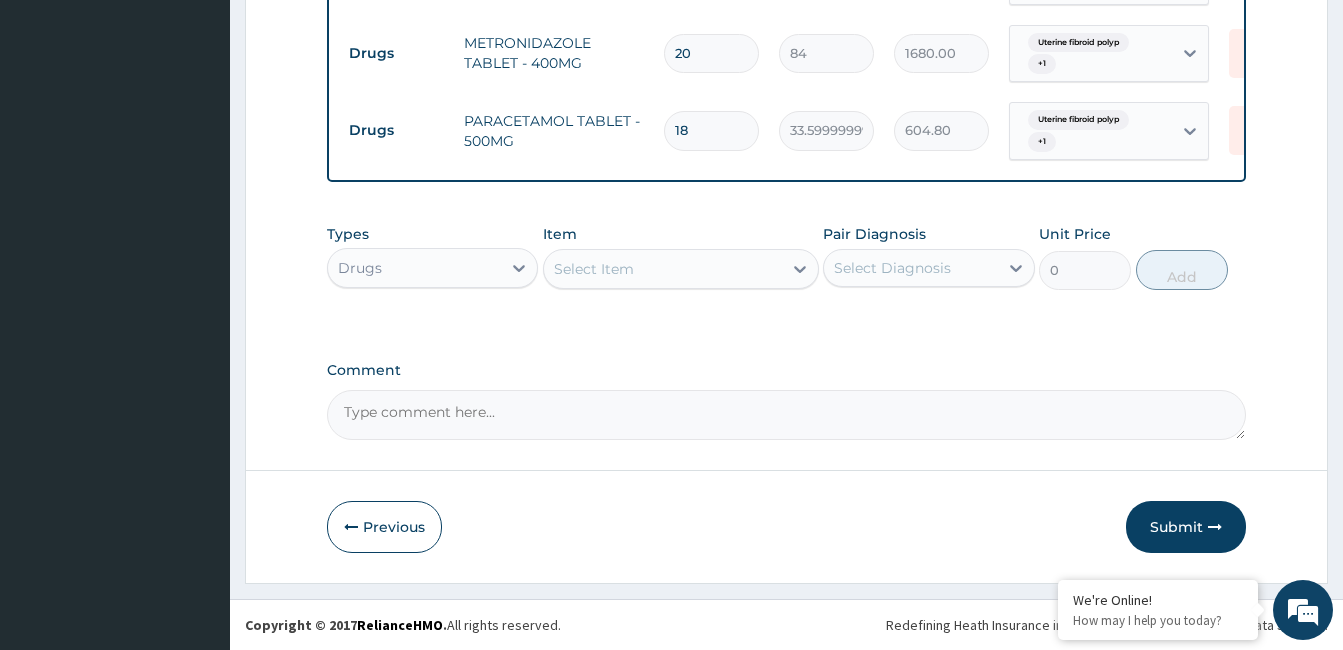 scroll, scrollTop: 1273, scrollLeft: 0, axis: vertical 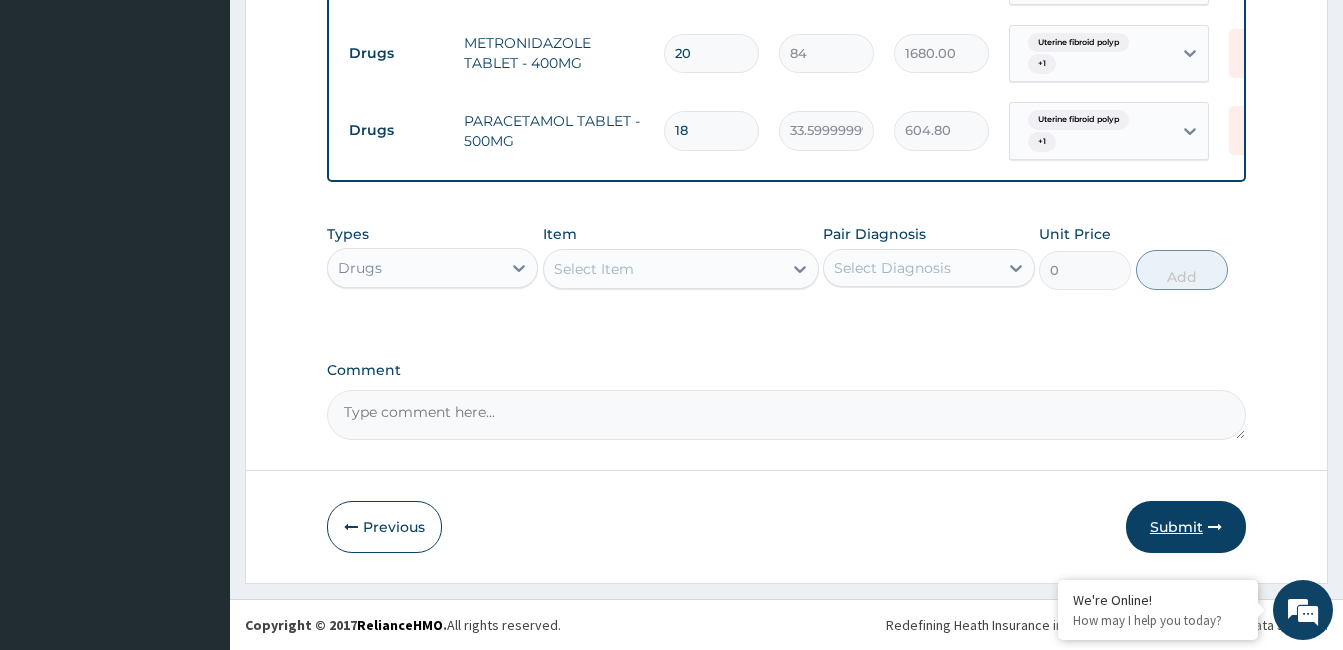 click on "Submit" at bounding box center [1186, 527] 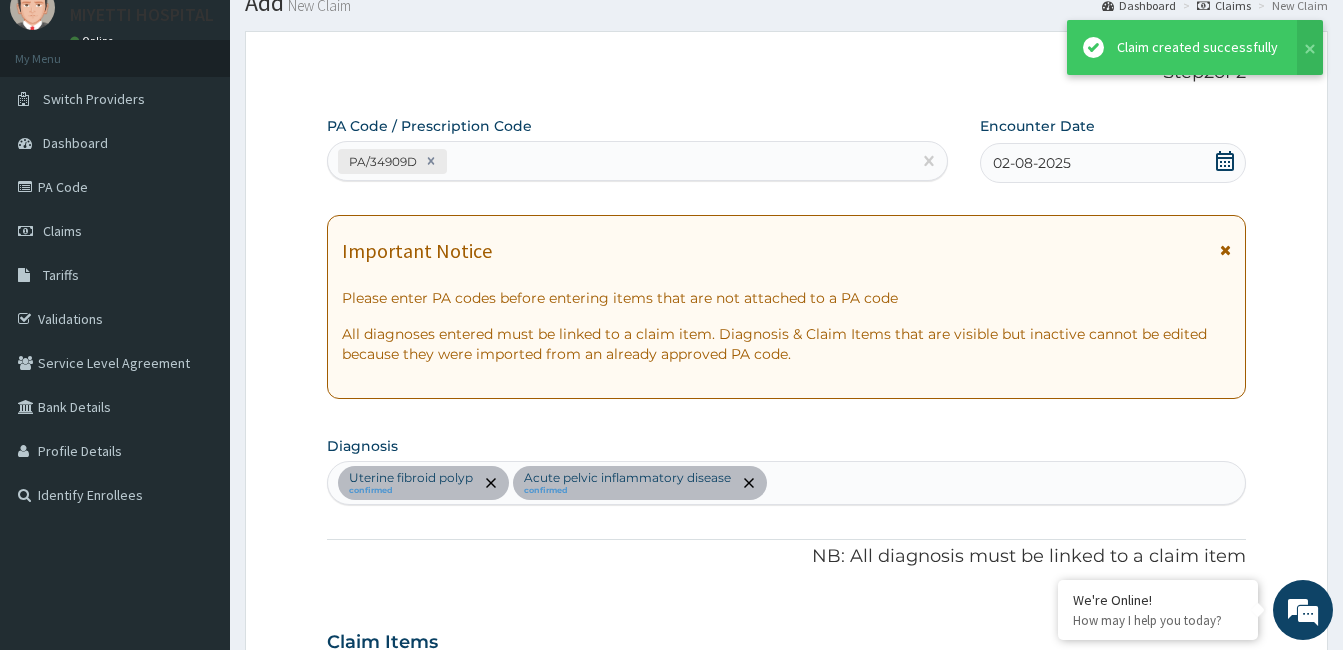 scroll, scrollTop: 1273, scrollLeft: 0, axis: vertical 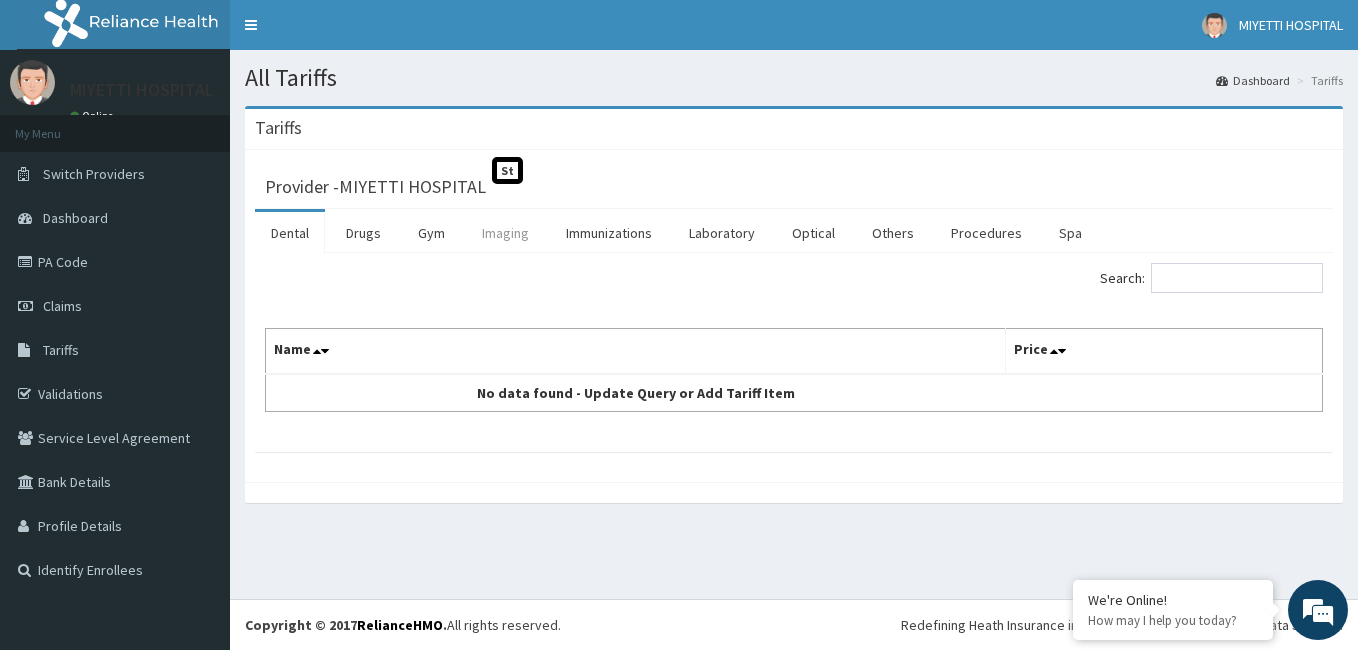 click on "Imaging" at bounding box center [505, 233] 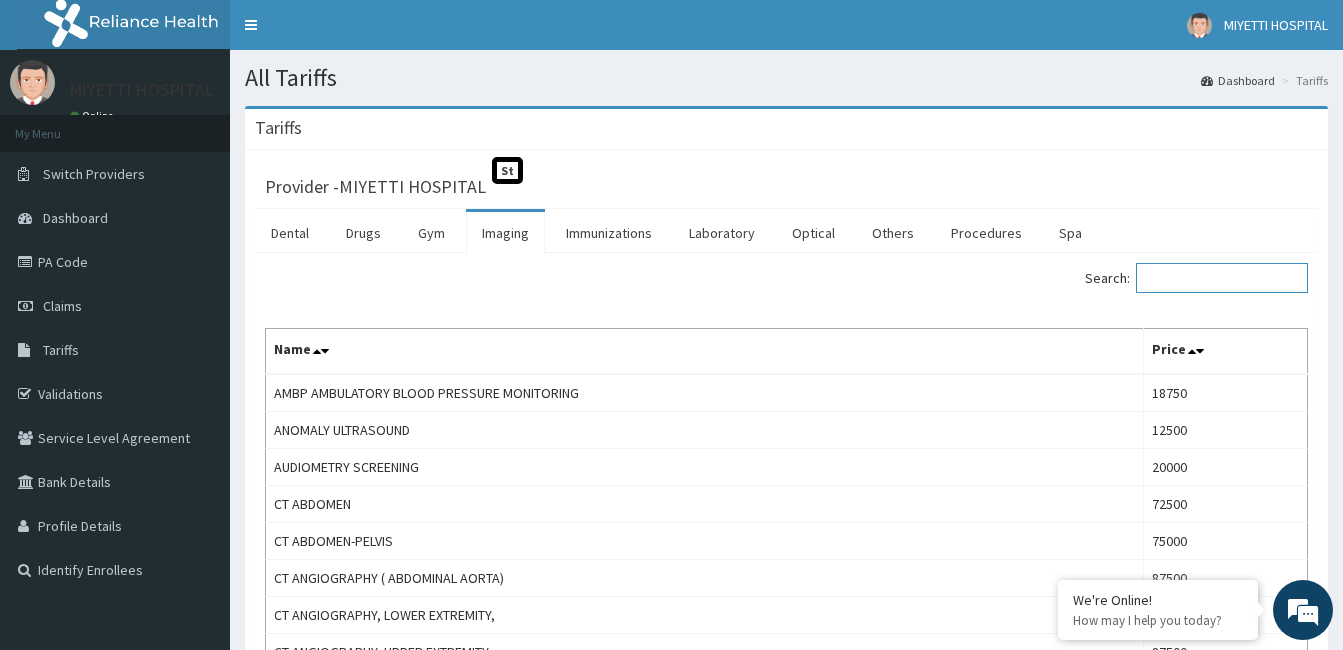 click on "Search:" at bounding box center [1222, 278] 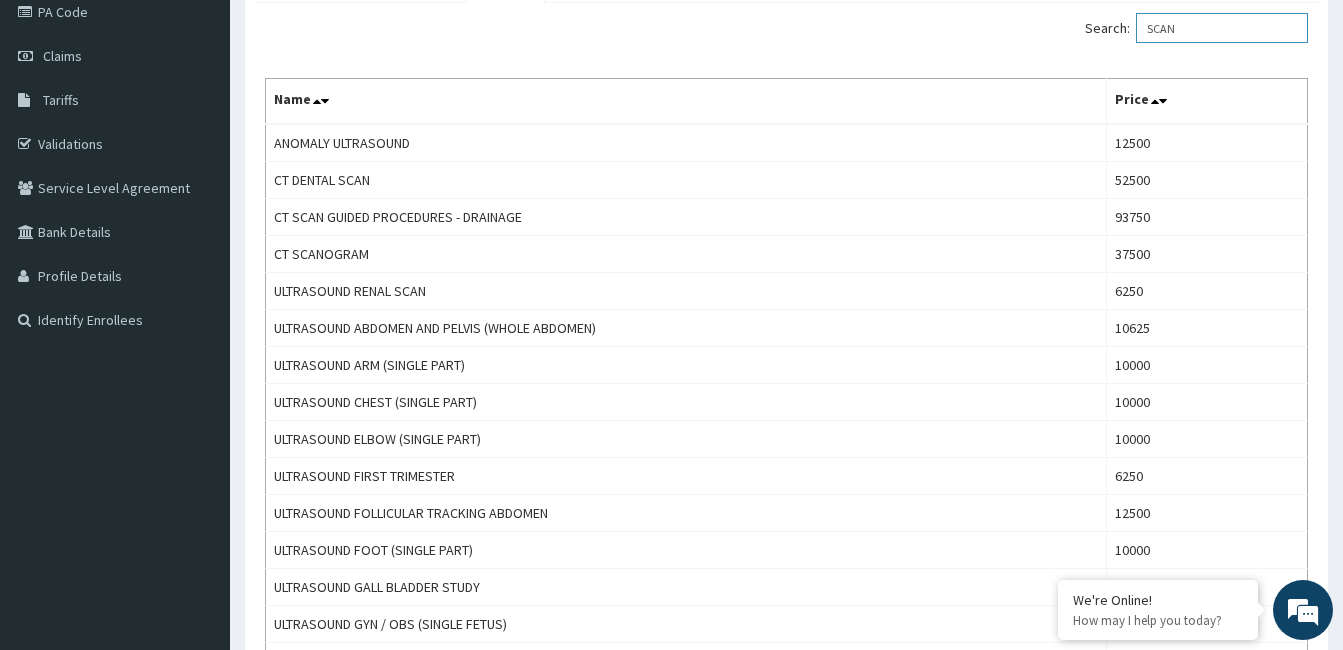 scroll, scrollTop: 248, scrollLeft: 0, axis: vertical 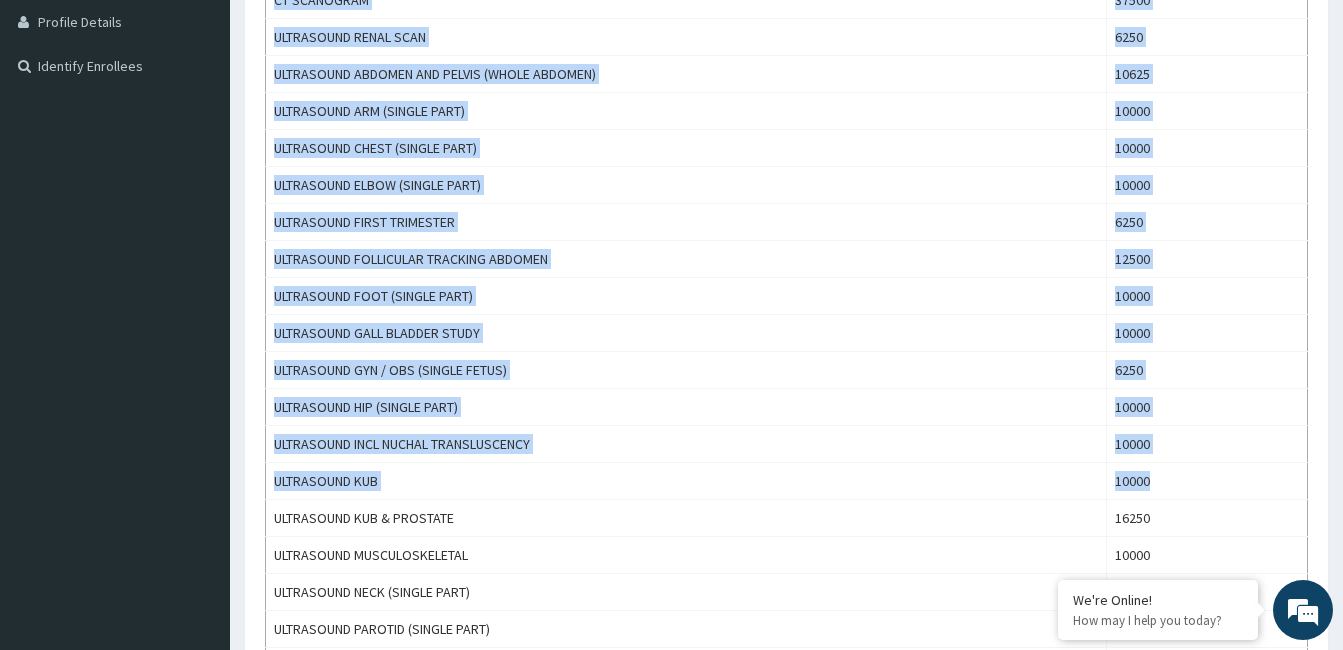 drag, startPoint x: 1284, startPoint y: 465, endPoint x: 1357, endPoint y: 464, distance: 73.00685 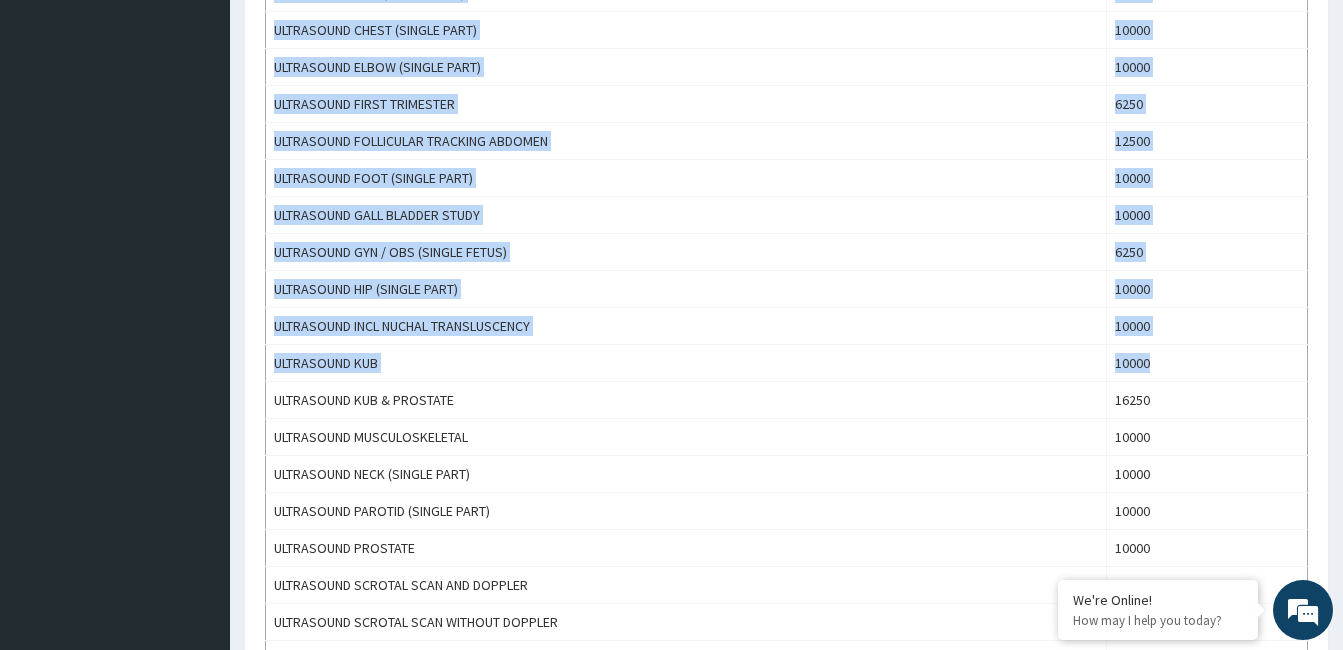 scroll, scrollTop: 628, scrollLeft: 0, axis: vertical 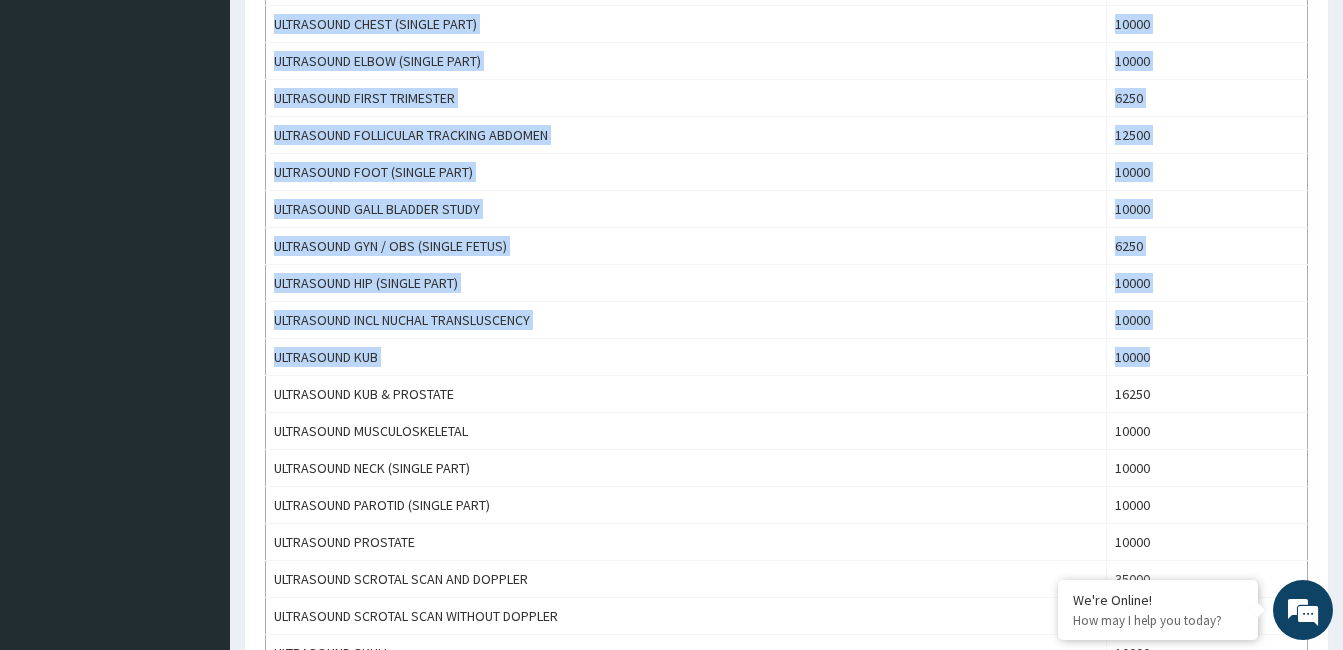 click on "Provider -  [HOSPITAL_NAME]   St Dental Drugs Gym Imaging Immunizations Laboratory Optical Others Procedures Spa Search: SCAN Name Price ANOMALY ULTRASOUND 12500 CT DENTAL SCAN 52500 CT SCAN GUIDED PROCEDURES - DRAINAGE 93750 CT SCANOGRAM 37500 ULTRASOUND  RENAL SCAN 6250 ULTRASOUND ABDOMEN AND PELVIS (WHOLE ABDOMEN) 10625 ULTRASOUND ARM (SINGLE PART) 10000 ULTRASOUND CHEST (SINGLE PART) 10000 ULTRASOUND ELBOW (SINGLE PART) 10000 ULTRASOUND FIRST TRIMESTER 6250 ULTRASOUND FOLLICULAR TRACKING ABDOMEN 12500 ULTRASOUND FOOT (SINGLE PART) 10000 ULTRASOUND GALL BLADDER STUDY 10000 ULTRASOUND GYN / OBS (SINGLE FETUS) 6250 ULTRASOUND HIP (SINGLE PART) 10000 ULTRASOUND INCL NUCHAL TRANSLUSCENCY 10000 ULTRASOUND KUB 10000 ULTRASOUND KUB & PROSTATE 16250 ULTRASOUND MUSCULOSKELETAL 10000 ULTRASOUND NECK (SINGLE PART) 10000 ULTRASOUND PAROTID (SINGLE PART) 10000 ULTRASOUND PROSTATE 10000 ULTRASOUND SCROTAL SCAN AND DOPPLER 35000 ULTRASOUND SCROTAL SCAN WITHOUT DOPPLER 8750 ULTRASOUND SKULL 10000 10000" at bounding box center [786, 206] 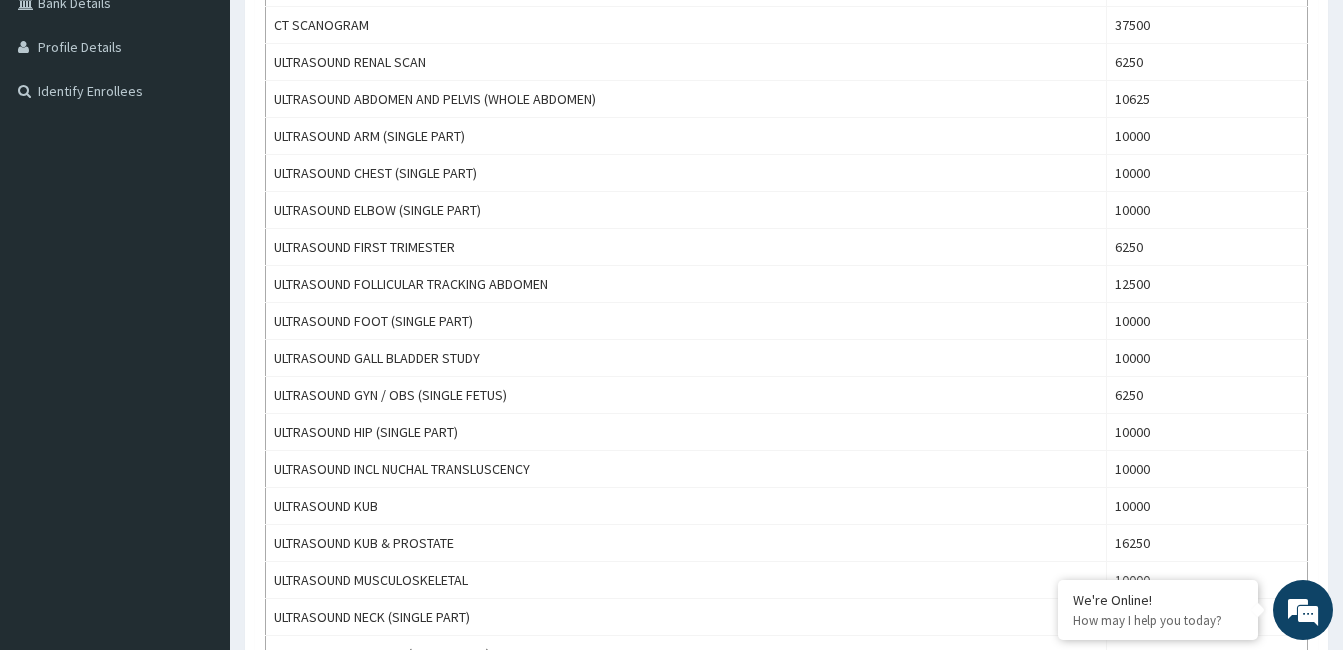 scroll, scrollTop: 477, scrollLeft: 0, axis: vertical 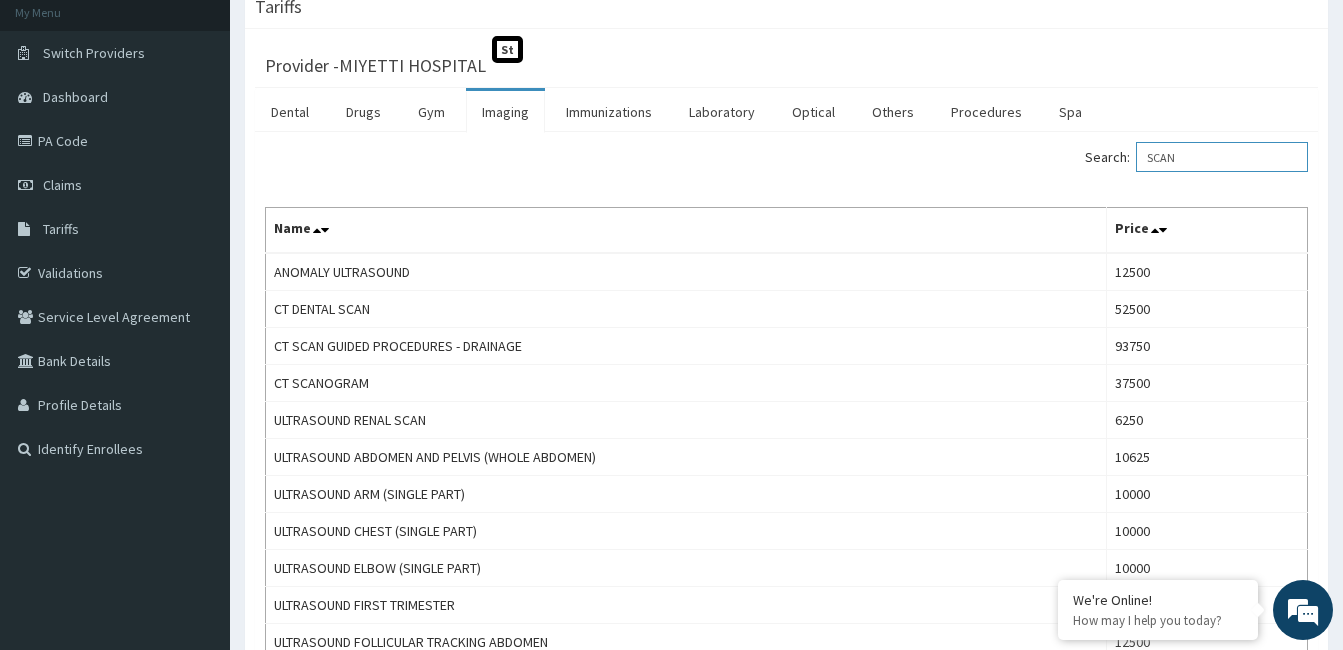 click on "SCAN" at bounding box center (1222, 157) 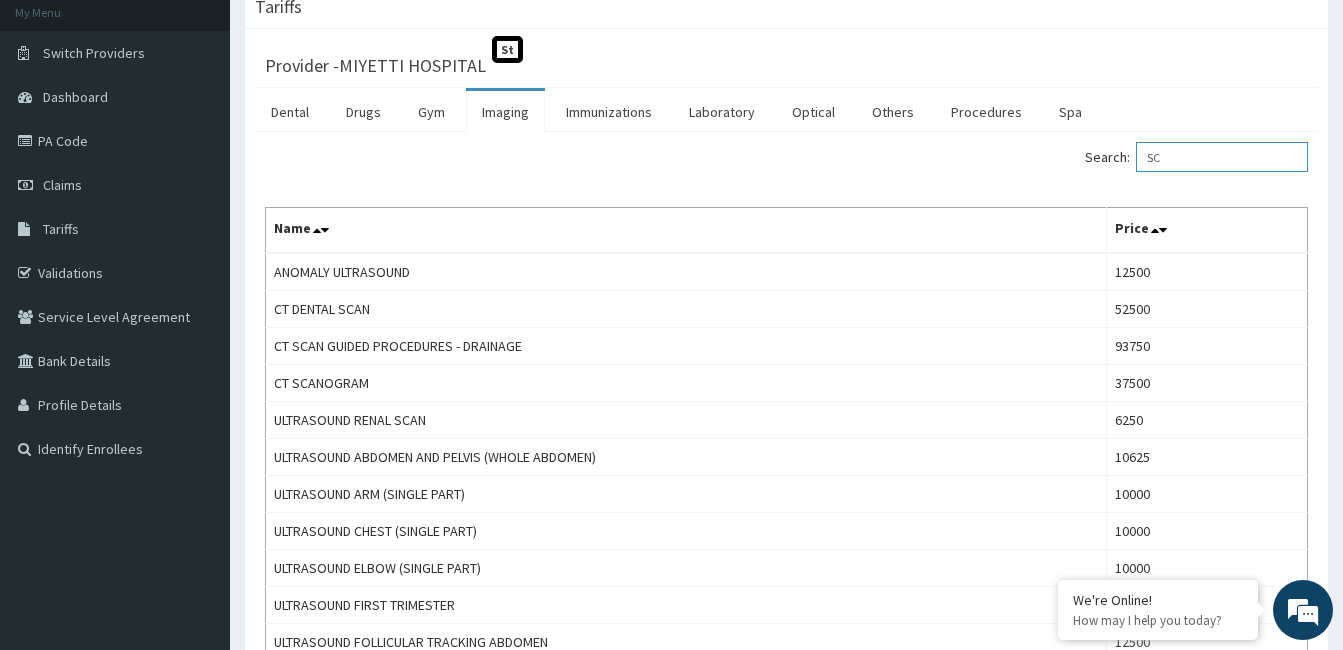 type on "S" 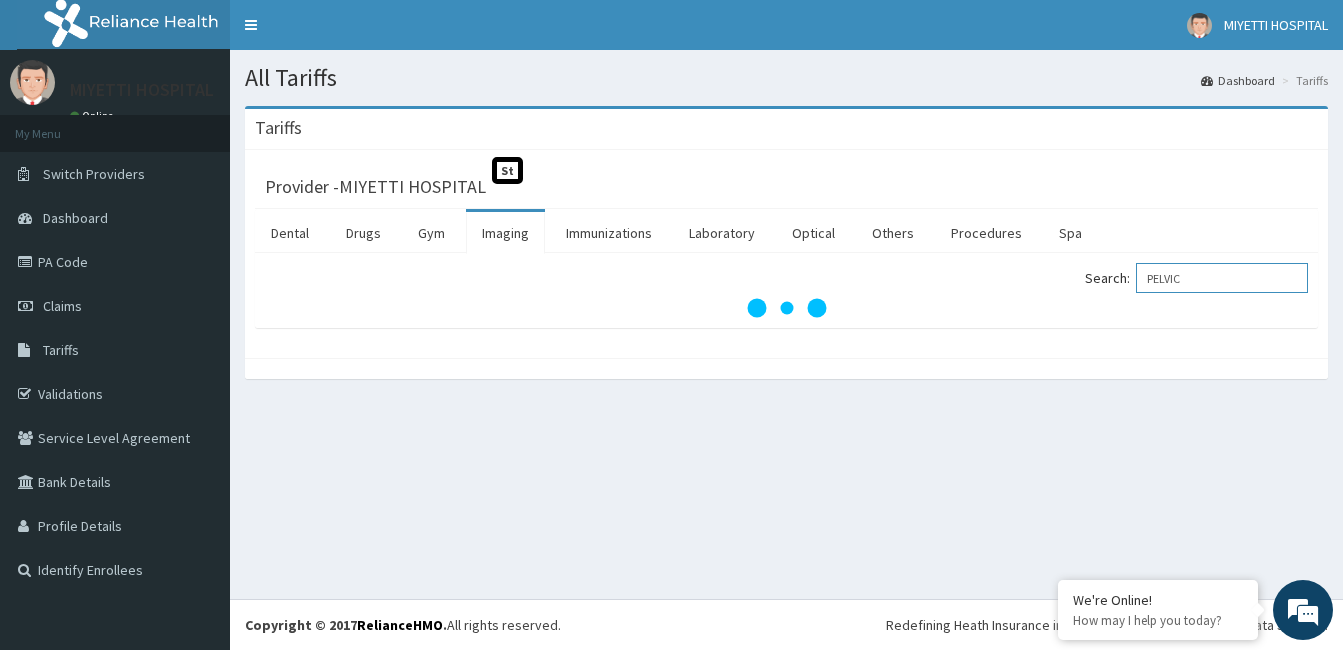 scroll, scrollTop: 0, scrollLeft: 0, axis: both 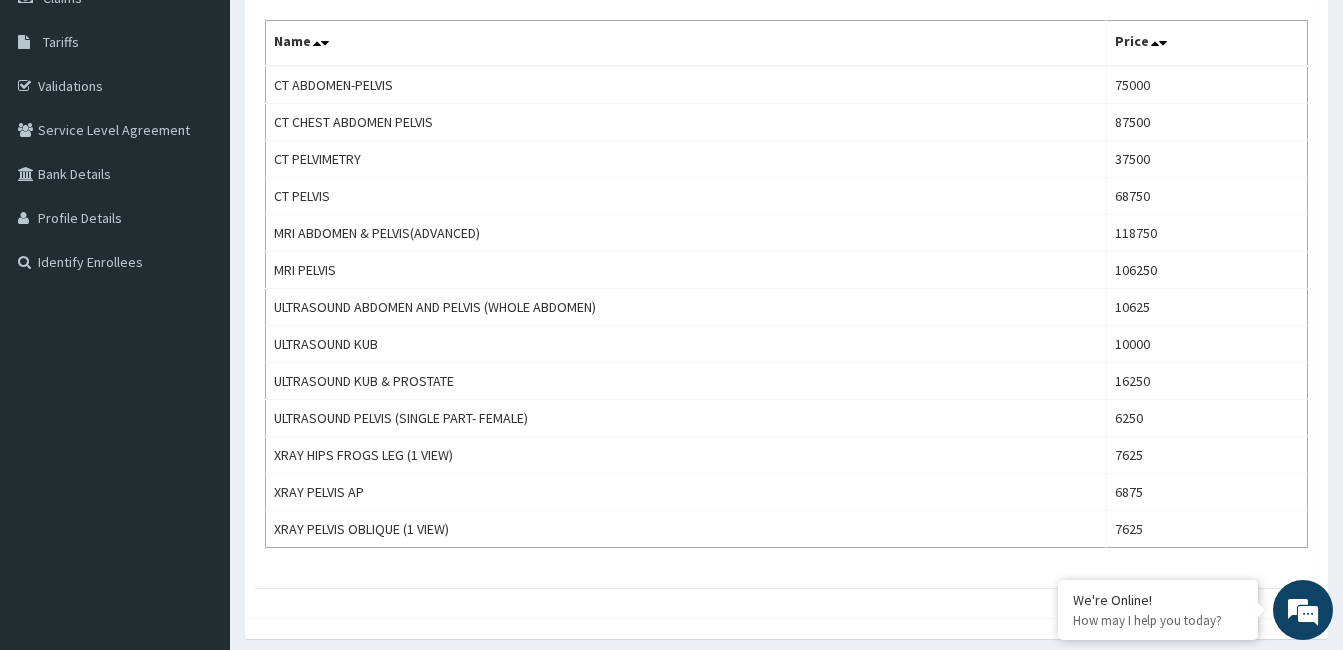 type on "PELV" 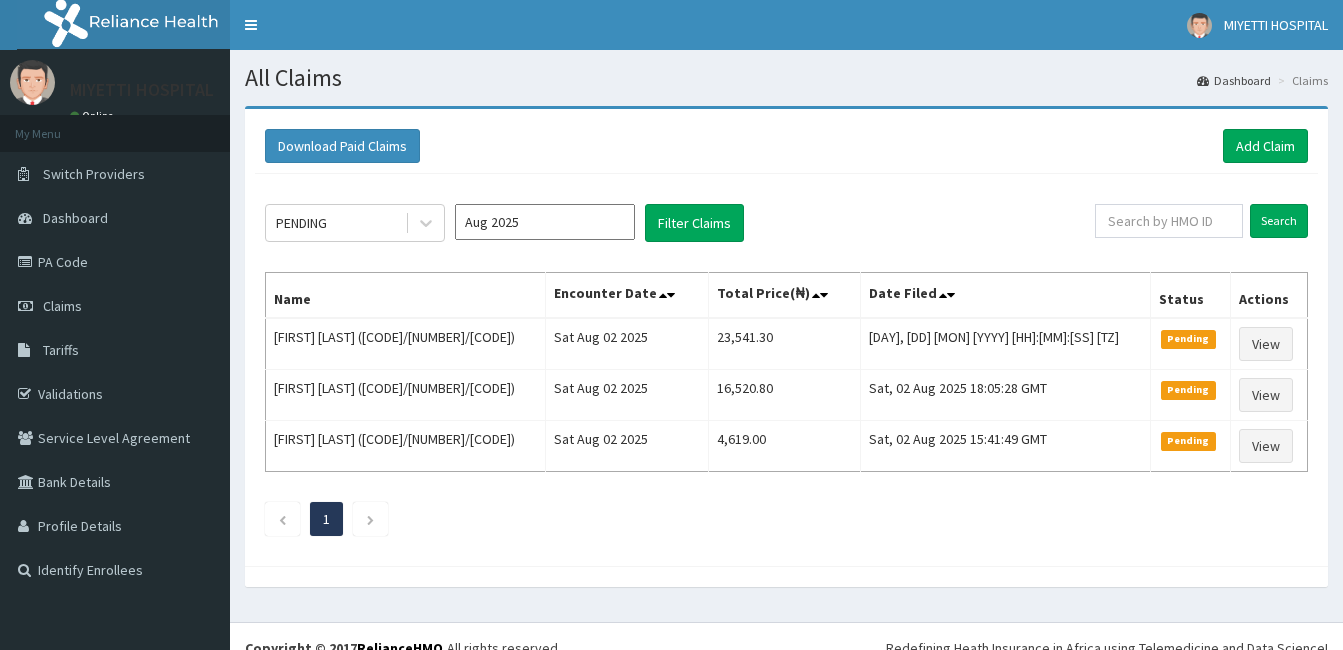 scroll, scrollTop: 0, scrollLeft: 0, axis: both 